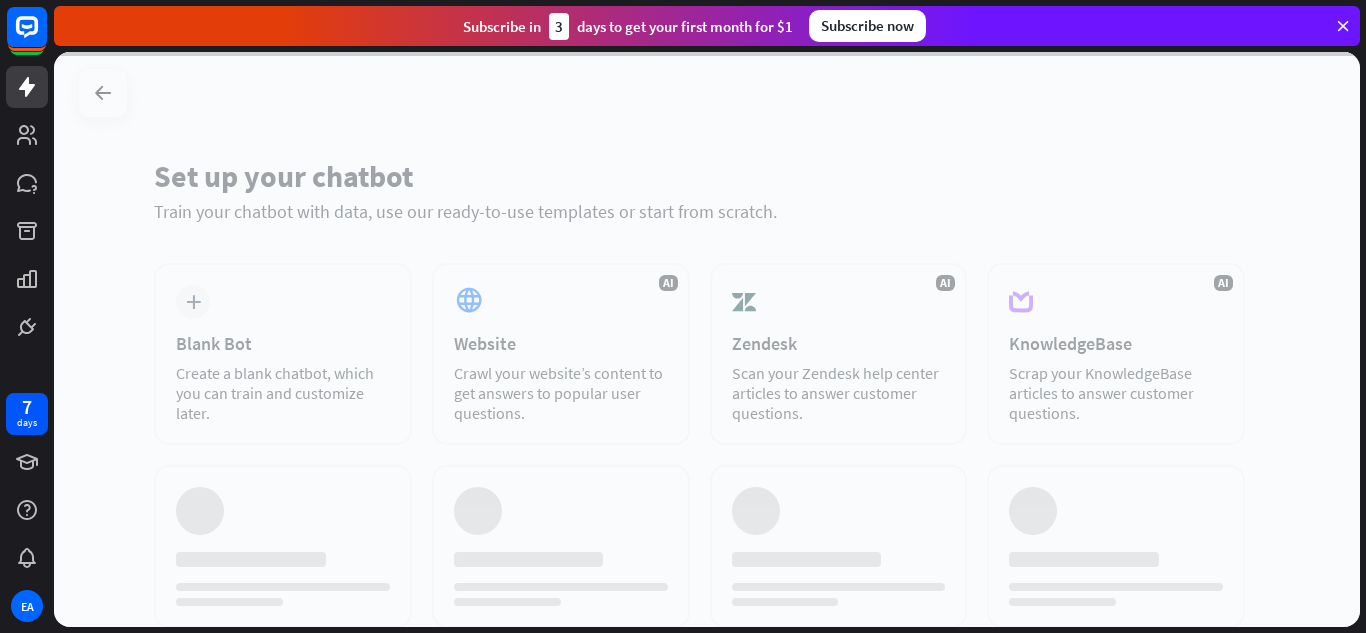 scroll, scrollTop: 0, scrollLeft: 0, axis: both 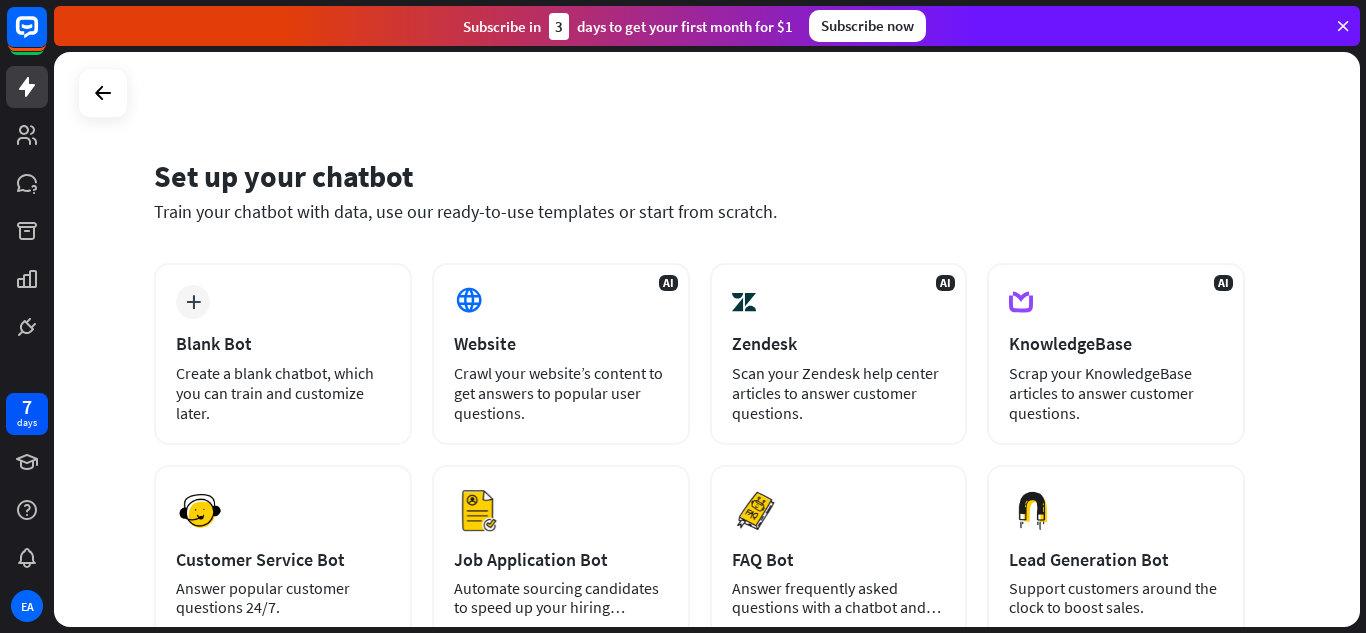 drag, startPoint x: 1365, startPoint y: 153, endPoint x: 1365, endPoint y: 187, distance: 34 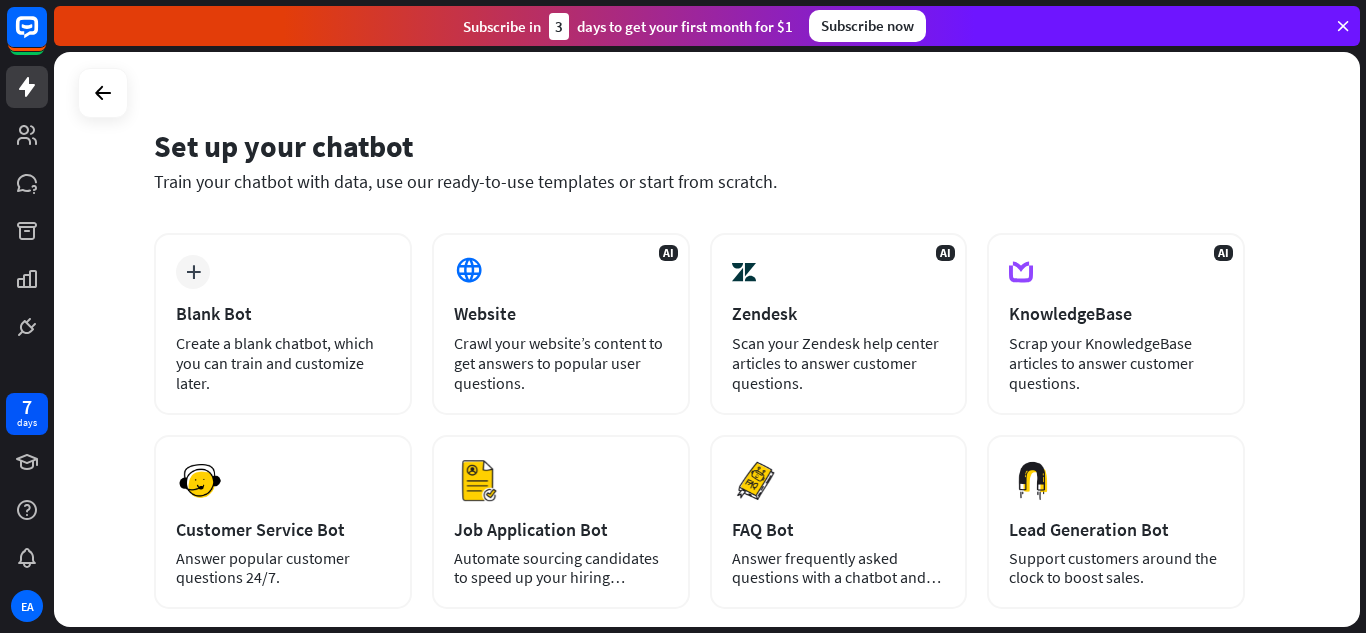 scroll, scrollTop: 0, scrollLeft: 0, axis: both 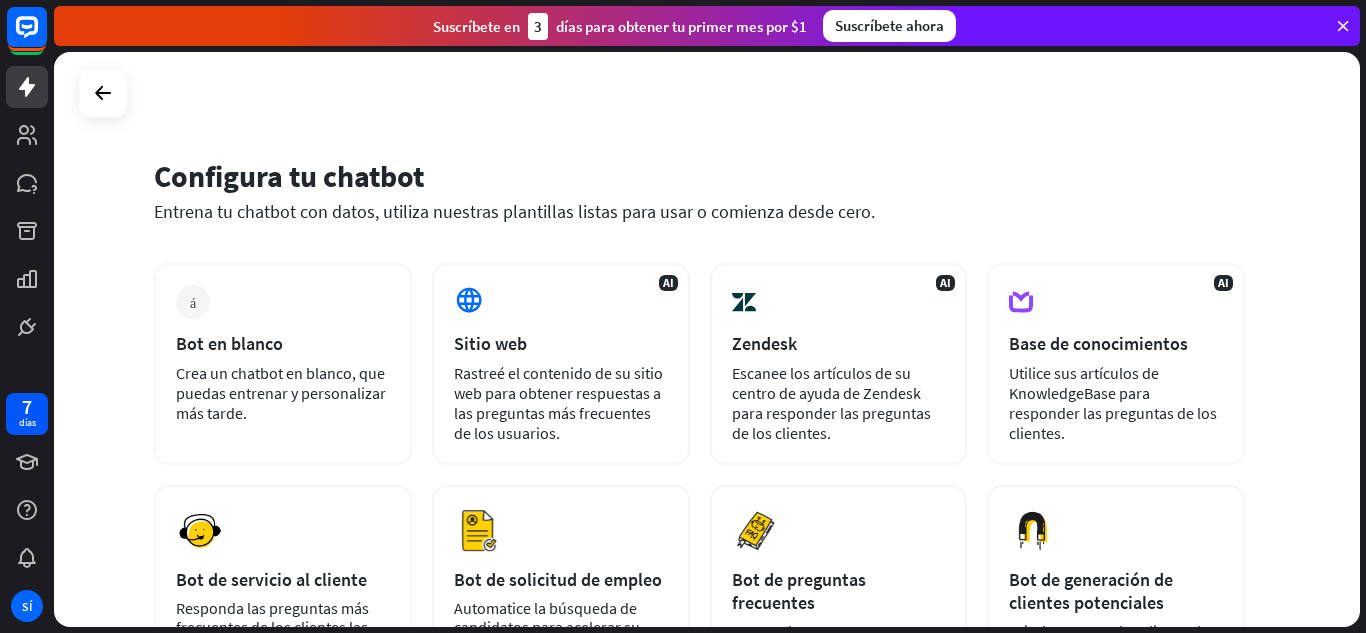 click on "Configura tu chatbot" at bounding box center (699, 176) 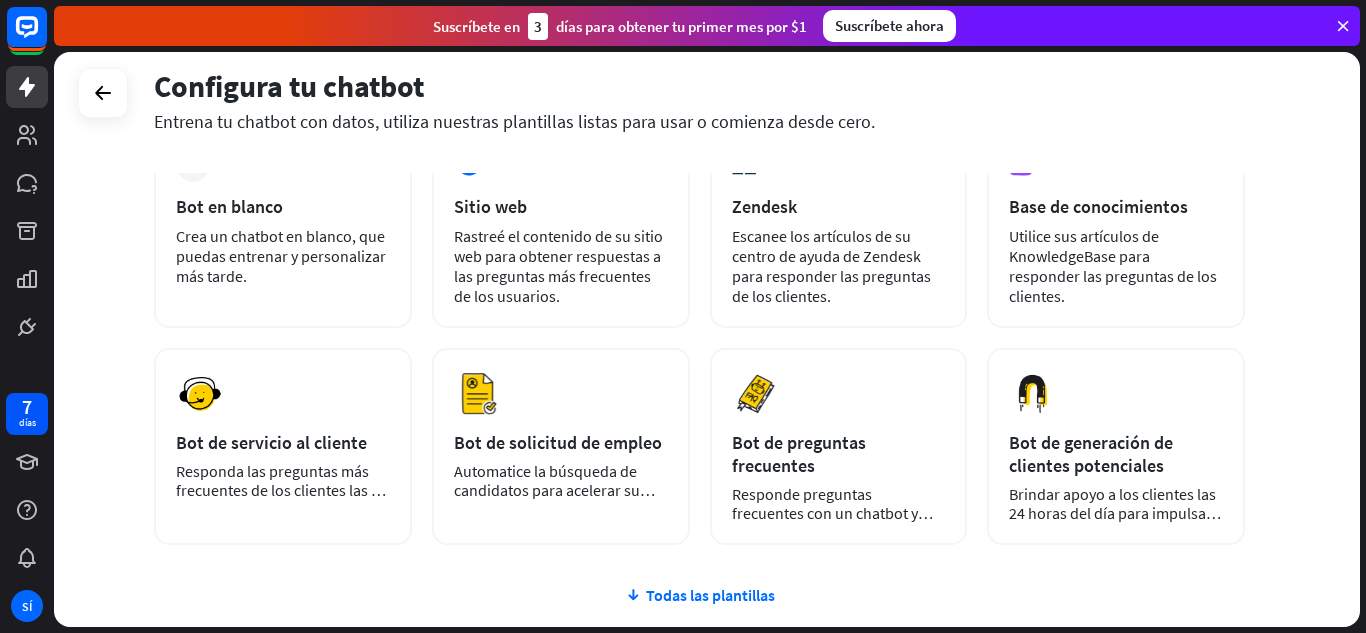 scroll, scrollTop: 132, scrollLeft: 0, axis: vertical 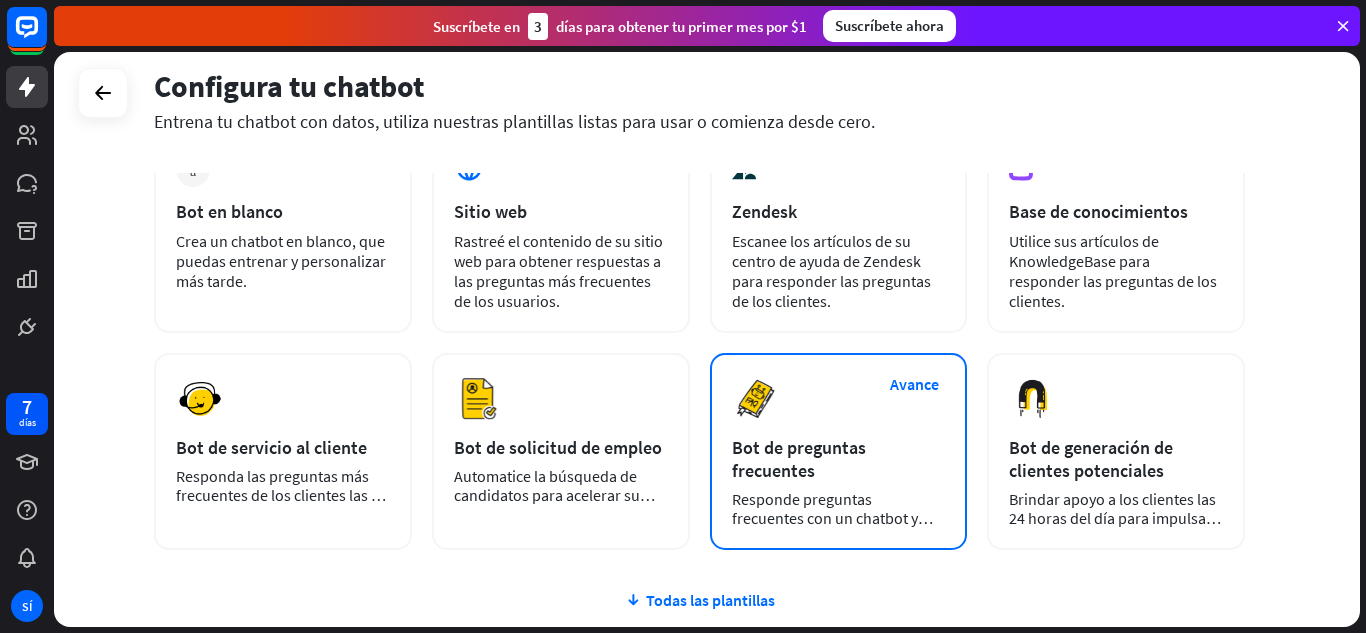 click on "Bot de preguntas frecuentes" at bounding box center (839, 459) 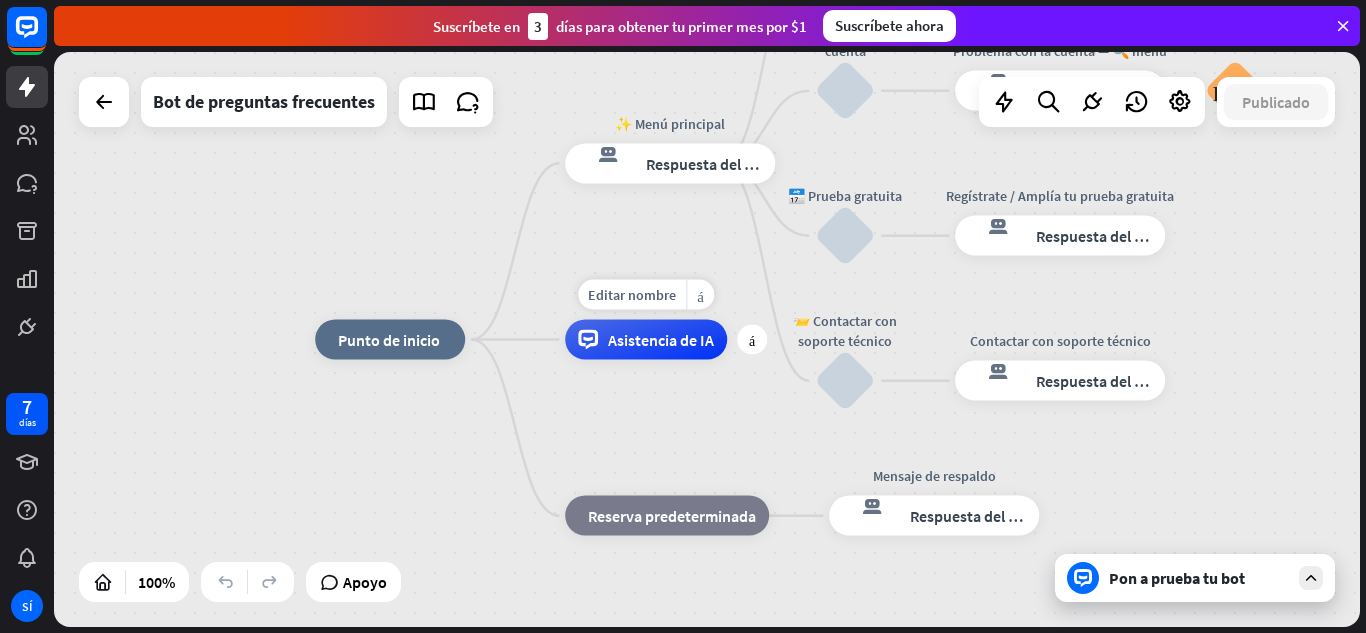 click on "Editar nombre   más_amarillo         más       Asistencia de IA" at bounding box center [646, 340] 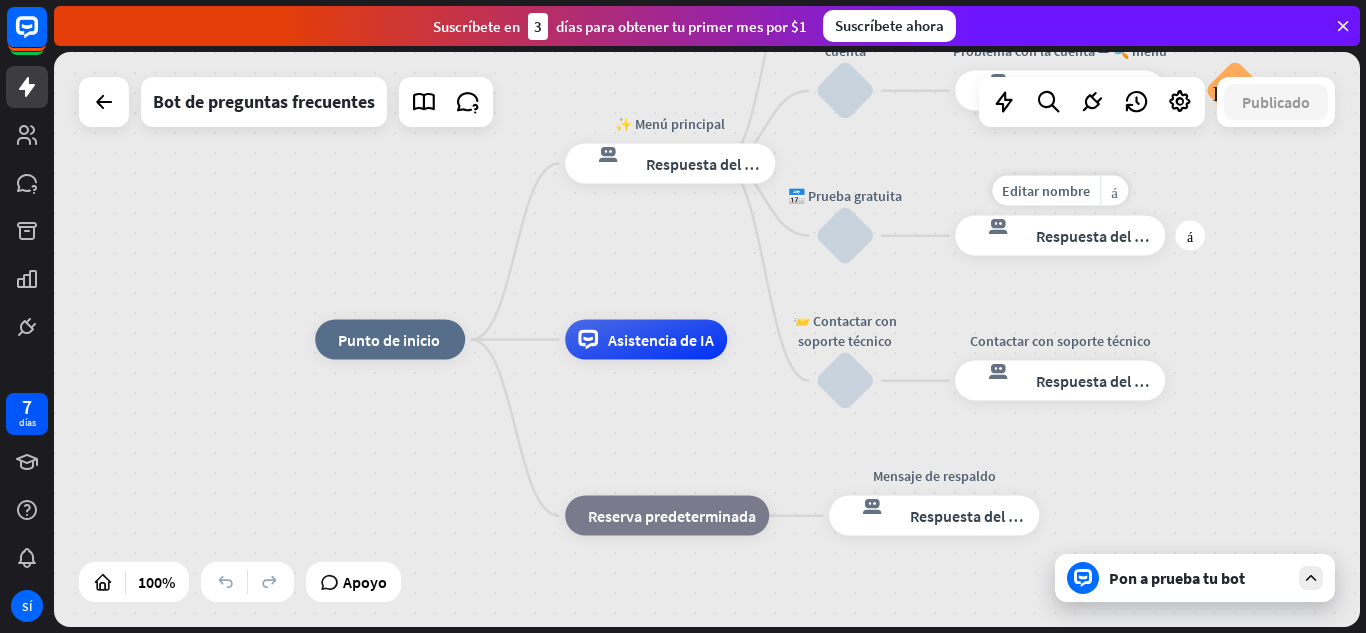 click on "Respuesta del bot" at bounding box center (1097, 236) 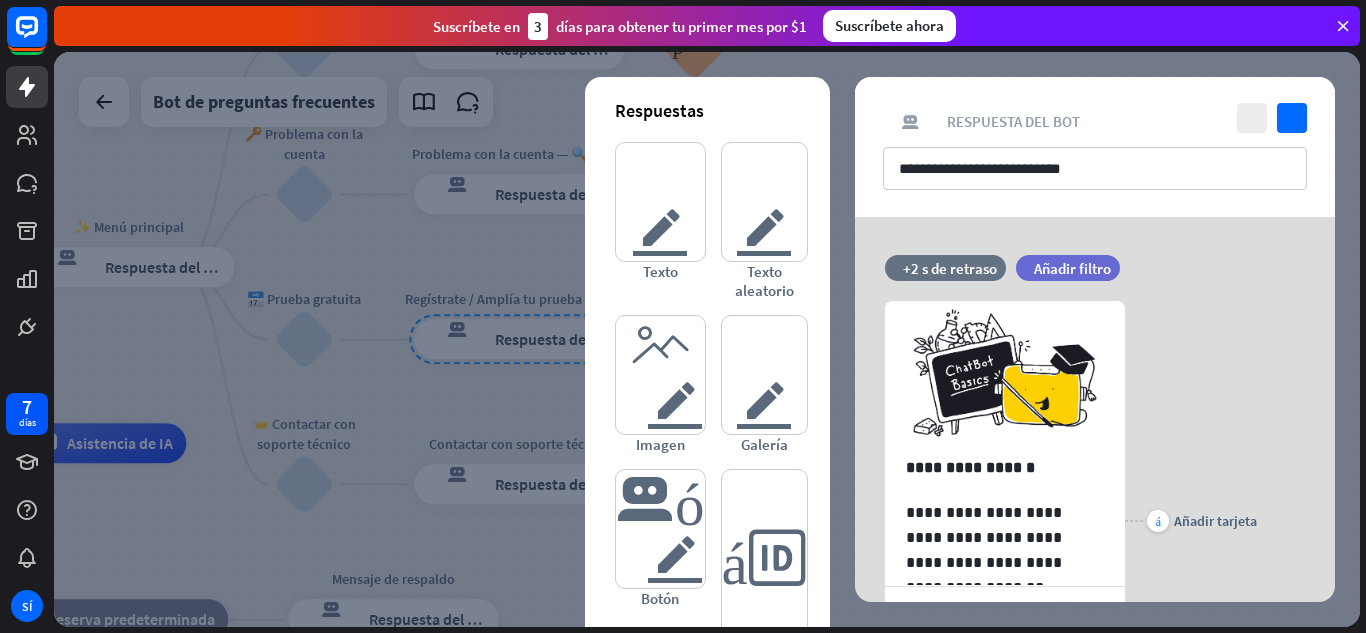 click at bounding box center (707, 339) 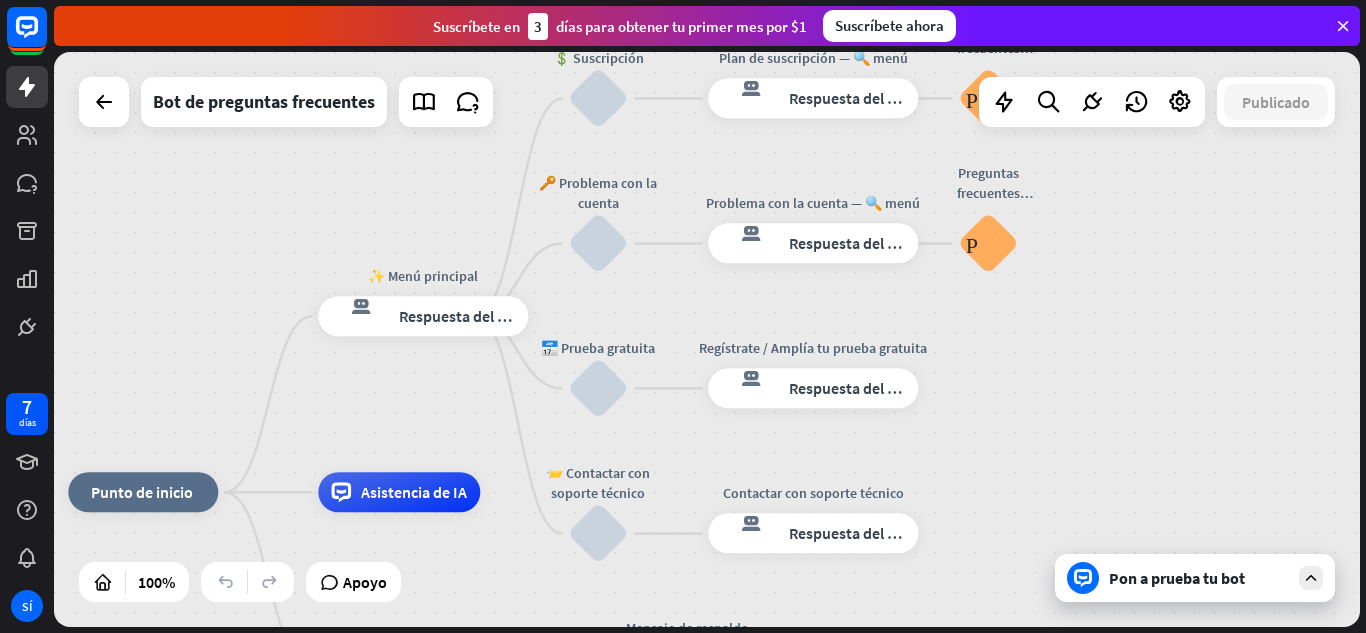 drag, startPoint x: 948, startPoint y: 309, endPoint x: 1242, endPoint y: 361, distance: 298.56323 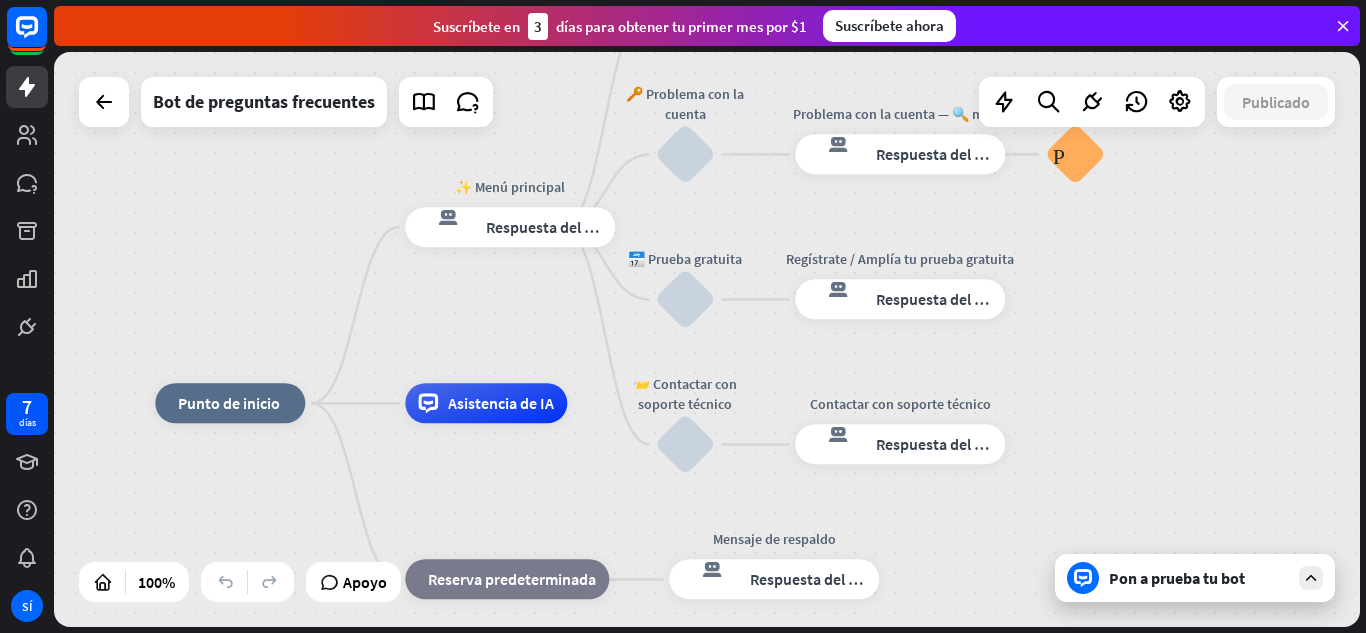 drag, startPoint x: 1161, startPoint y: 317, endPoint x: 1244, endPoint y: 226, distance: 123.16656 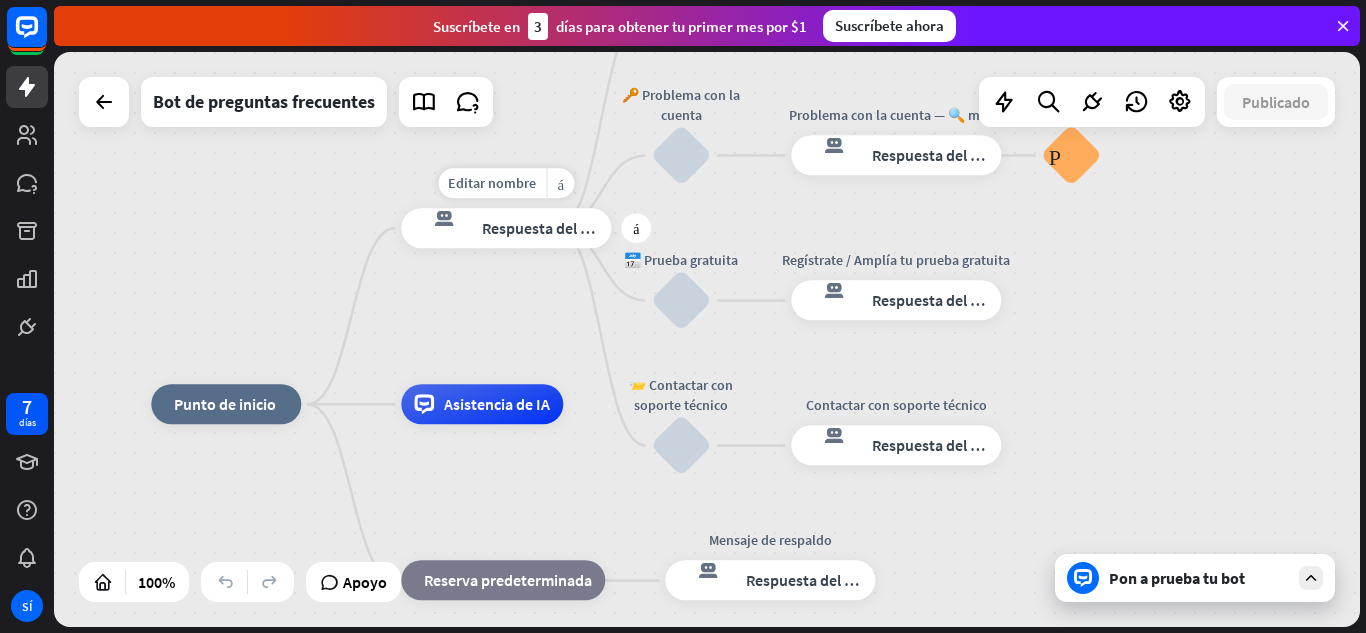 click on "Respuesta del bot" at bounding box center [543, 228] 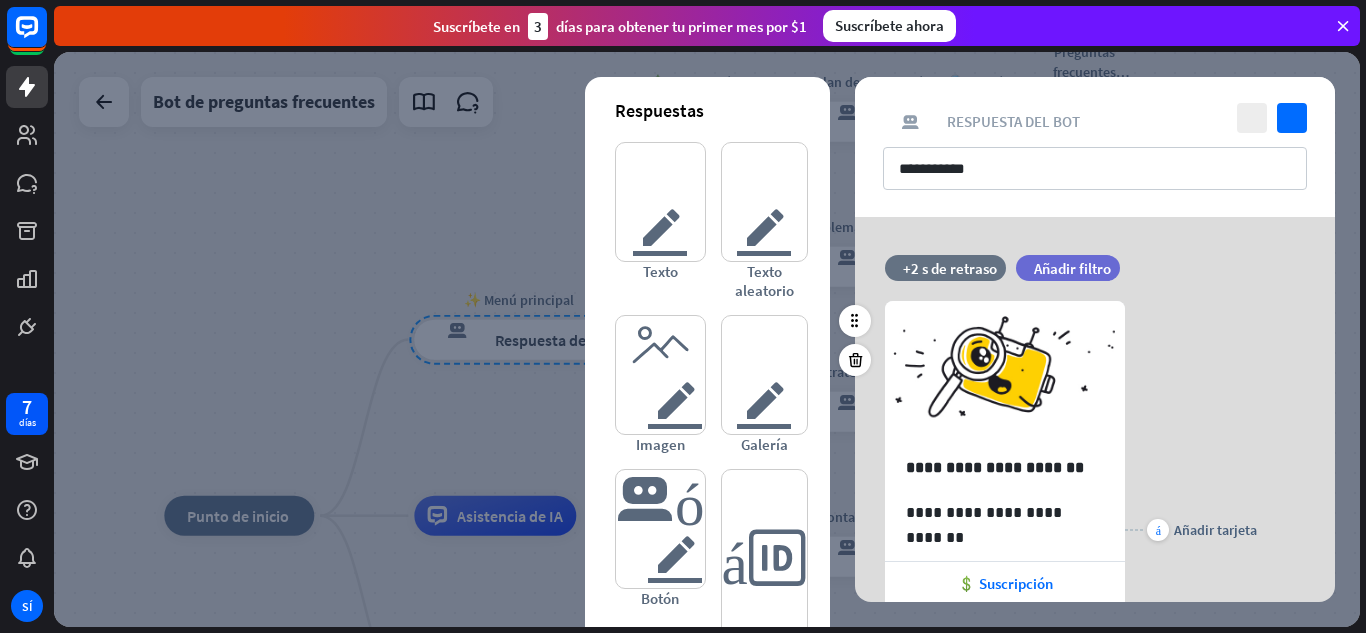 click on "más   Añadir tarjeta" at bounding box center [1191, 529] 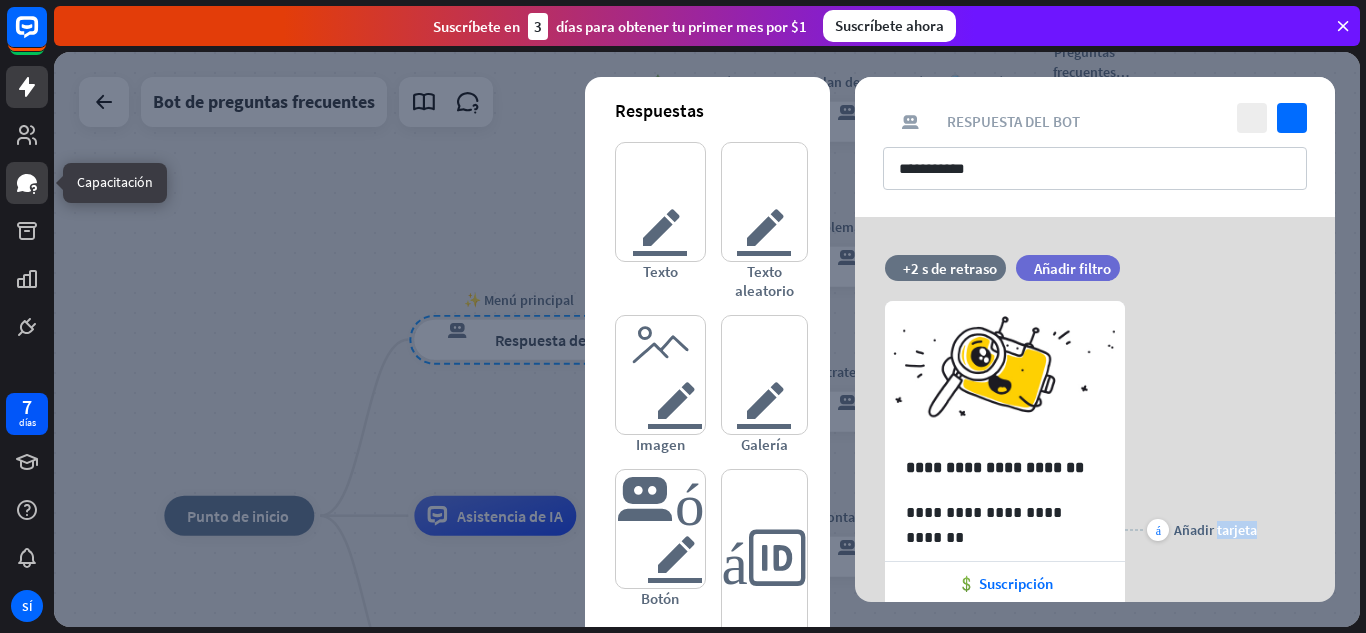 click 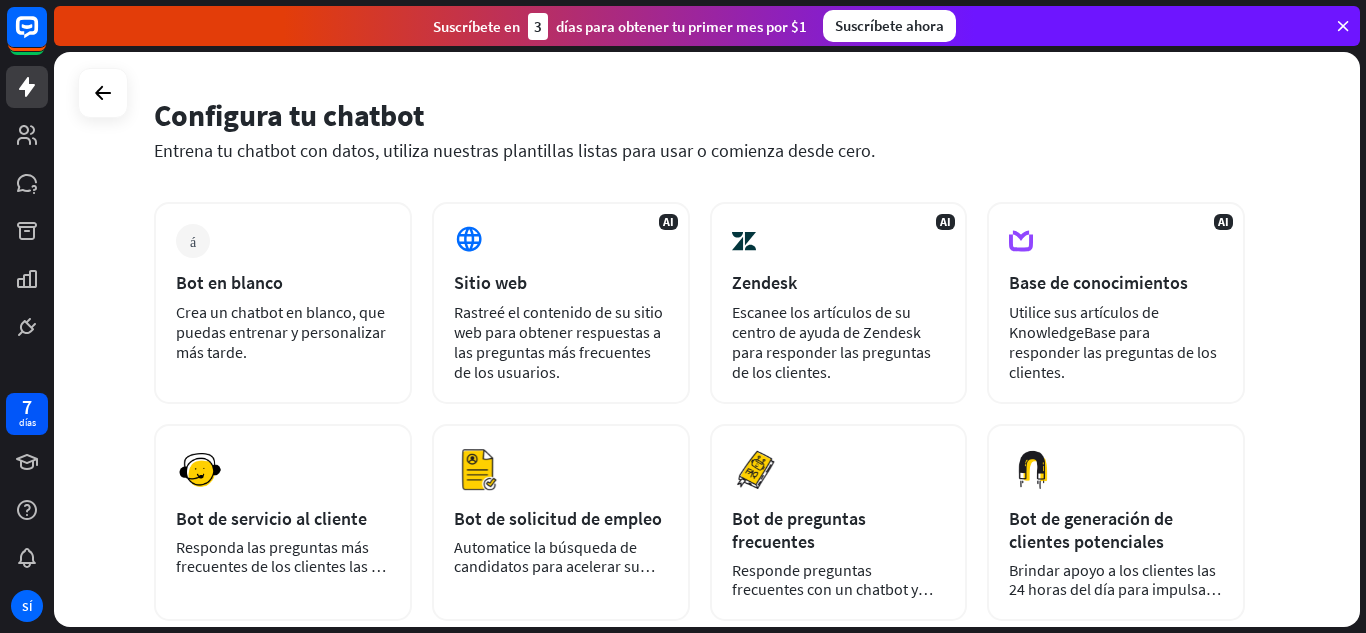 scroll, scrollTop: 0, scrollLeft: 0, axis: both 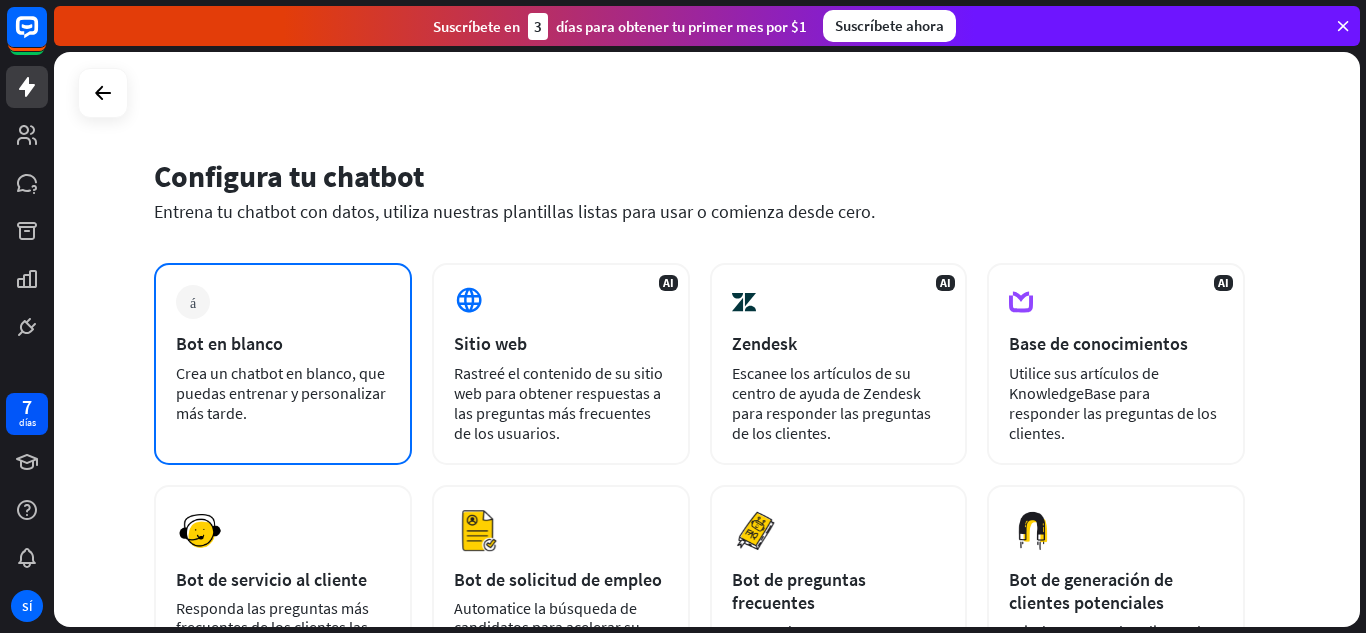 click on "más   Bot en blanco
Crea un chatbot en blanco, que puedas entrenar y personalizar más tarde." at bounding box center [283, 364] 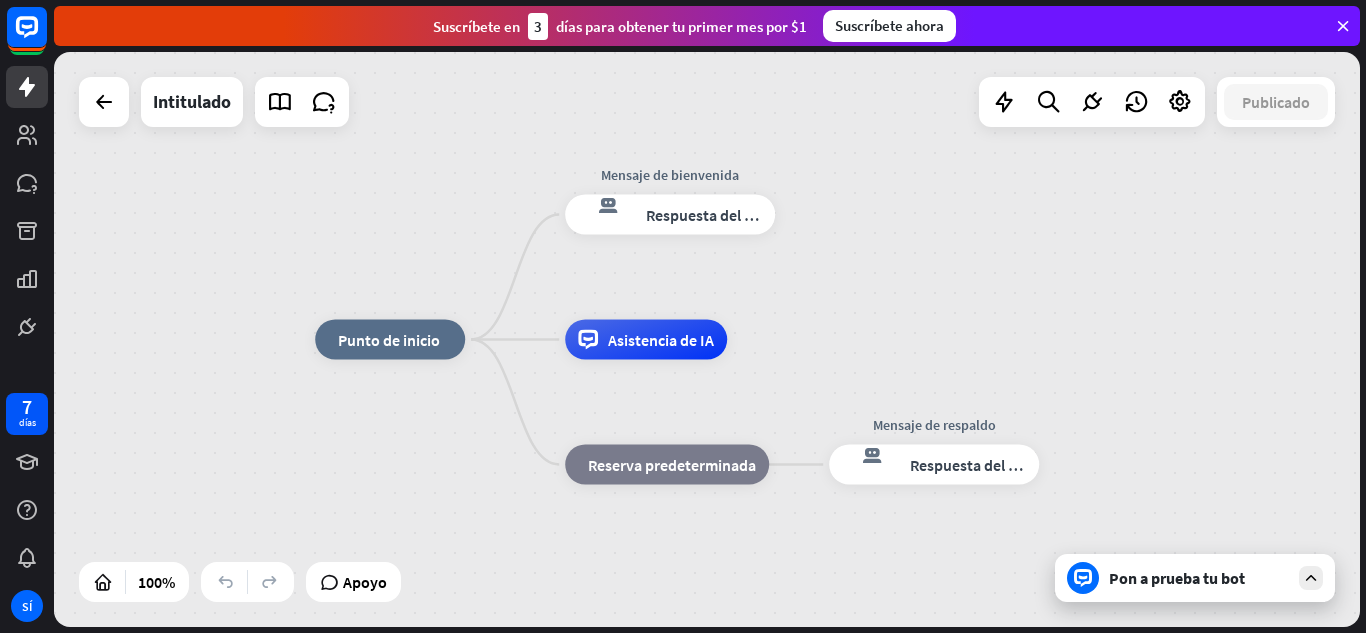 click on "Pon a prueba tu bot" at bounding box center (1177, 578) 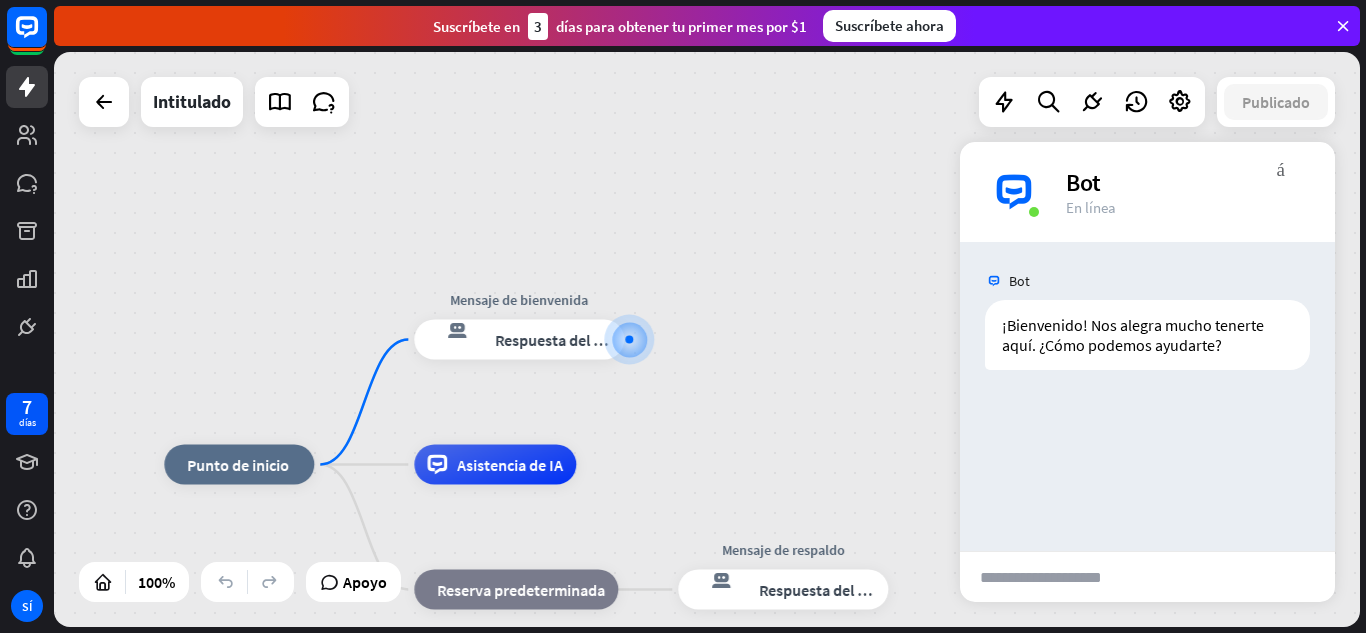 click at bounding box center (1058, 577) 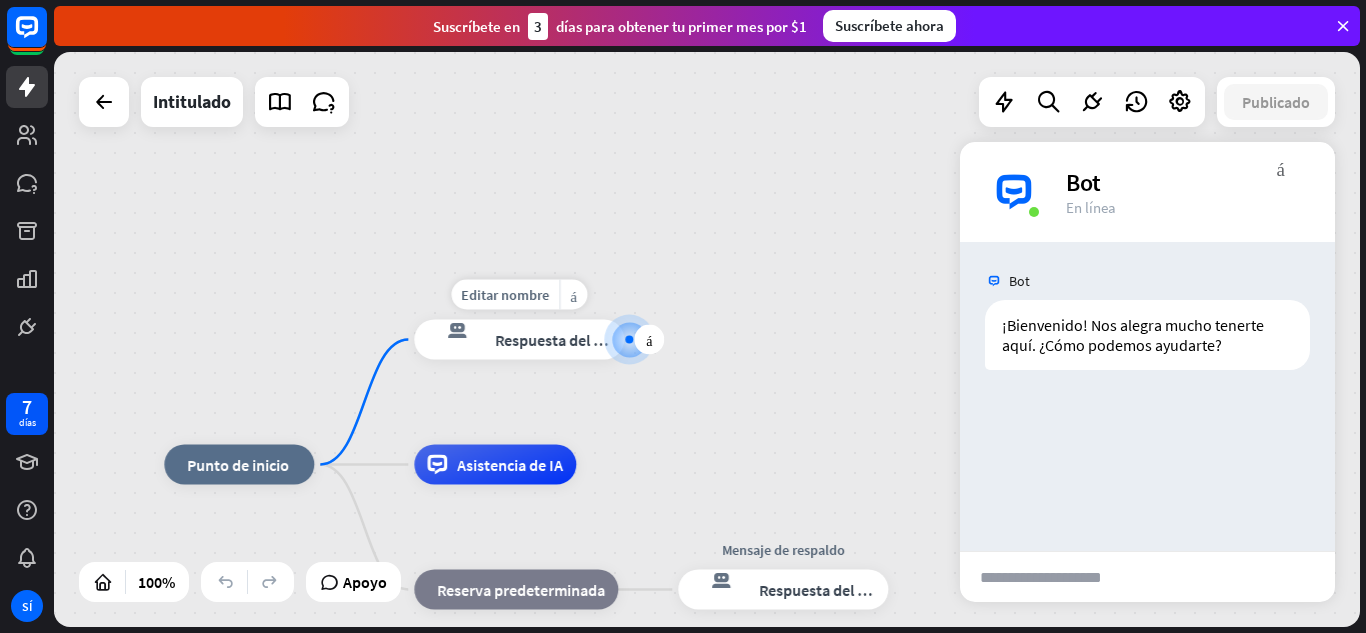 click on "Respuesta del bot" at bounding box center [556, 340] 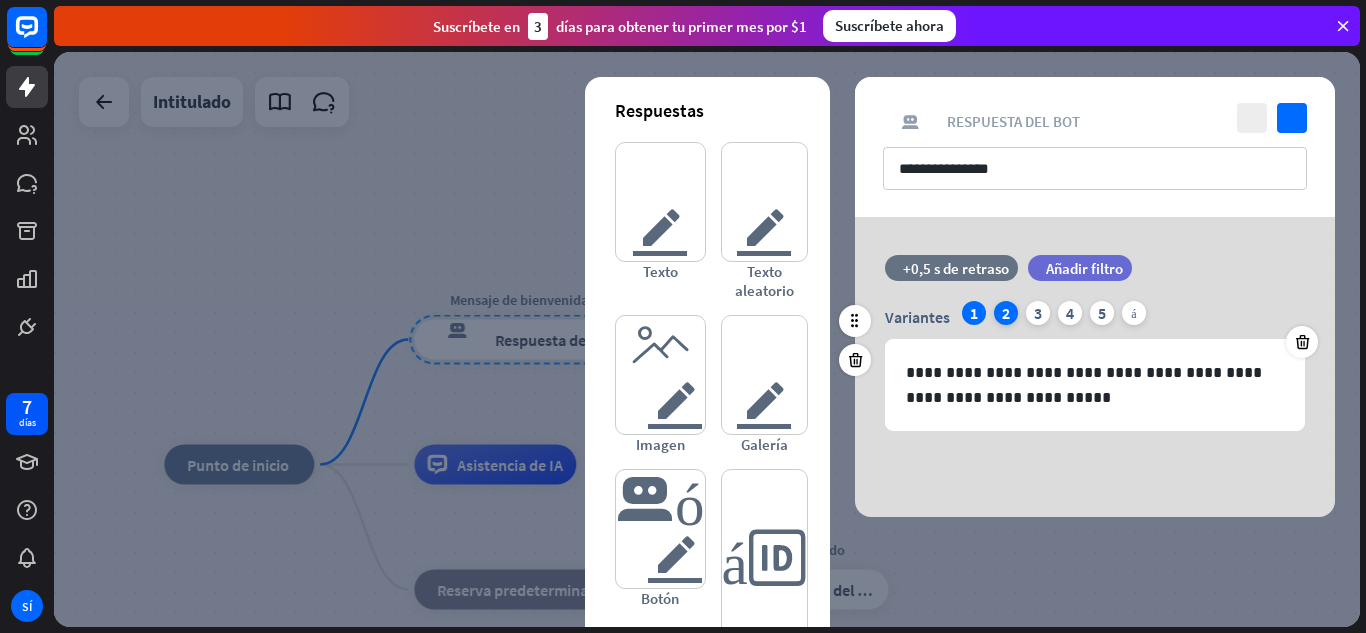 click on "2" at bounding box center (1006, 313) 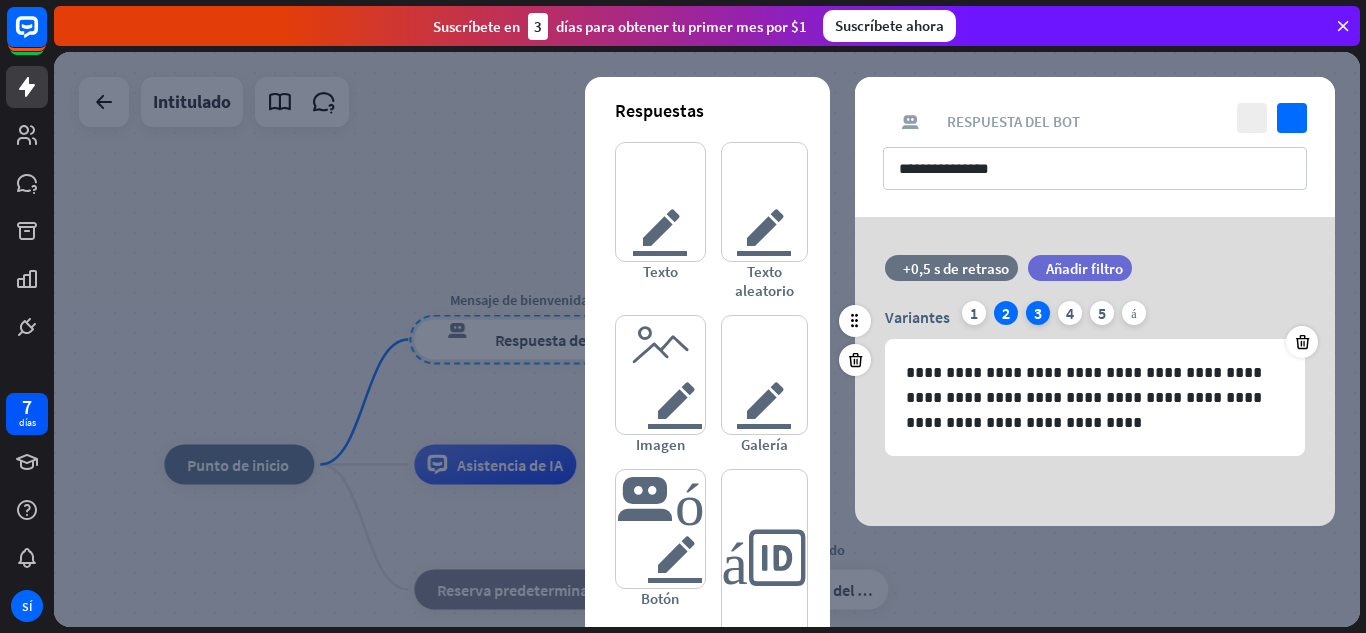click on "3" at bounding box center (1038, 313) 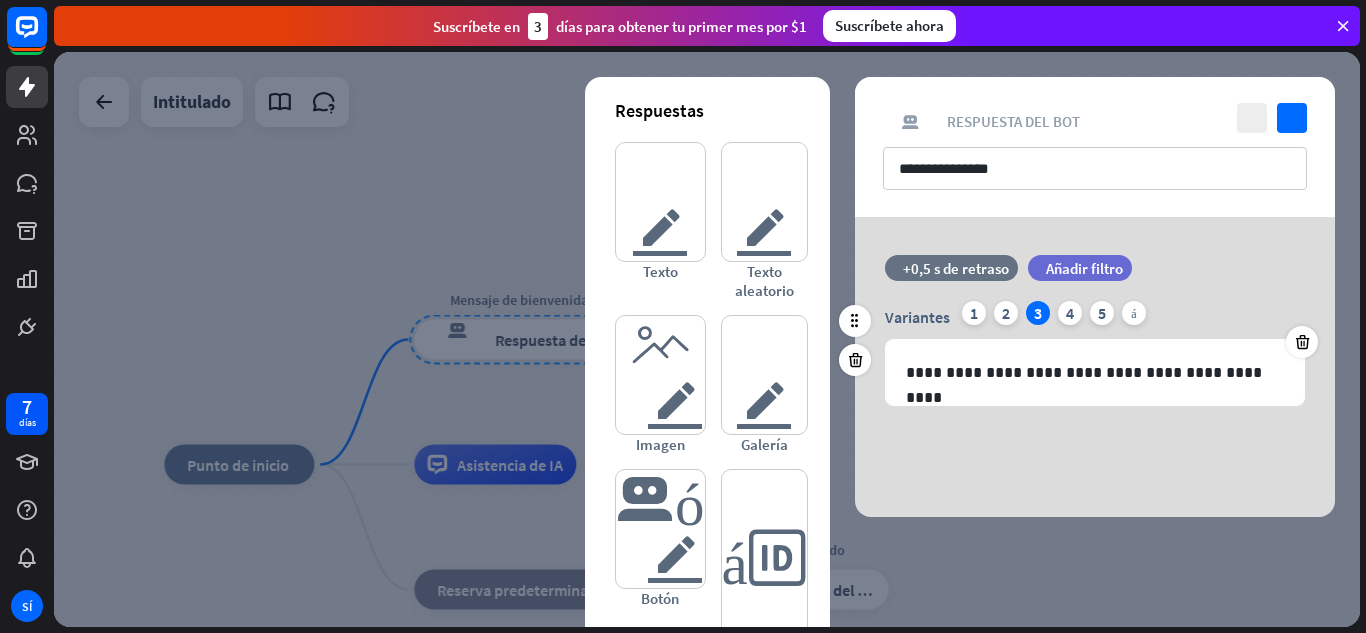 click on "Variantes
1
2
3
4
5
más" at bounding box center (1095, 317) 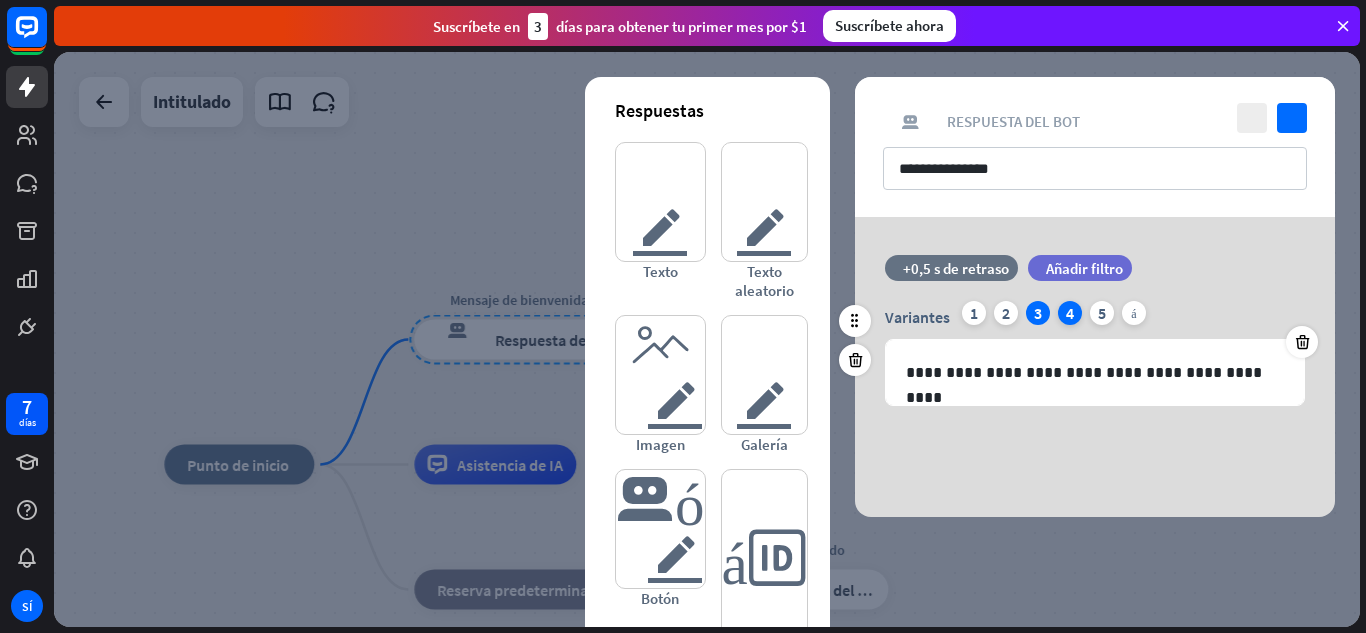 click on "4" at bounding box center (1070, 313) 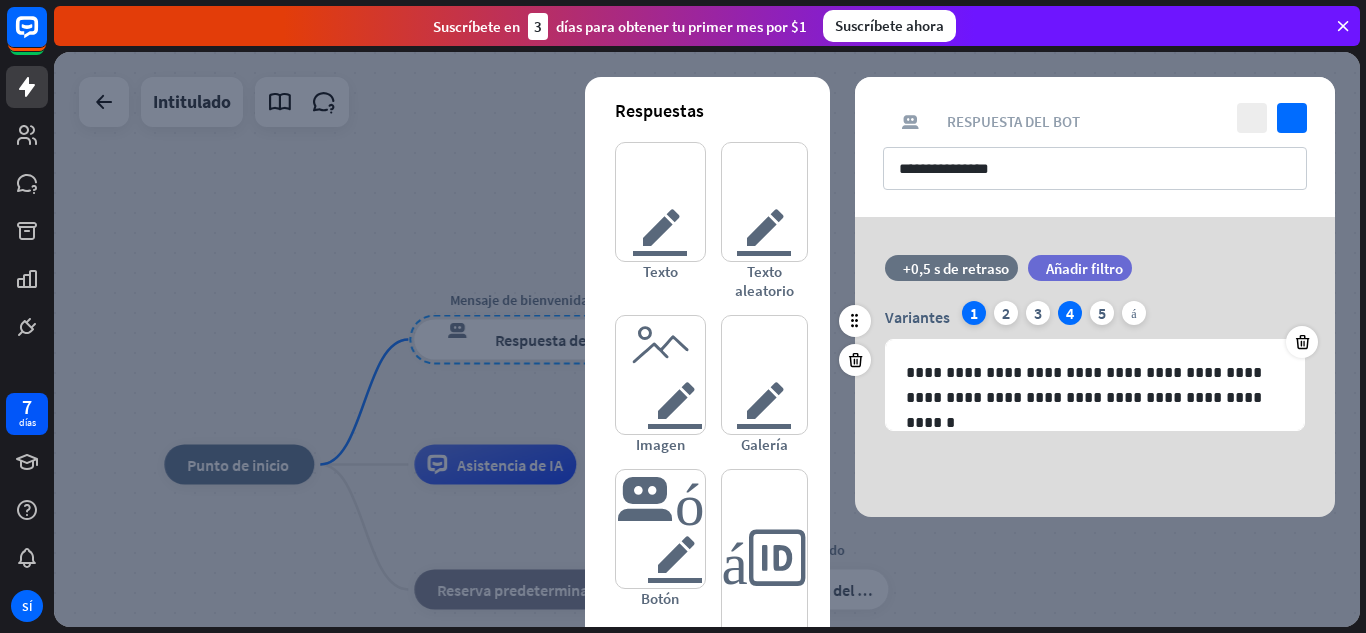 click on "1" at bounding box center (974, 313) 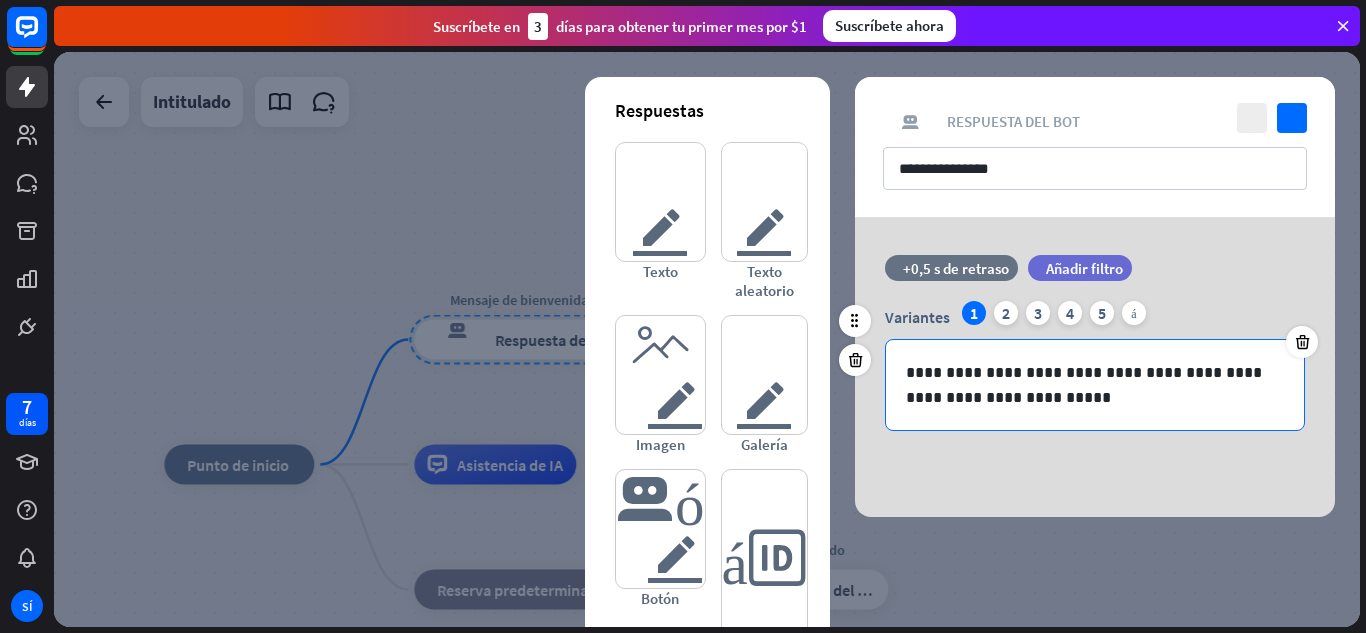 click on "**********" at bounding box center [1095, 385] 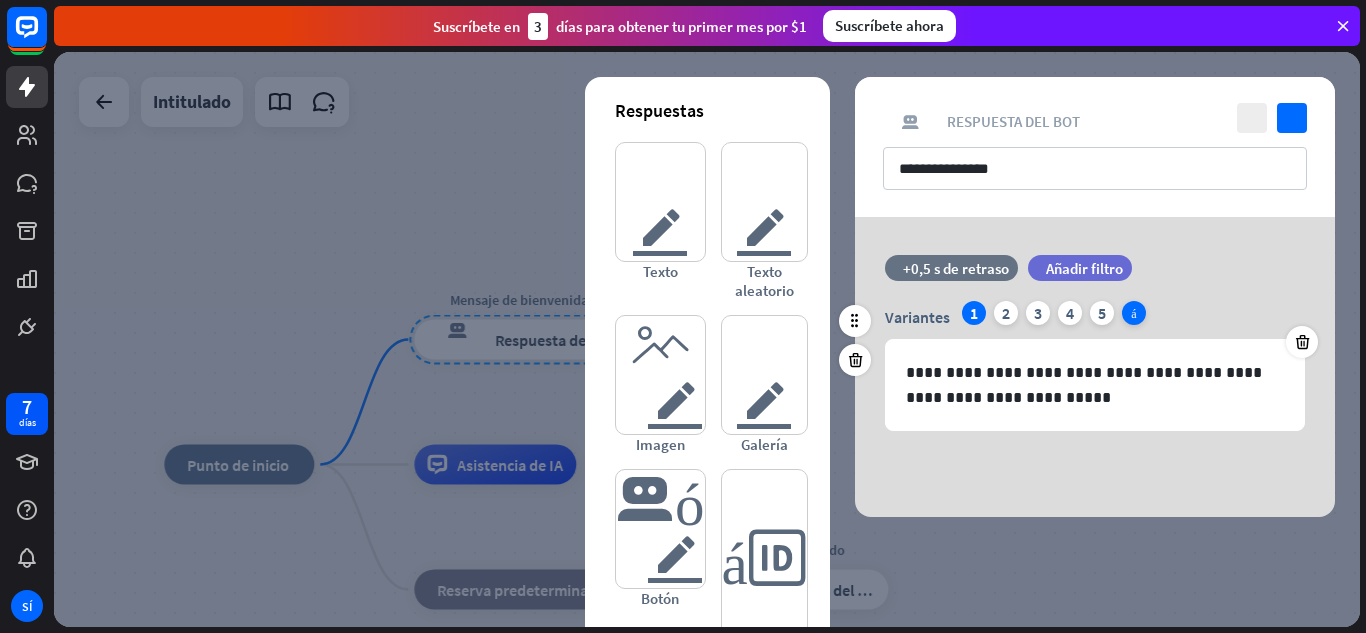click on "más" at bounding box center (1133, 313) 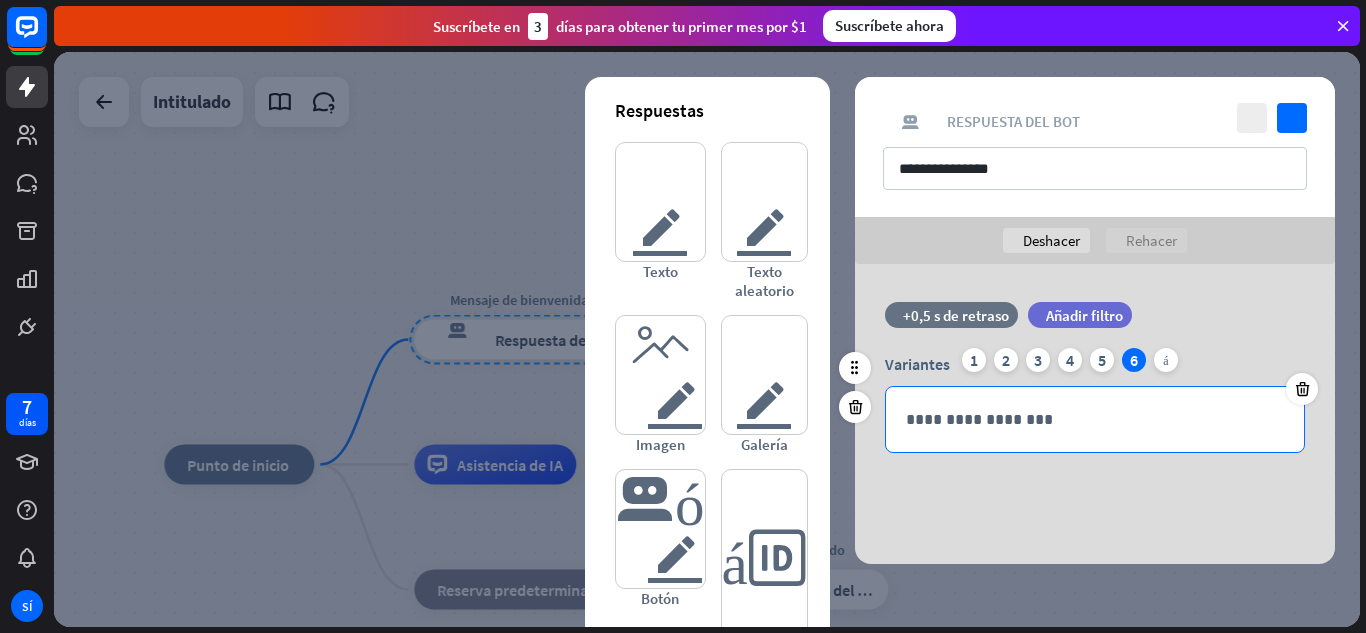 click on "**********" at bounding box center (1095, 419) 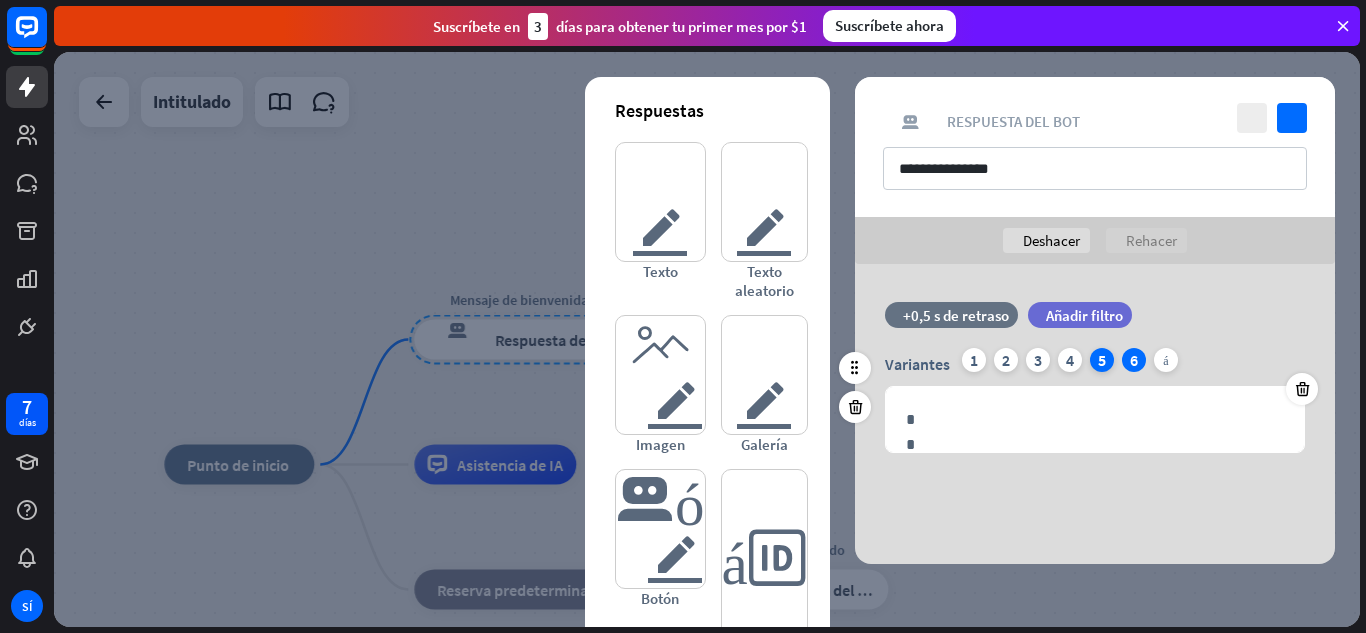 click on "5" at bounding box center [1102, 360] 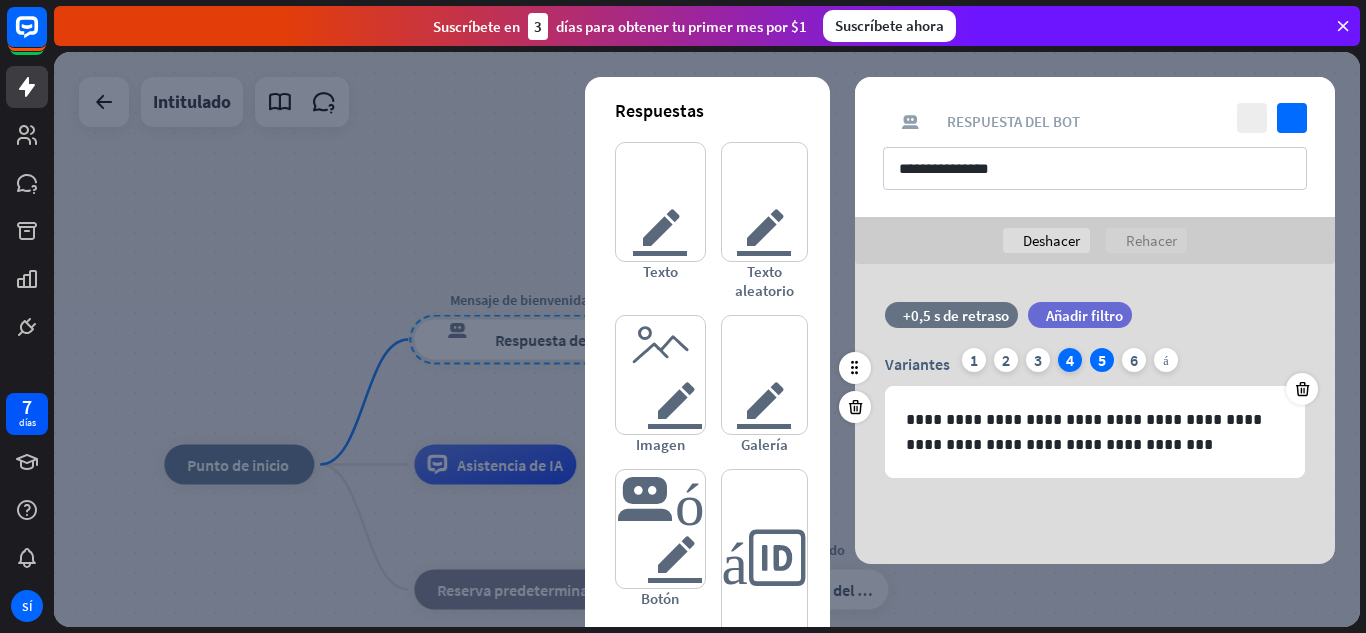 click on "4" at bounding box center (1070, 360) 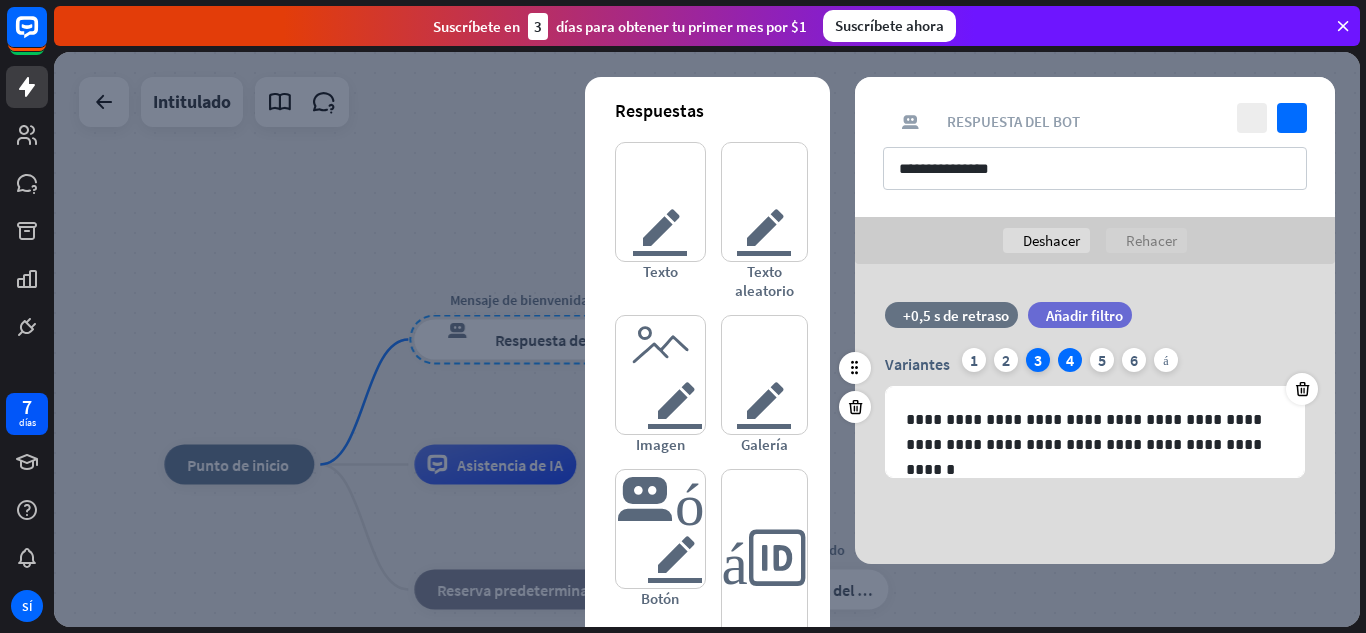 click on "3" at bounding box center (1038, 360) 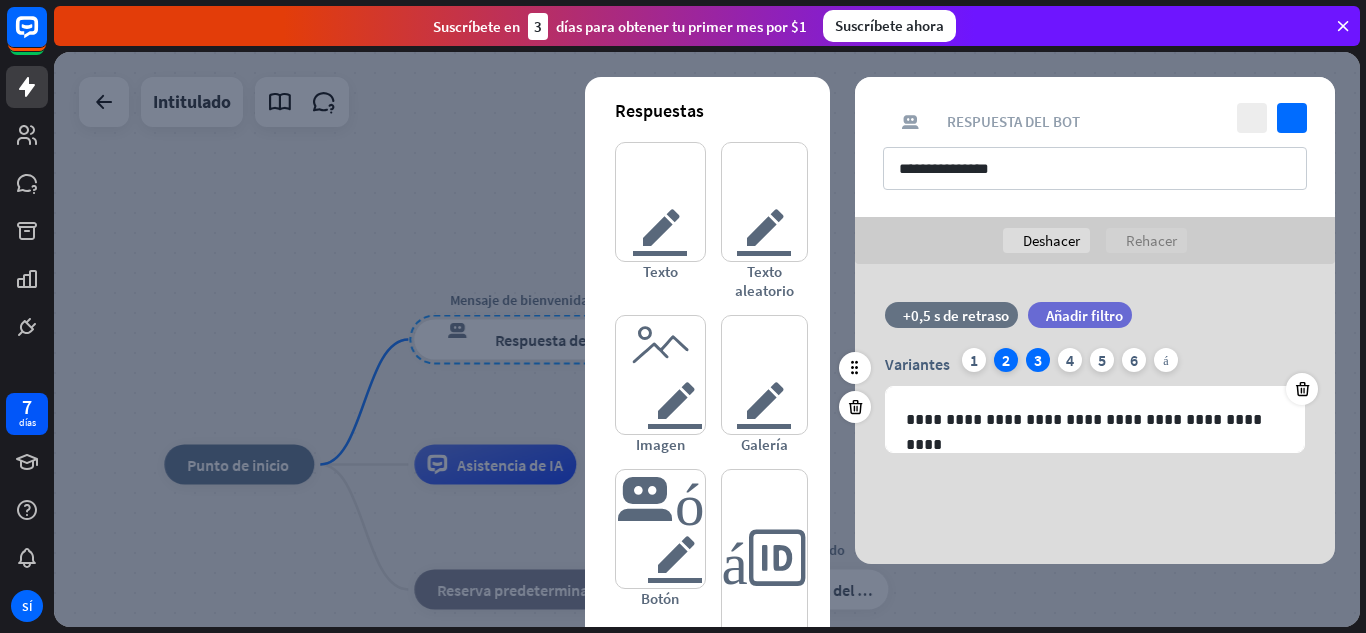 click on "2" at bounding box center [1006, 360] 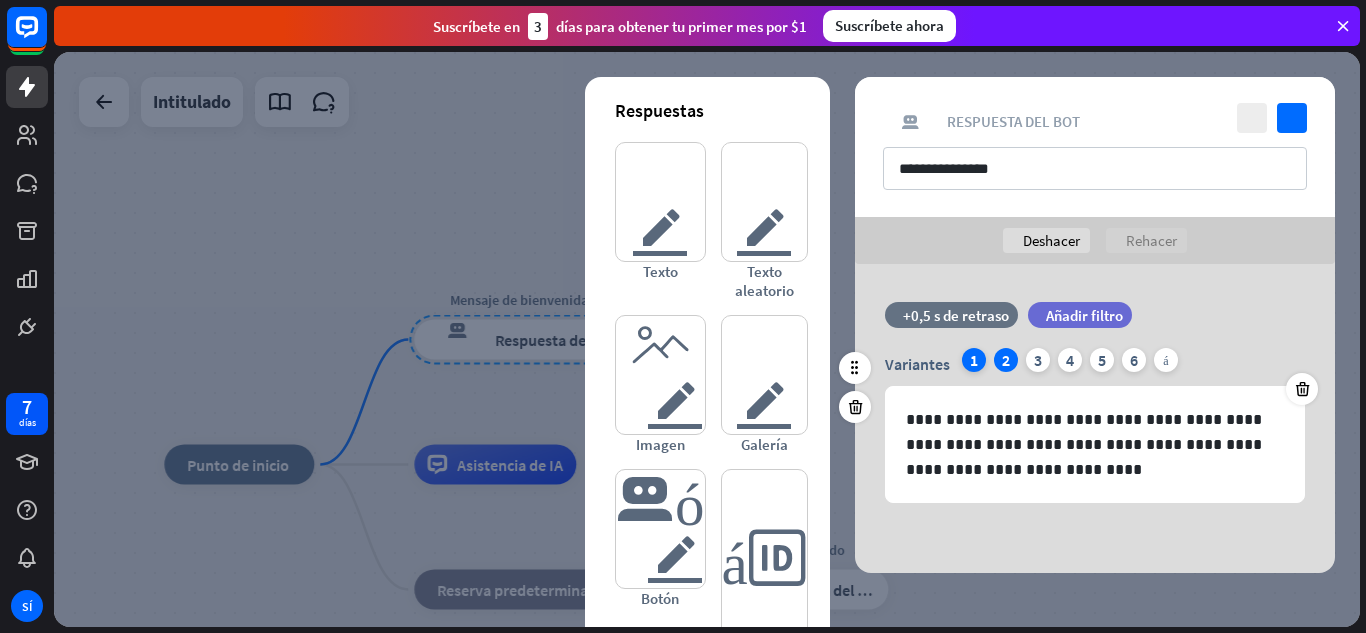 click on "1" at bounding box center [974, 360] 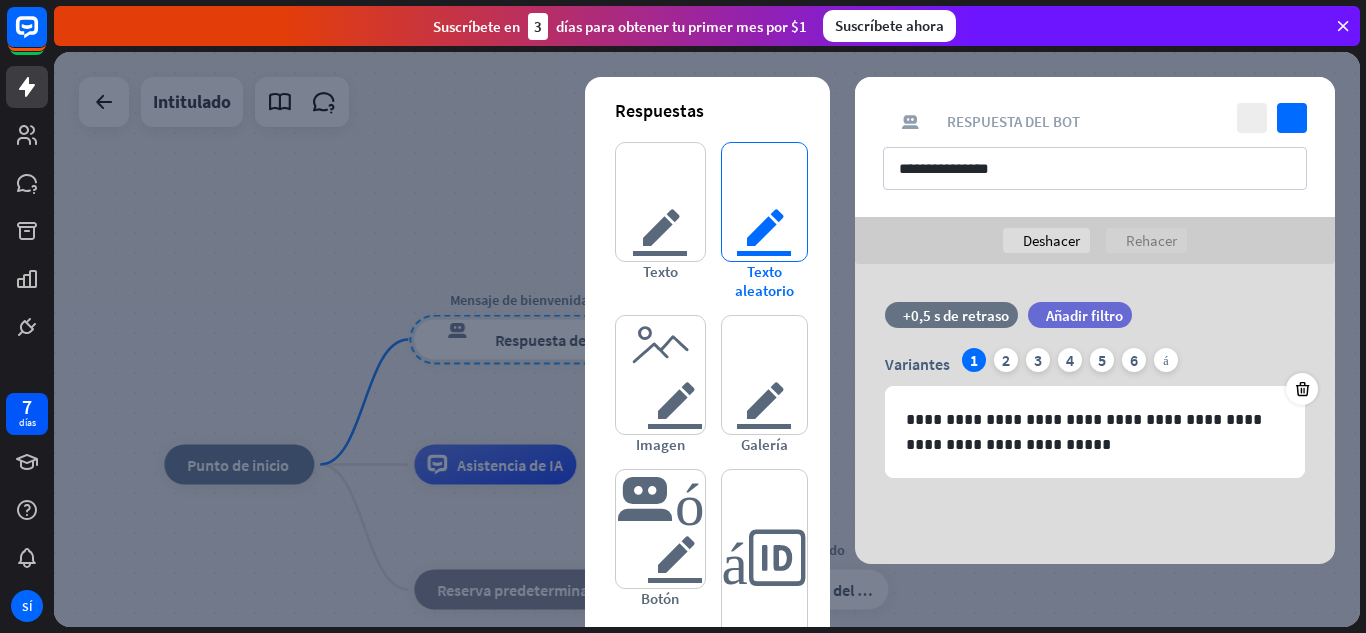 click on "texto del editor" at bounding box center [764, 202] 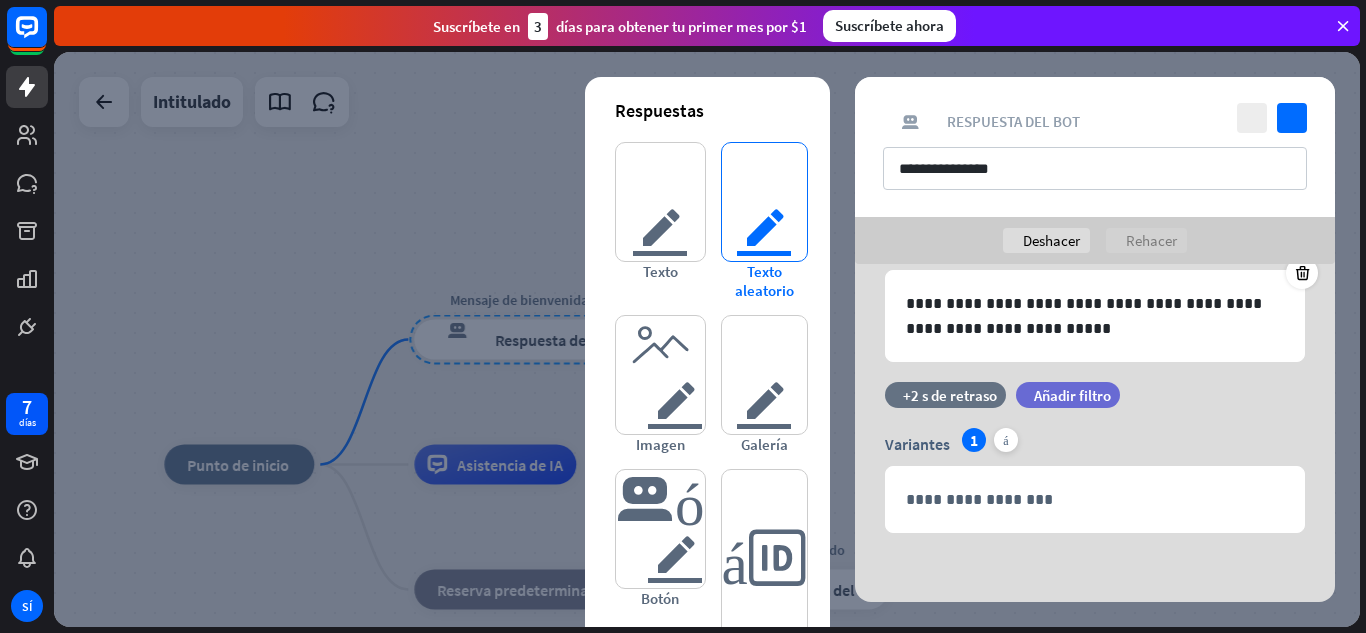 scroll, scrollTop: 117, scrollLeft: 0, axis: vertical 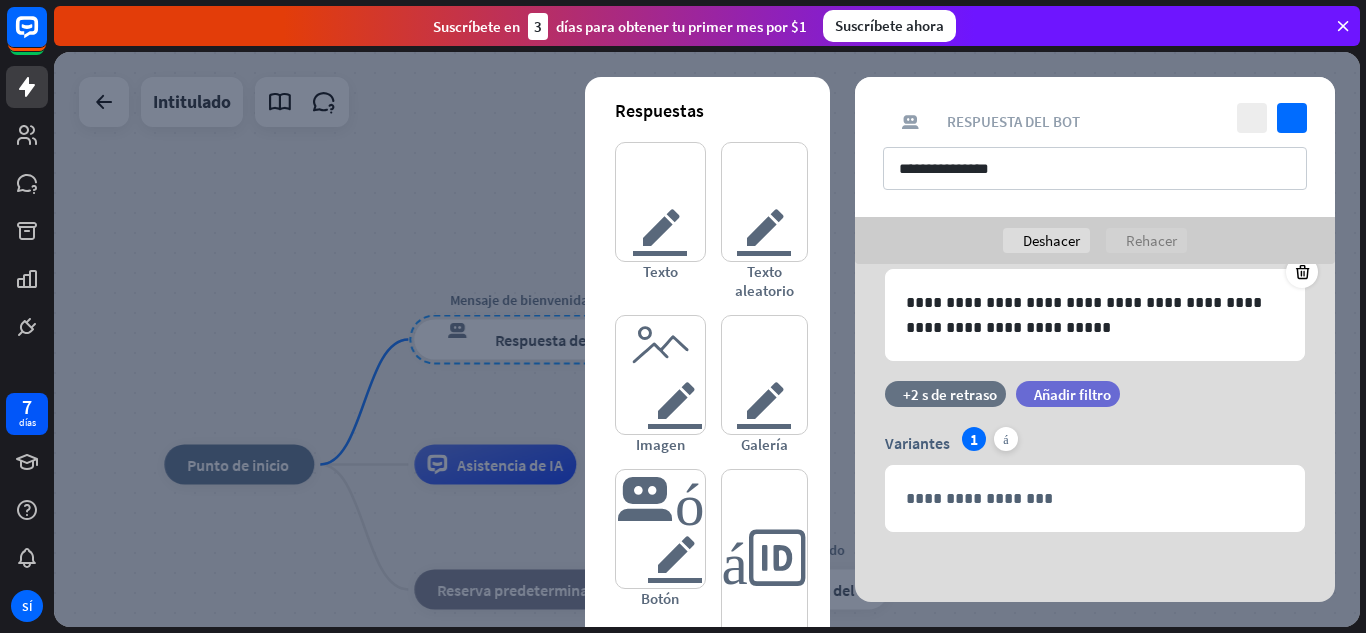 click at bounding box center (707, 339) 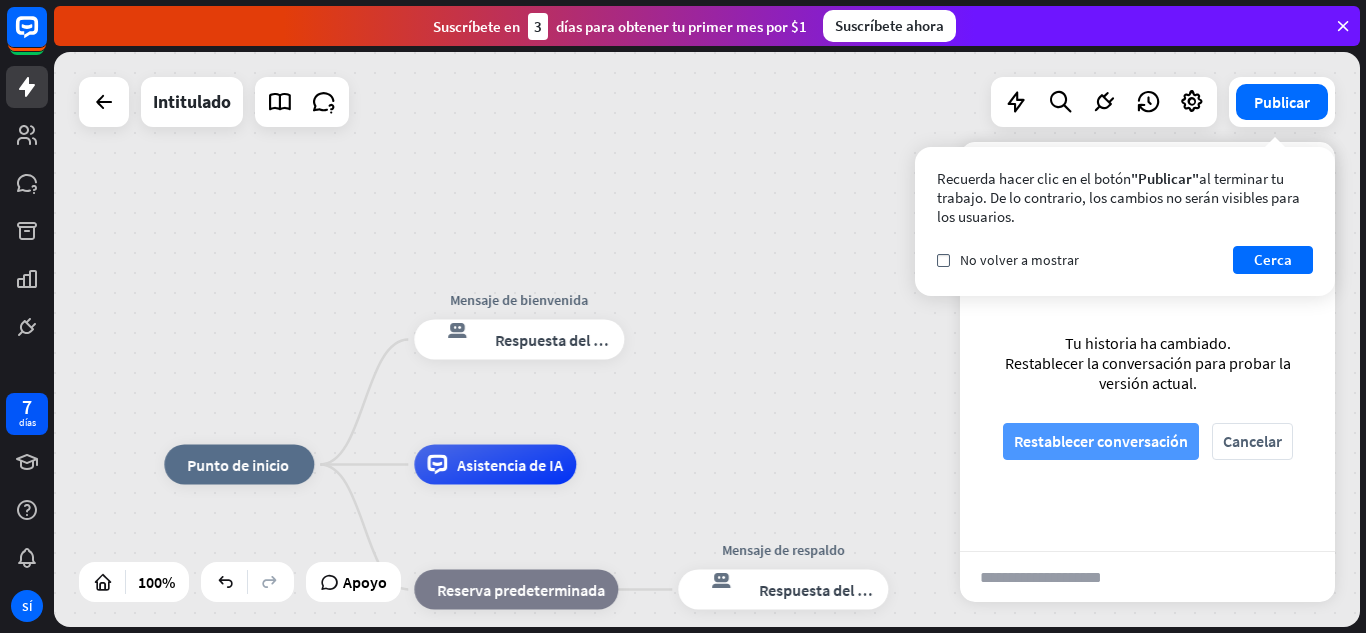 click on "Restablecer conversación" at bounding box center [1101, 441] 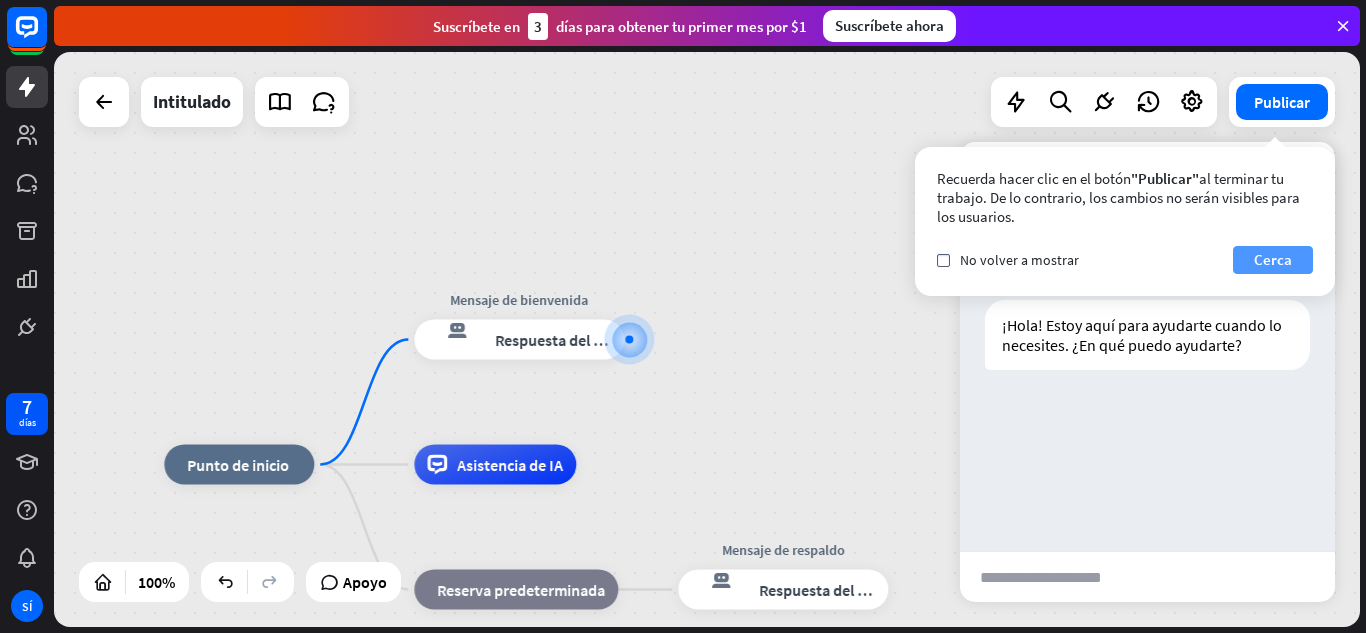 click on "Cerca" at bounding box center [1273, 259] 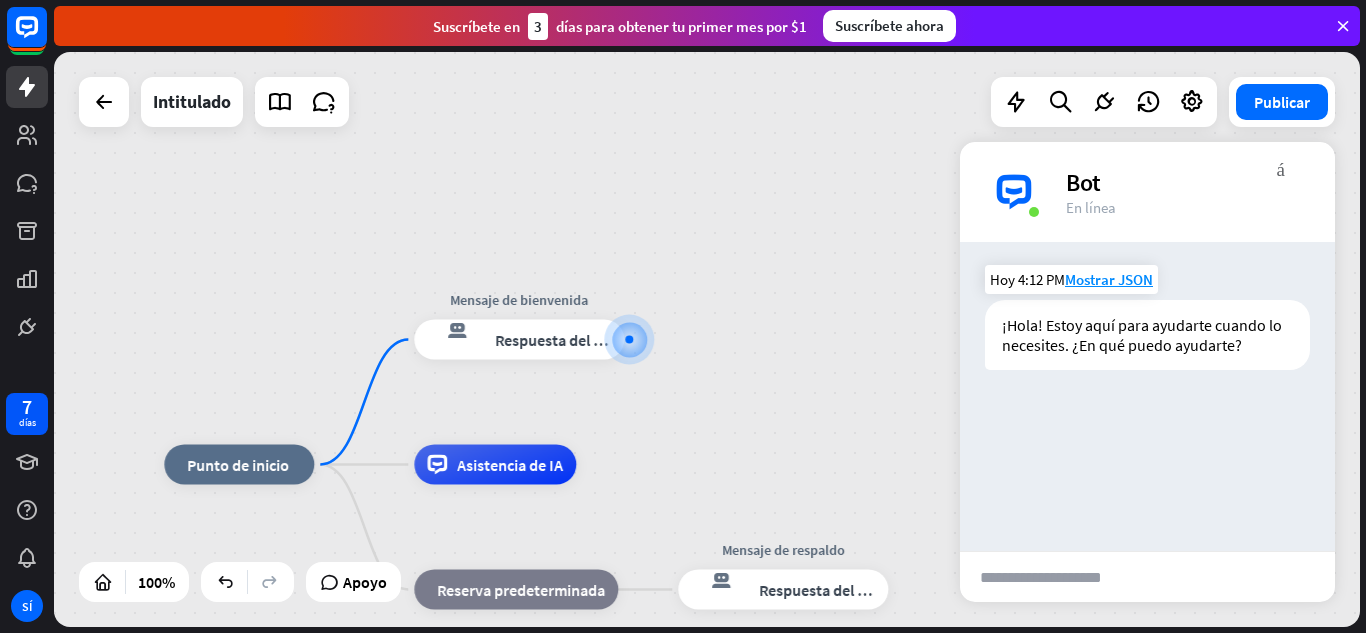 click on "¡Hola! Estoy aquí para ayudarte cuando lo necesites. ¿En qué puedo ayudarte?" at bounding box center [1147, 335] 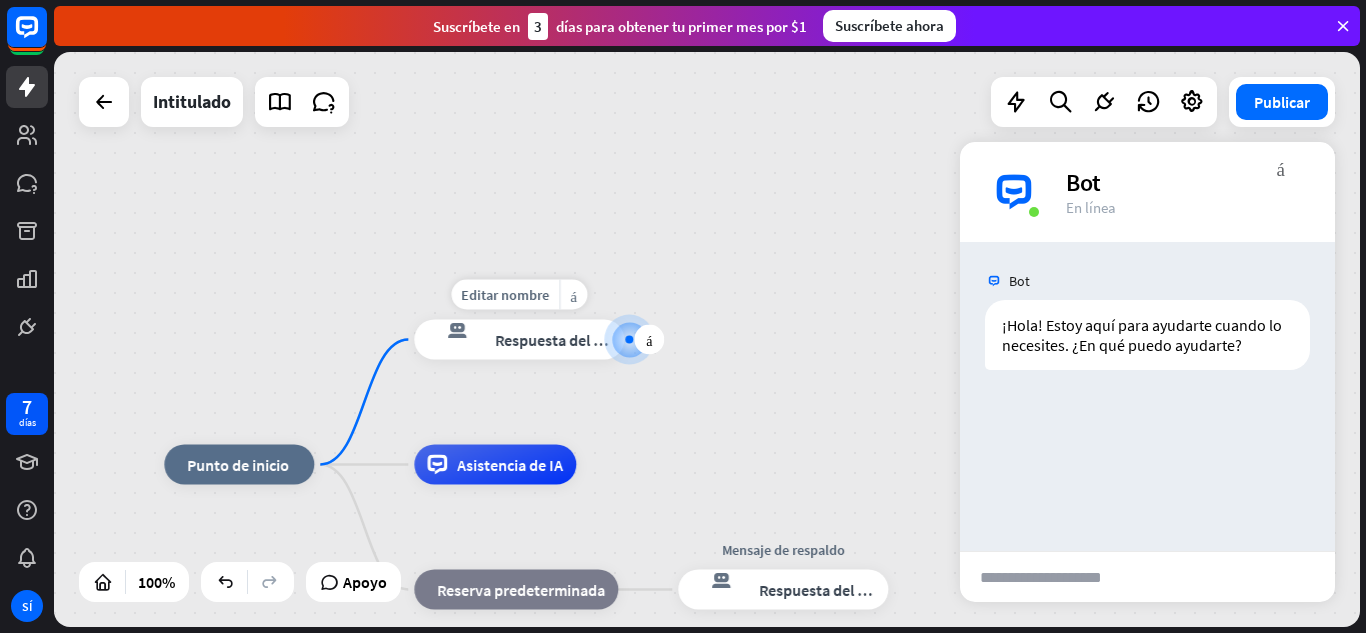 click at bounding box center (629, 339) 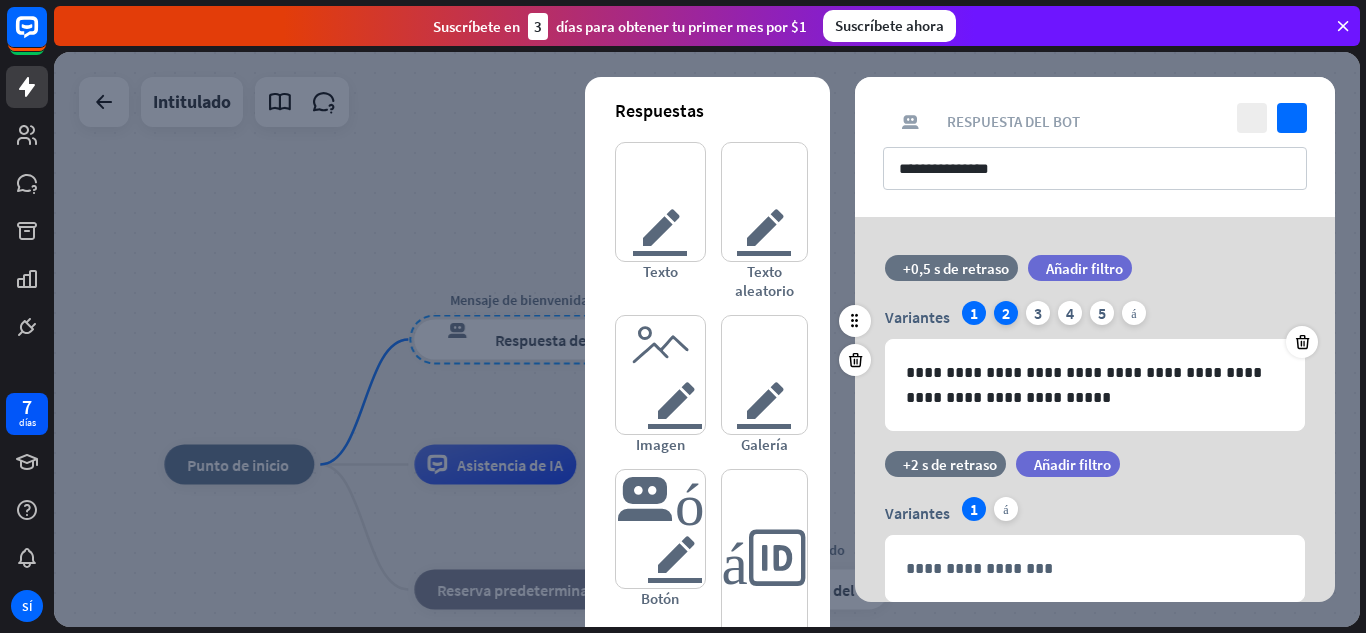 click on "2" at bounding box center (1006, 313) 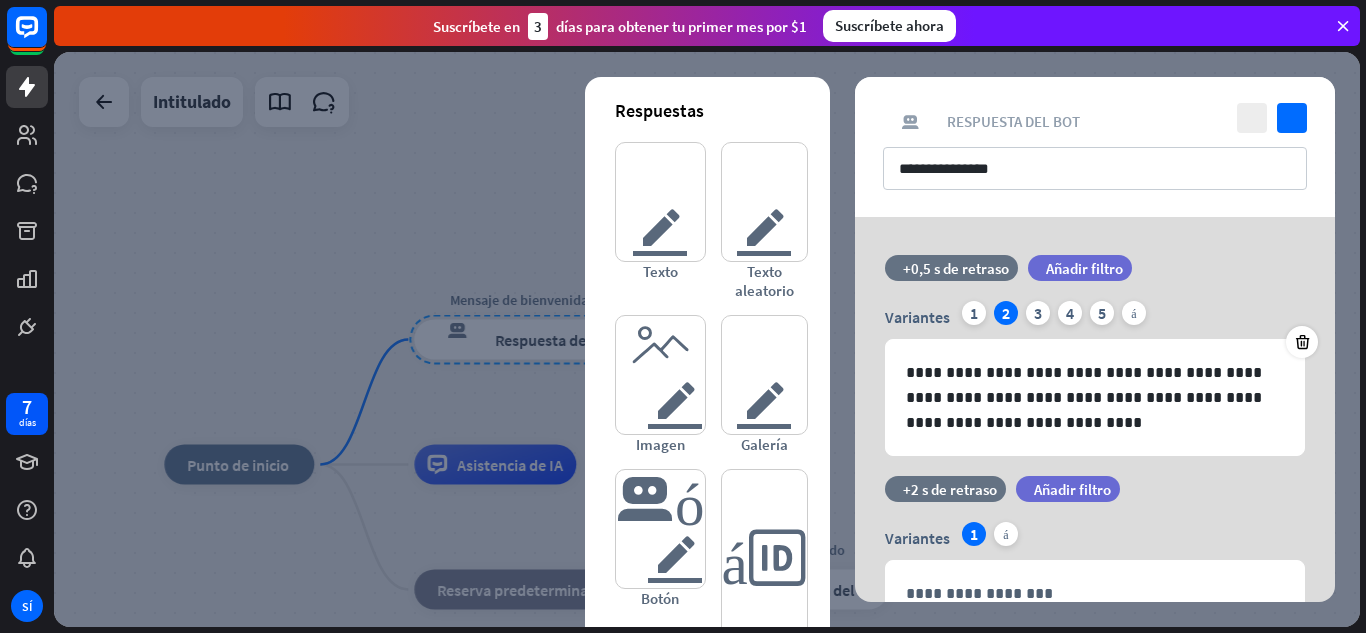 click at bounding box center [707, 339] 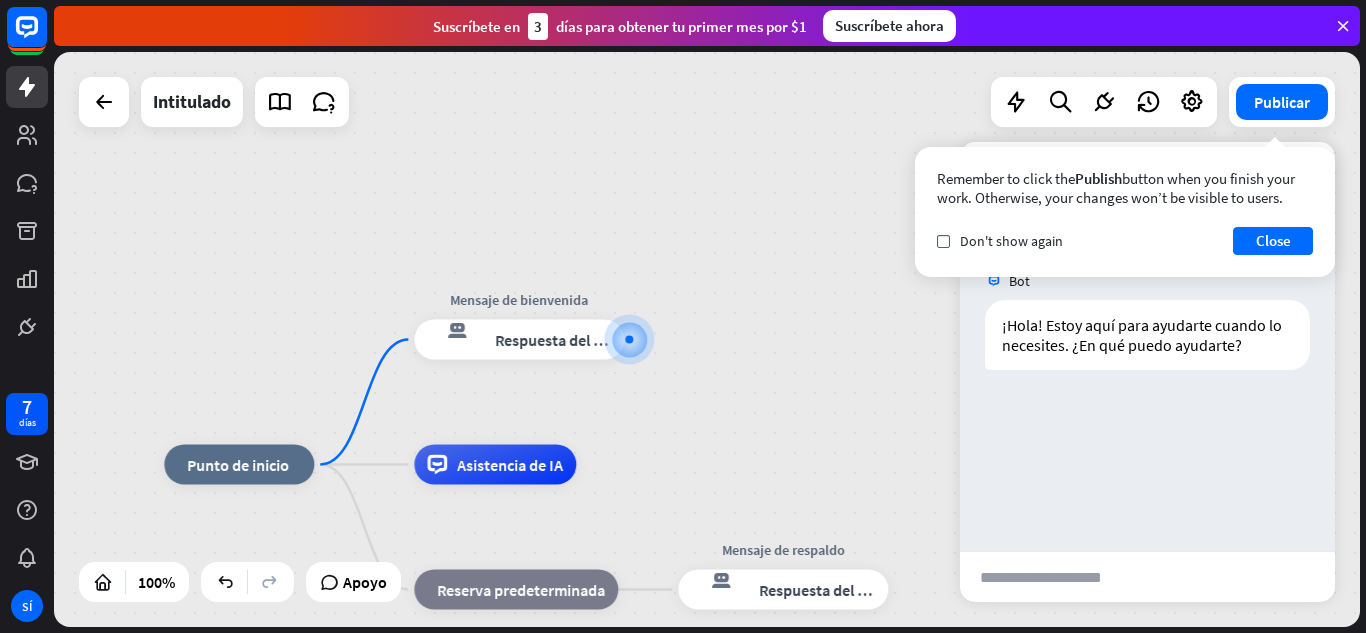 click on "Bot
¡Hola! Estoy aquí para ayudarte cuando lo necesites. ¿En qué puedo ayudarte?
Hoy 4:12 PM
Mostrar JSON" at bounding box center [1147, 396] 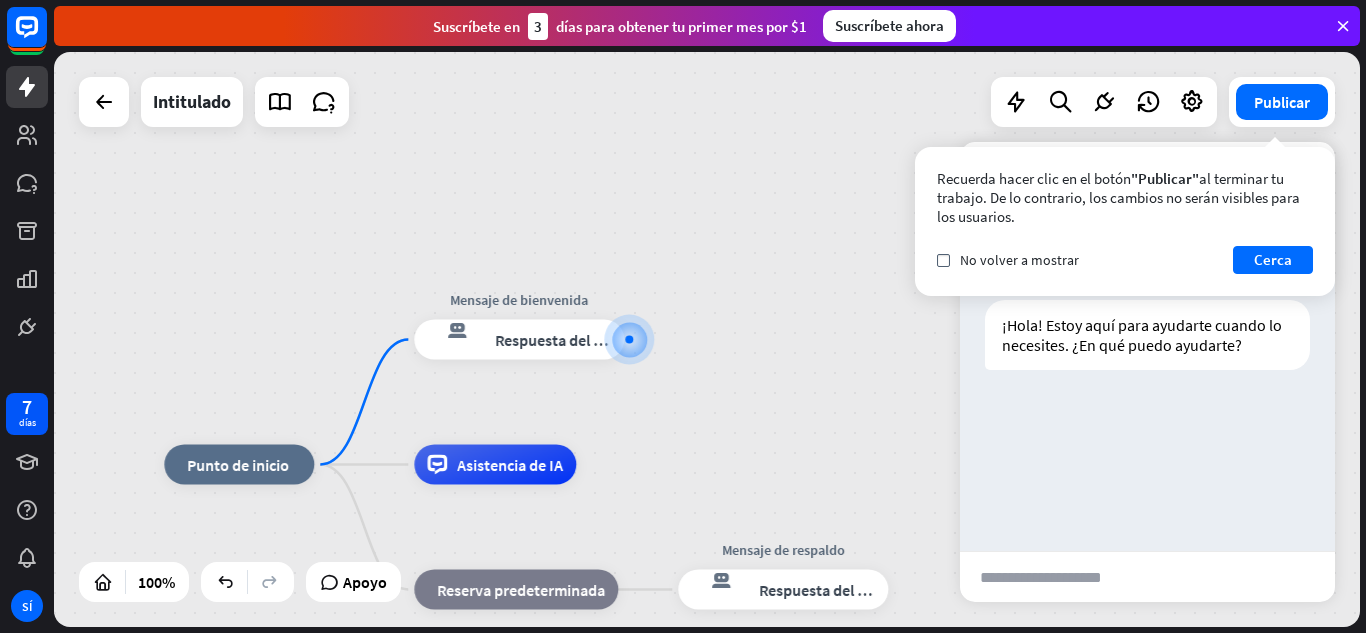 click at bounding box center [1058, 577] 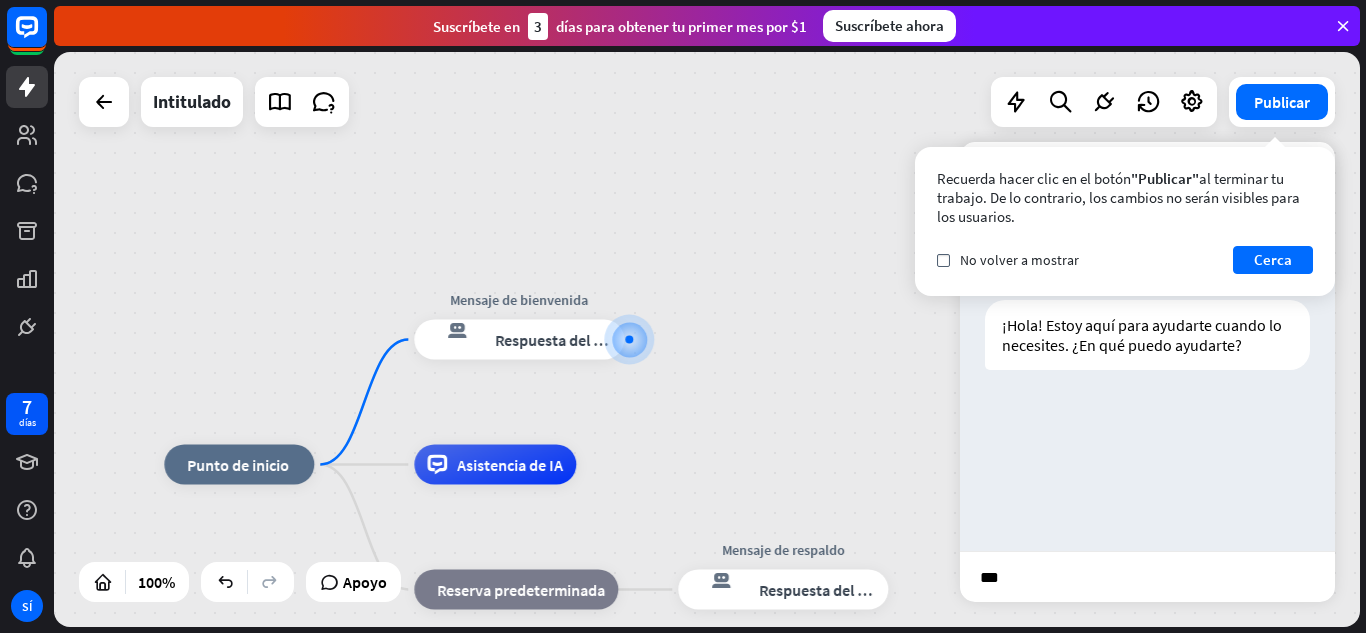 type on "****" 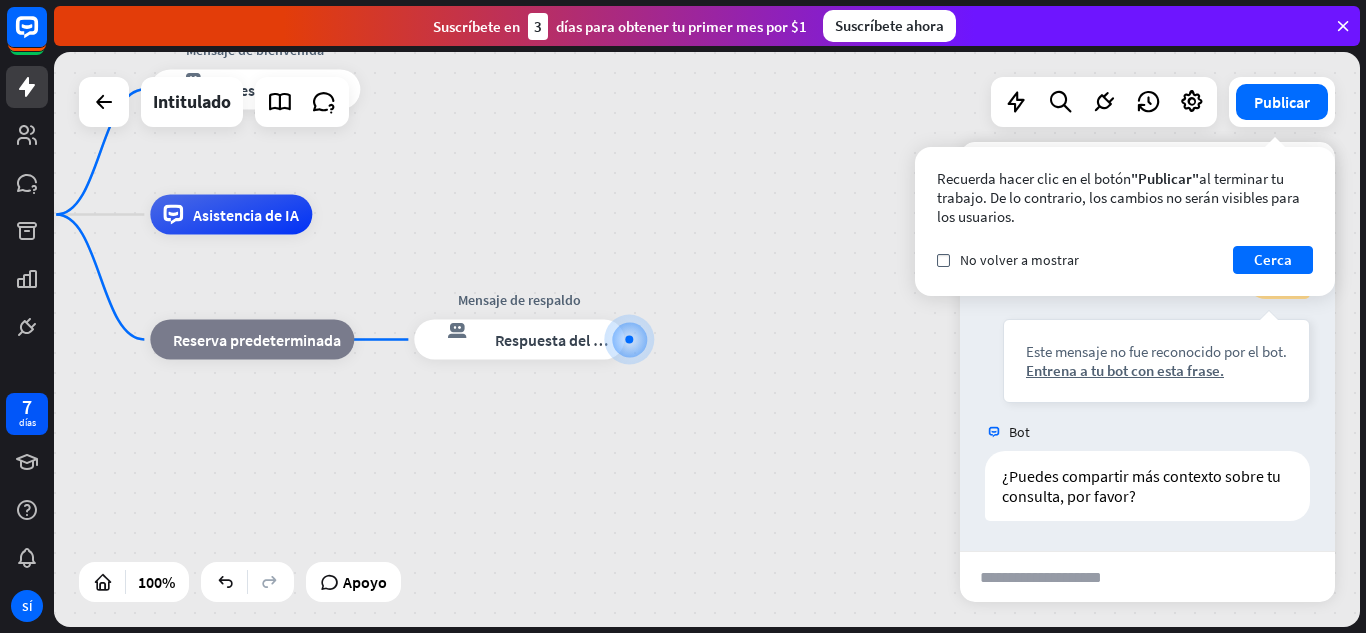 scroll, scrollTop: 188, scrollLeft: 0, axis: vertical 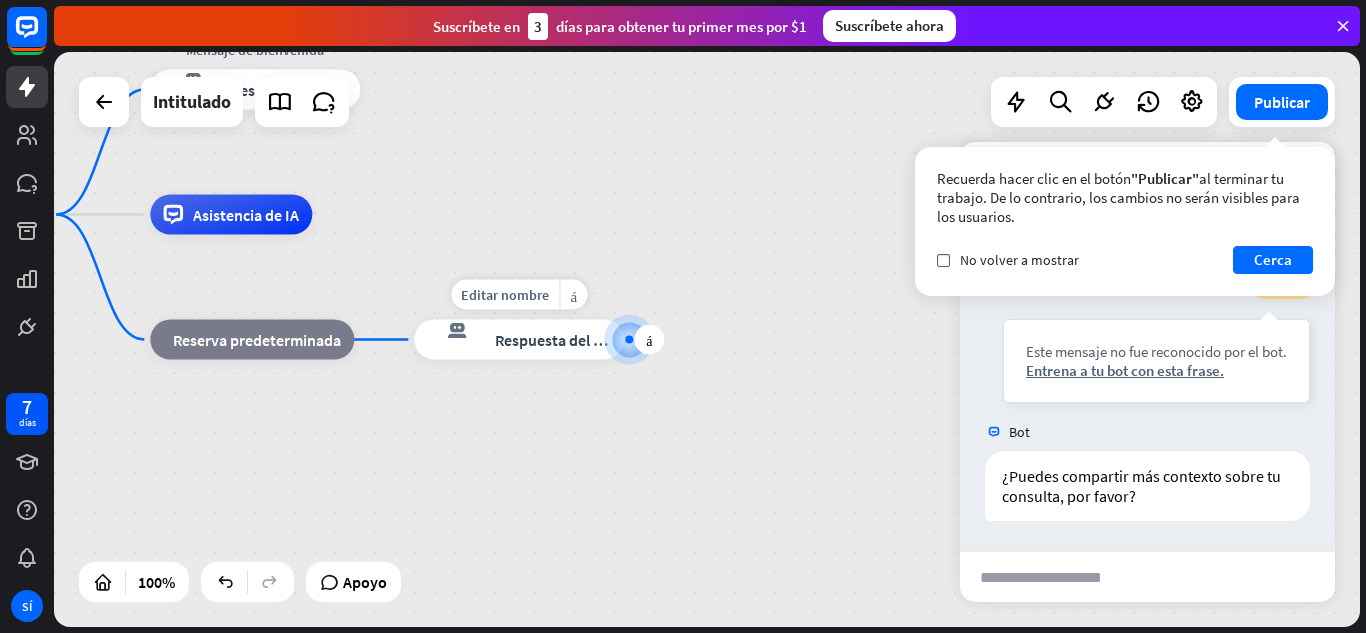 click on "Respuesta del bot" at bounding box center (556, 340) 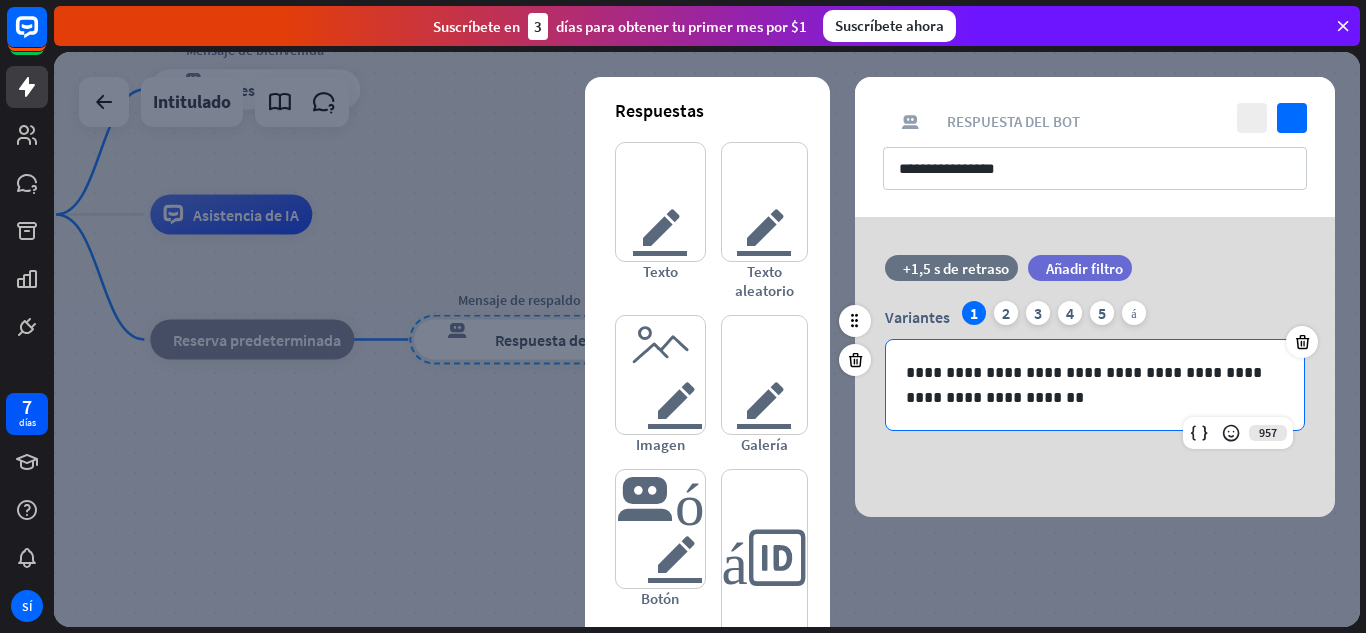 click on "**********" at bounding box center [1095, 385] 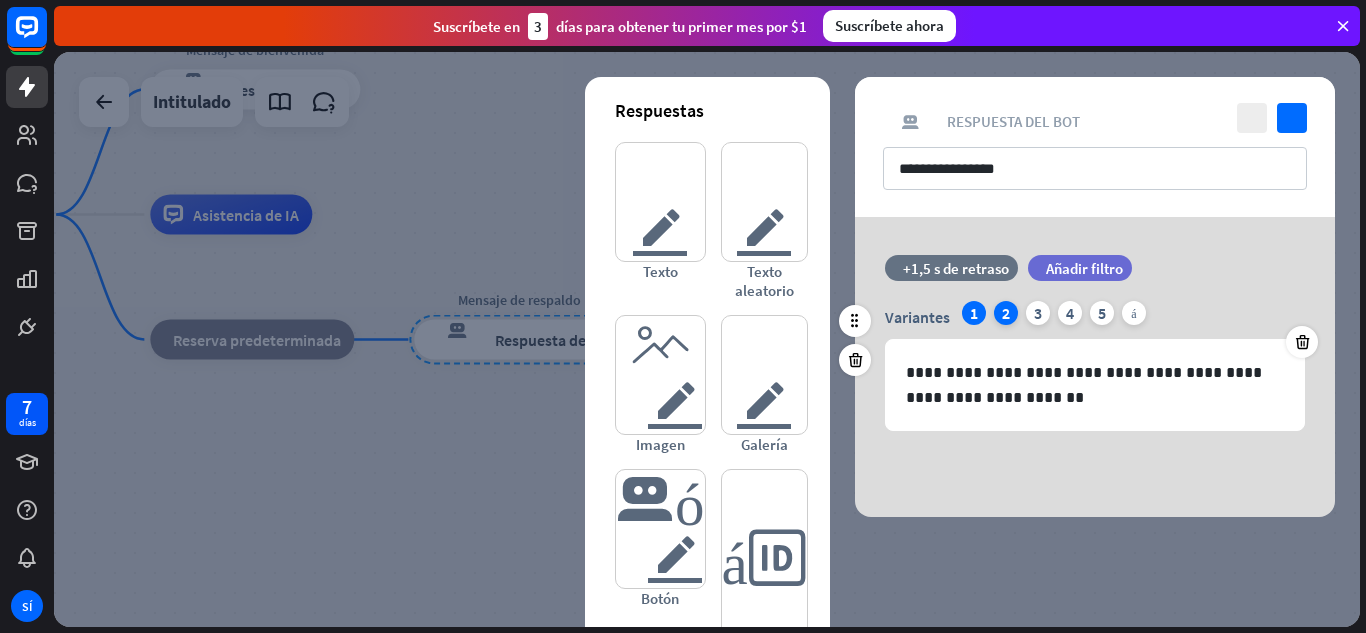 click on "2" at bounding box center [1006, 313] 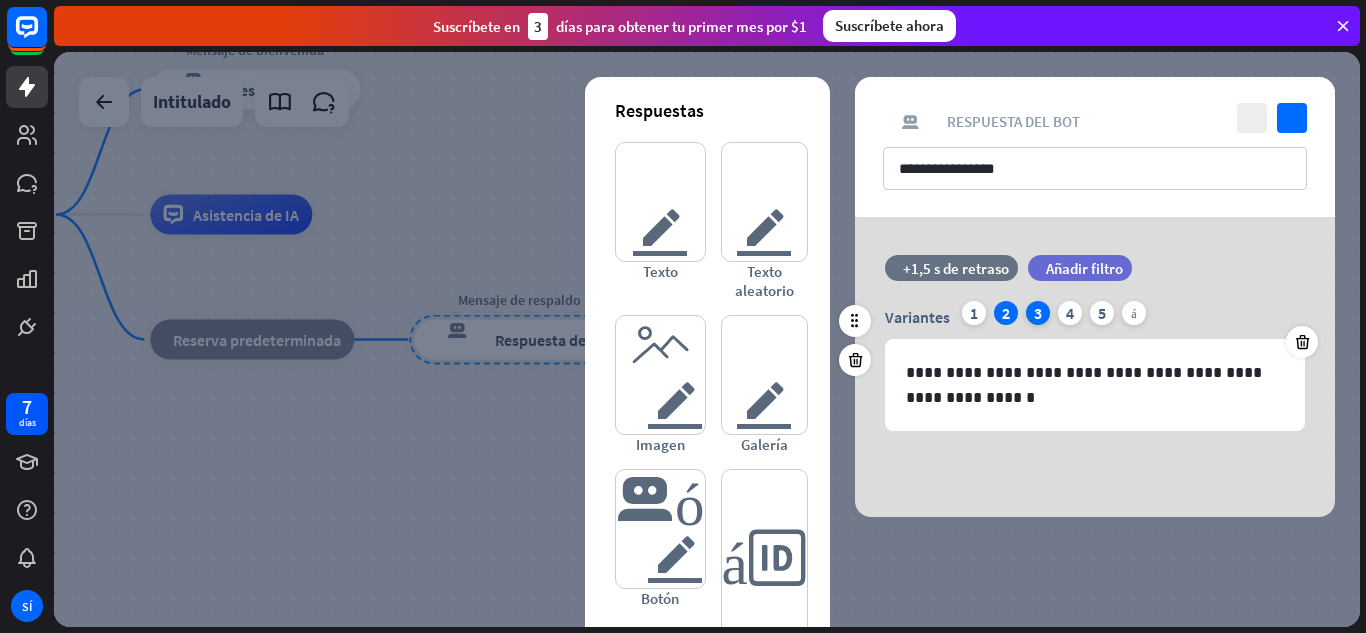 click on "3" at bounding box center (1038, 313) 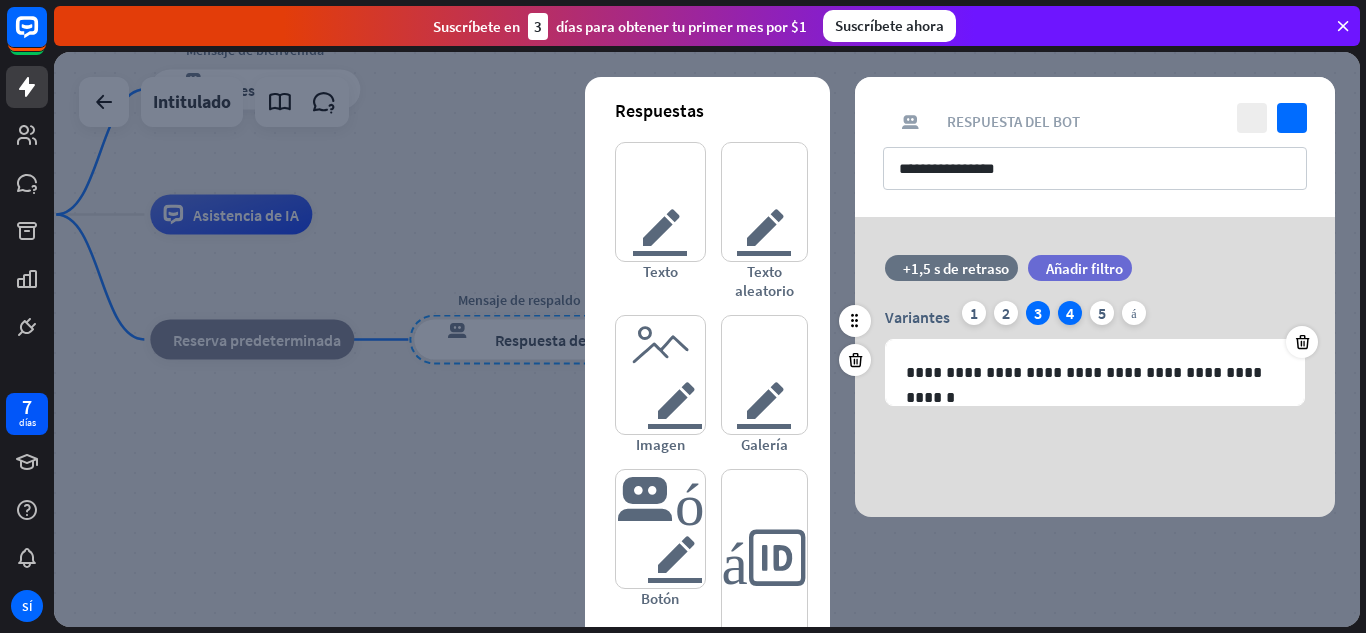 click on "4" at bounding box center [1070, 313] 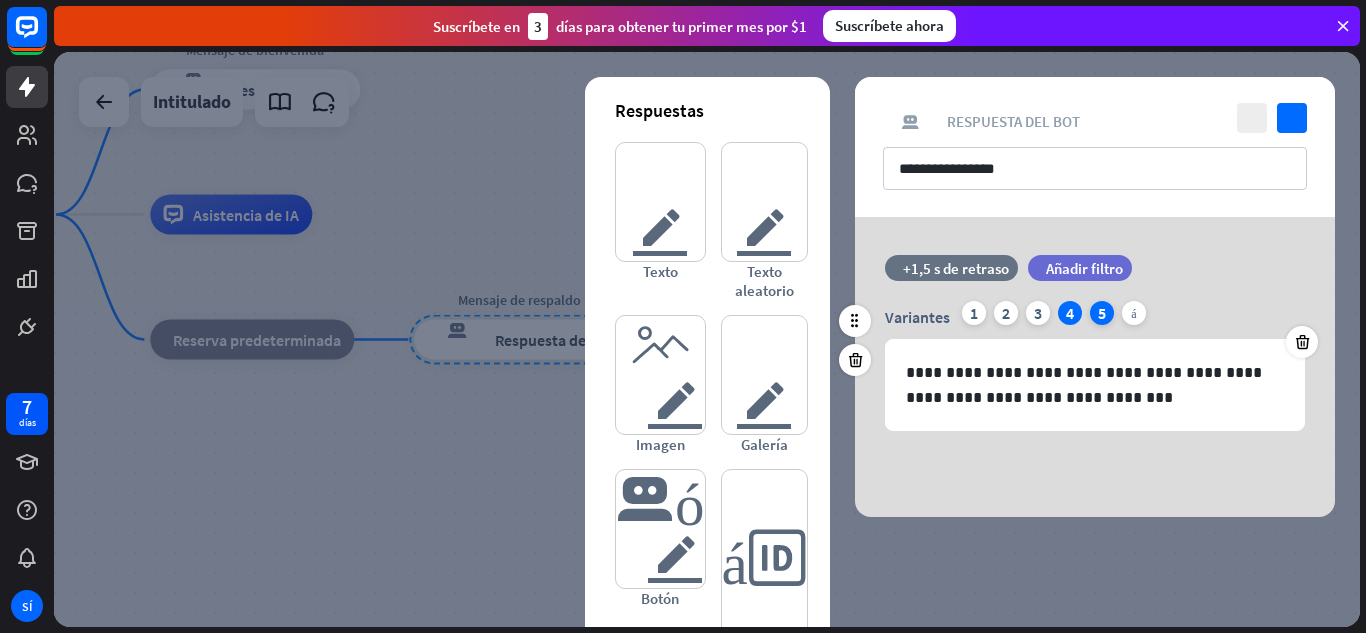 click on "5" at bounding box center (1102, 313) 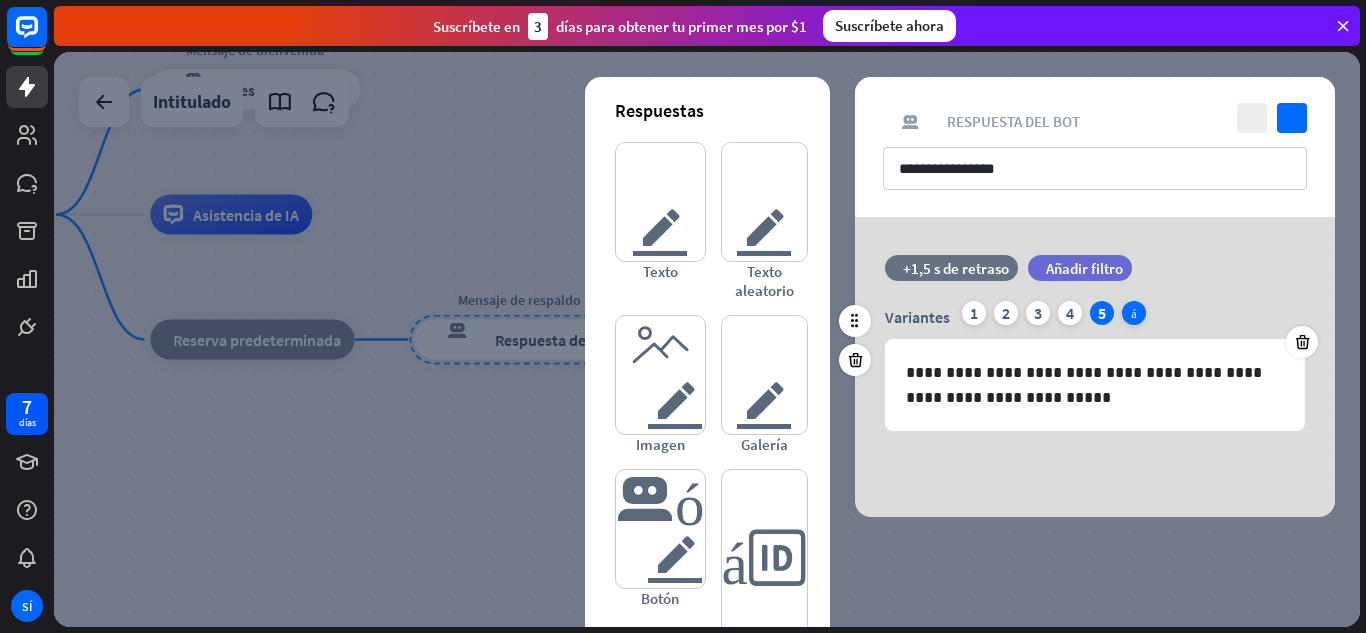 click on "más" at bounding box center [1134, 313] 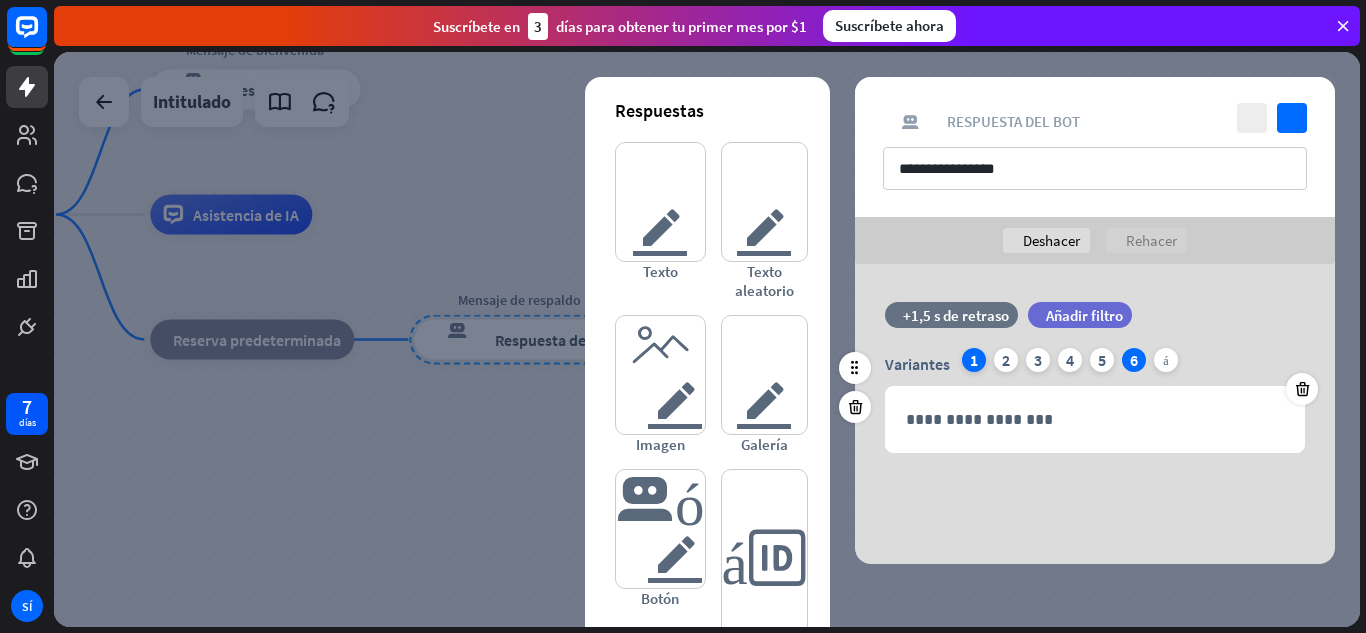 click on "1" at bounding box center [974, 360] 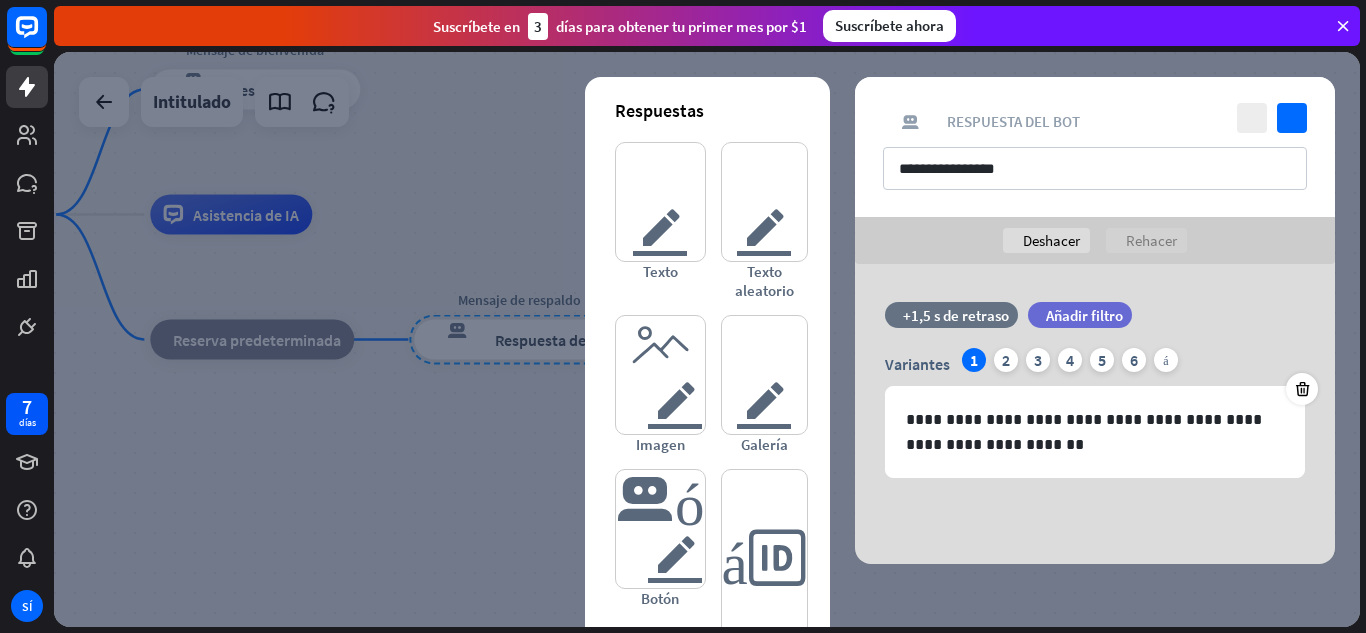 click at bounding box center (707, 339) 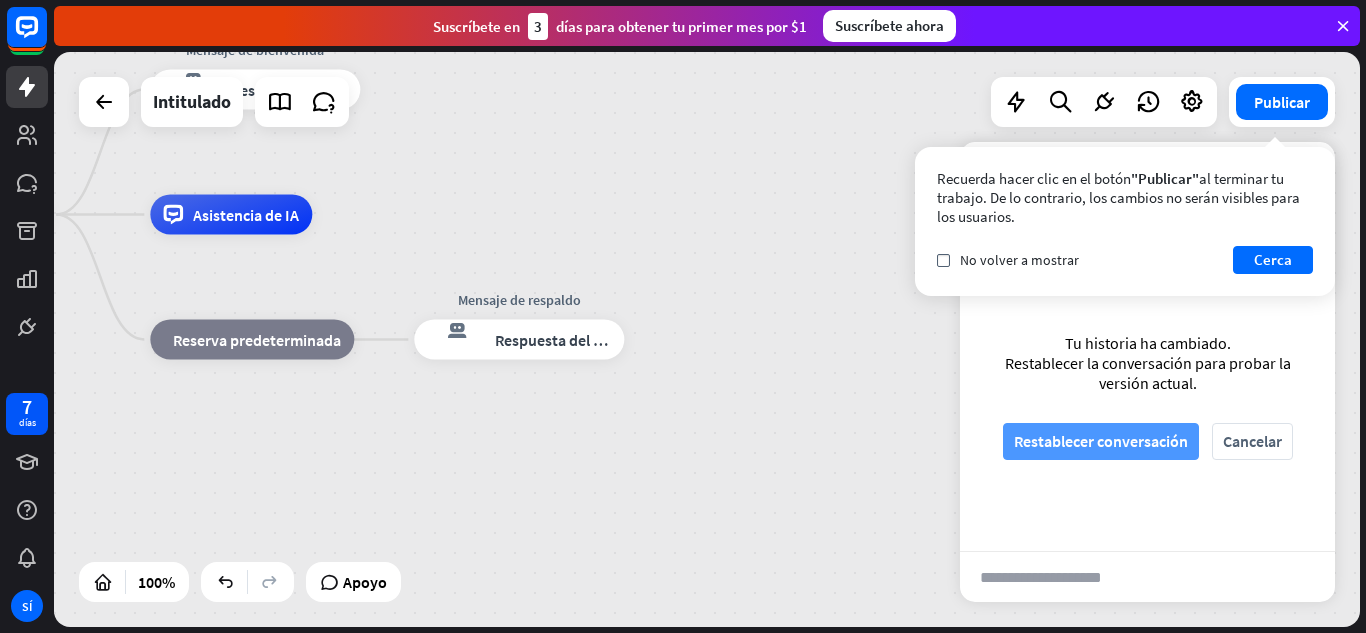 click on "Restablecer conversación" at bounding box center [1101, 441] 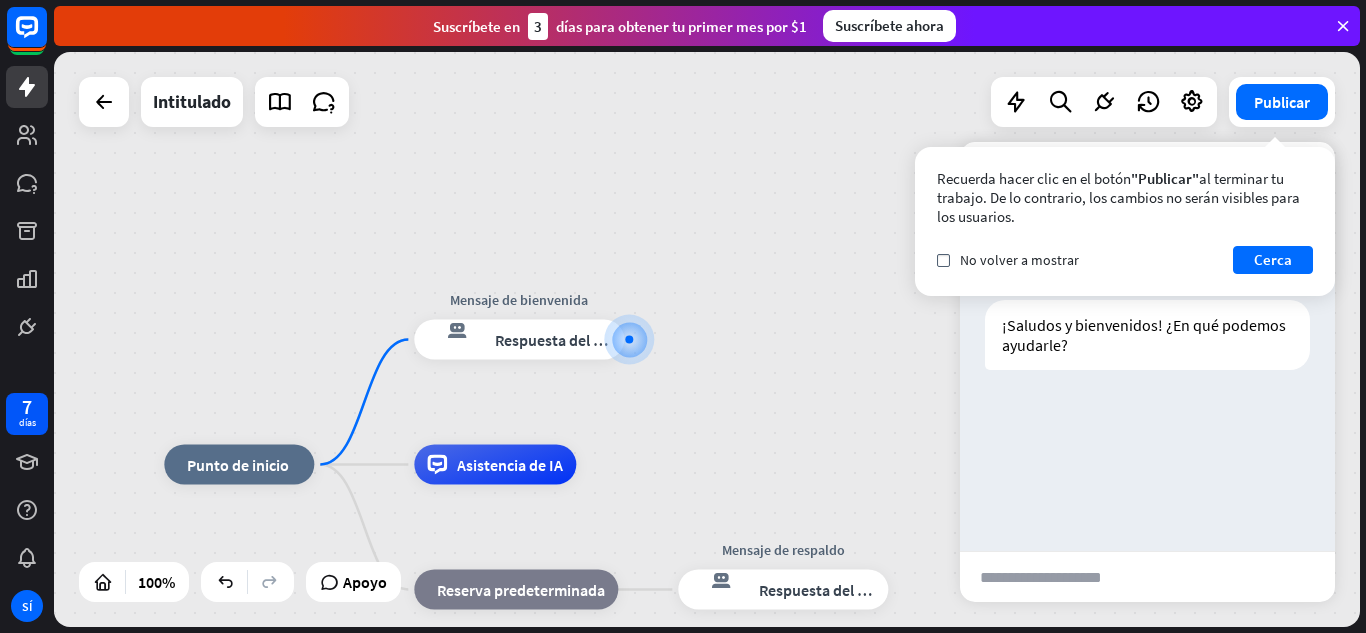 click at bounding box center (1058, 577) 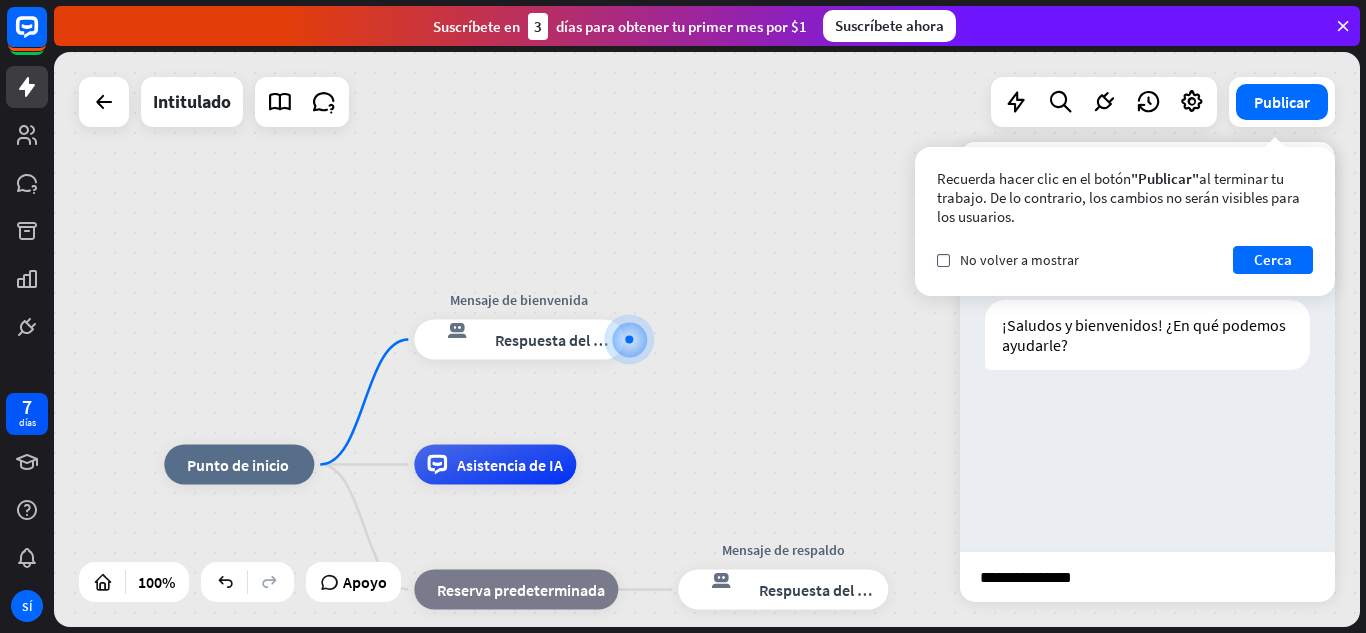 type on "**********" 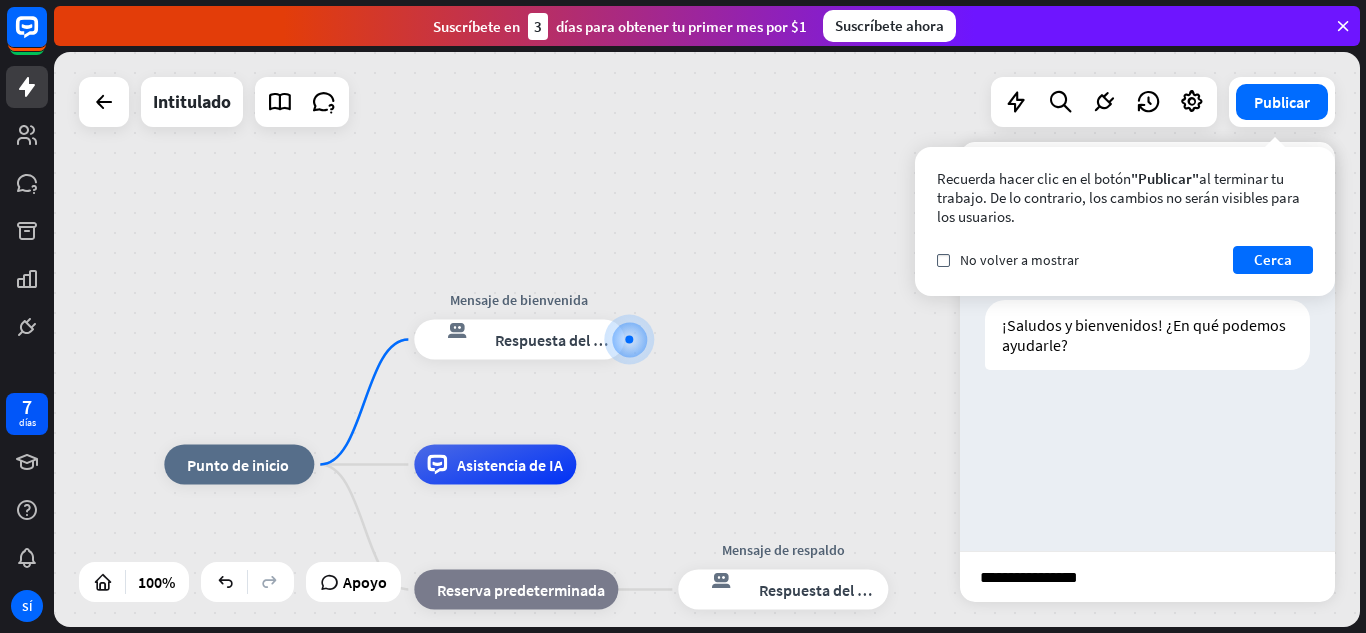 type 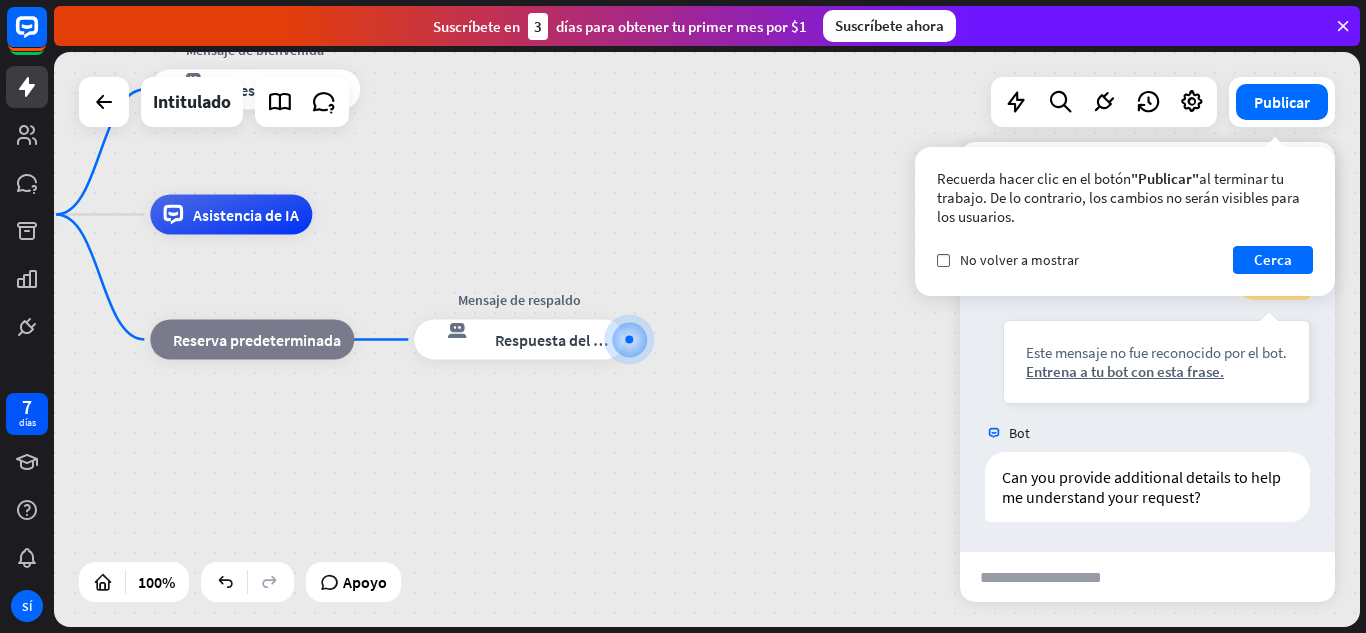 scroll, scrollTop: 188, scrollLeft: 0, axis: vertical 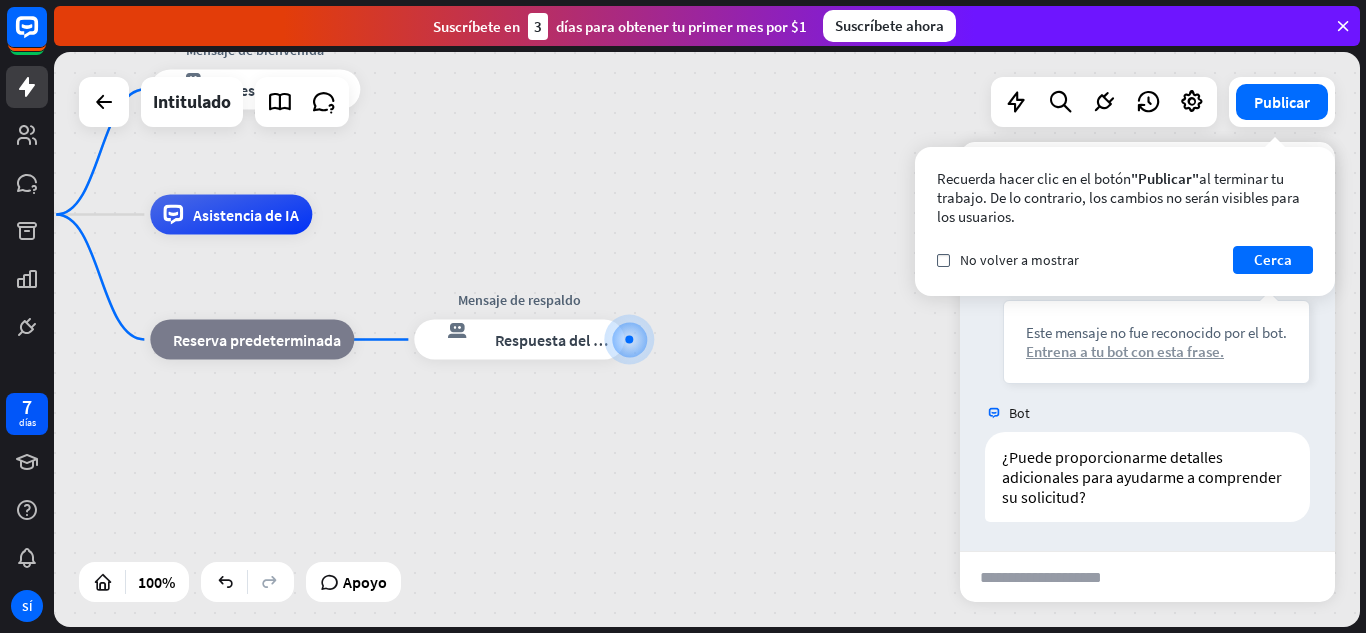 click on "Entrena a tu bot con esta frase." at bounding box center [1125, 351] 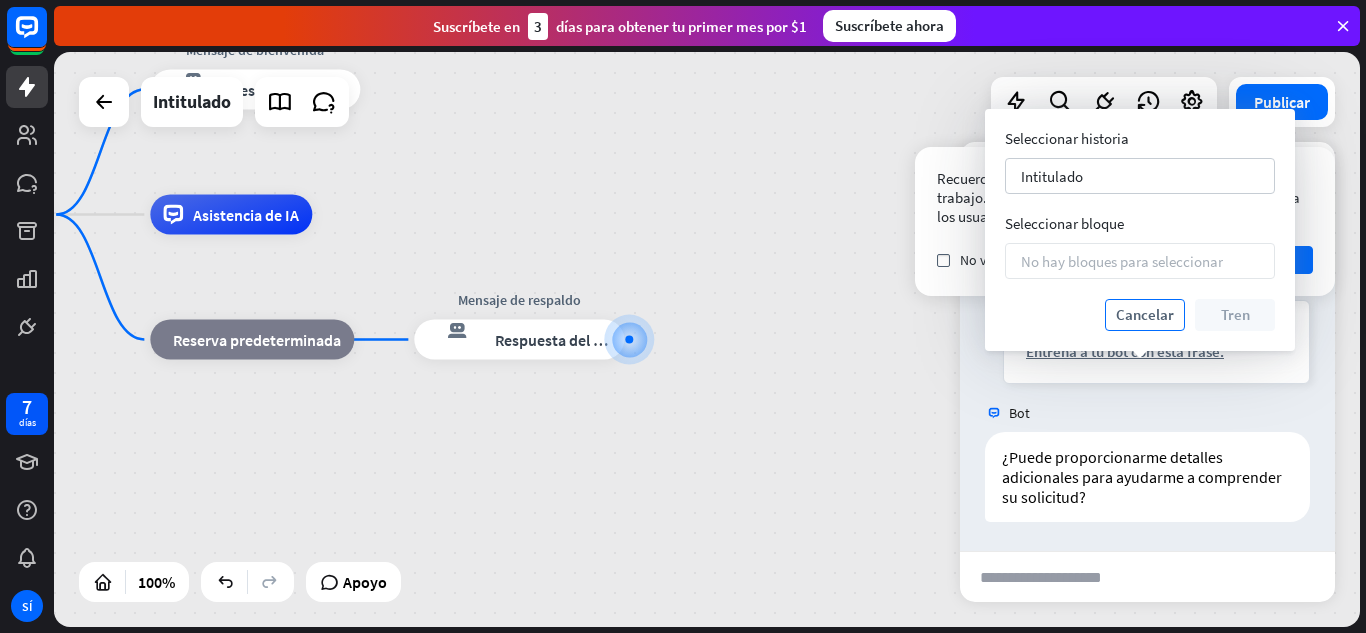 click on "Cancelar" at bounding box center [1145, 315] 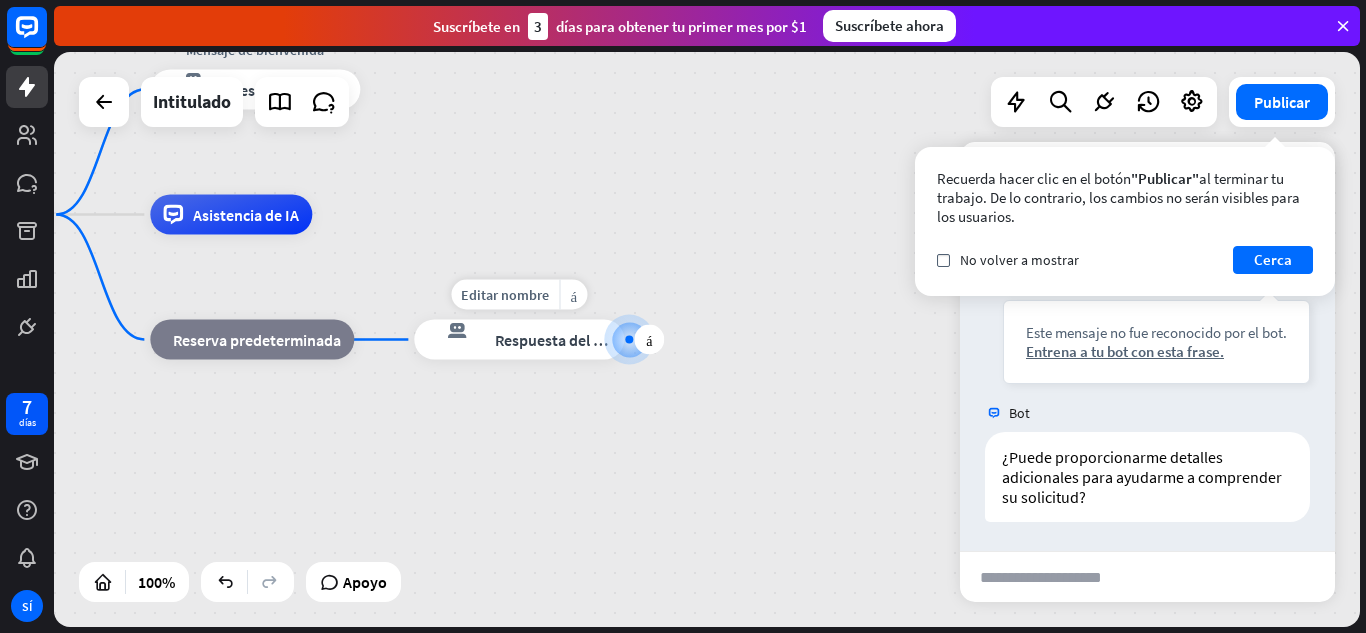 click on "respuesta del bot de bloqueo   Respuesta del bot" at bounding box center [519, 340] 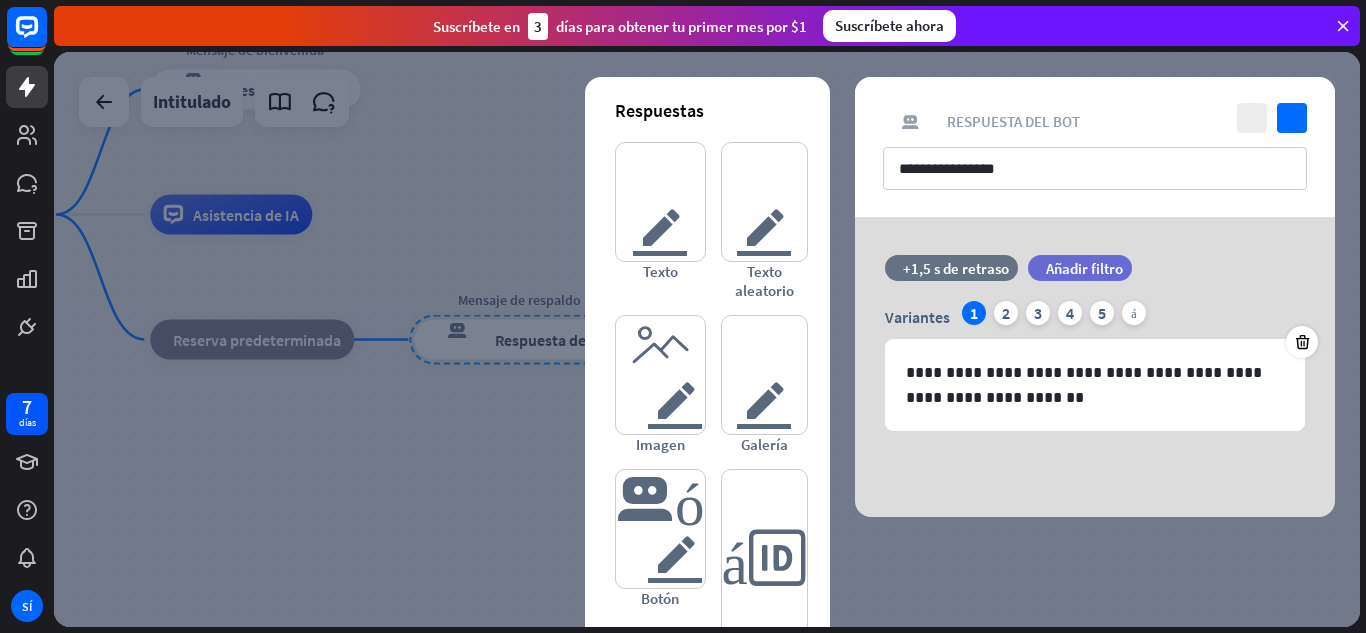 click at bounding box center (707, 339) 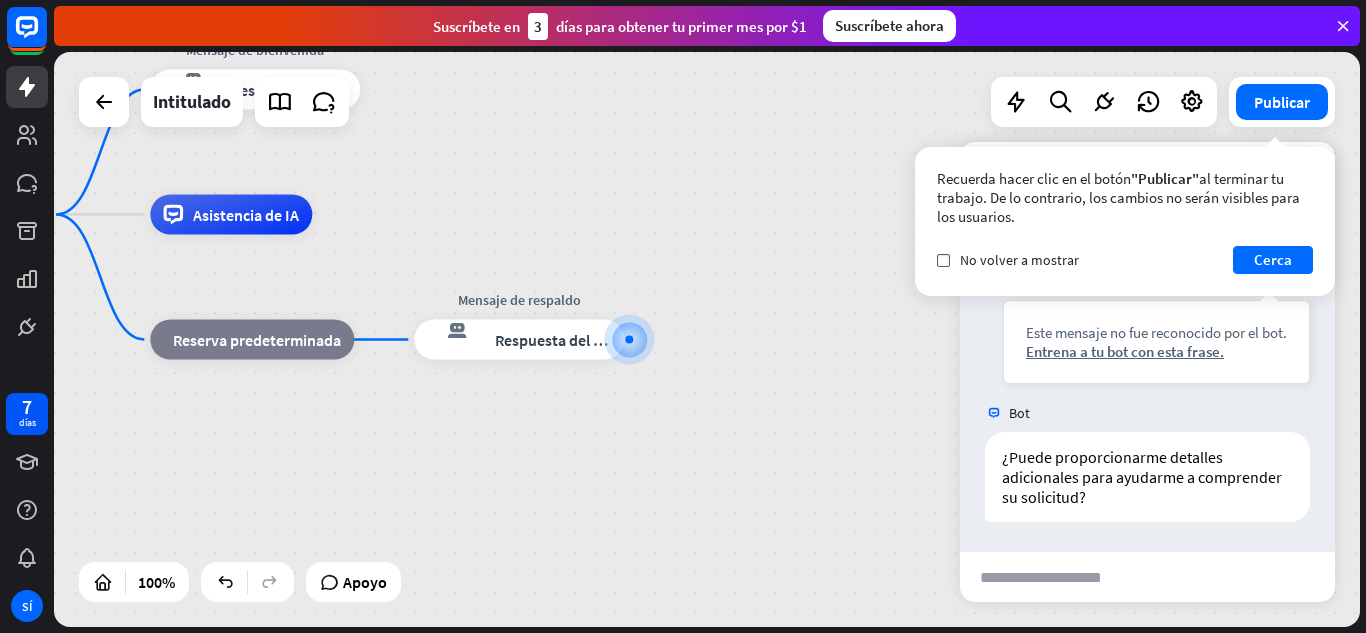 click on "inicio_2   Punto de inicio                 Mensaje de bienvenida   respuesta del bot de bloqueo   Respuesta del bot                     Asistencia de IA                   bloque_de_retroceso   Reserva predeterminada                 Mensaje de respaldo   respuesta del bot de bloqueo   Respuesta del bot" at bounding box center (553, 502) 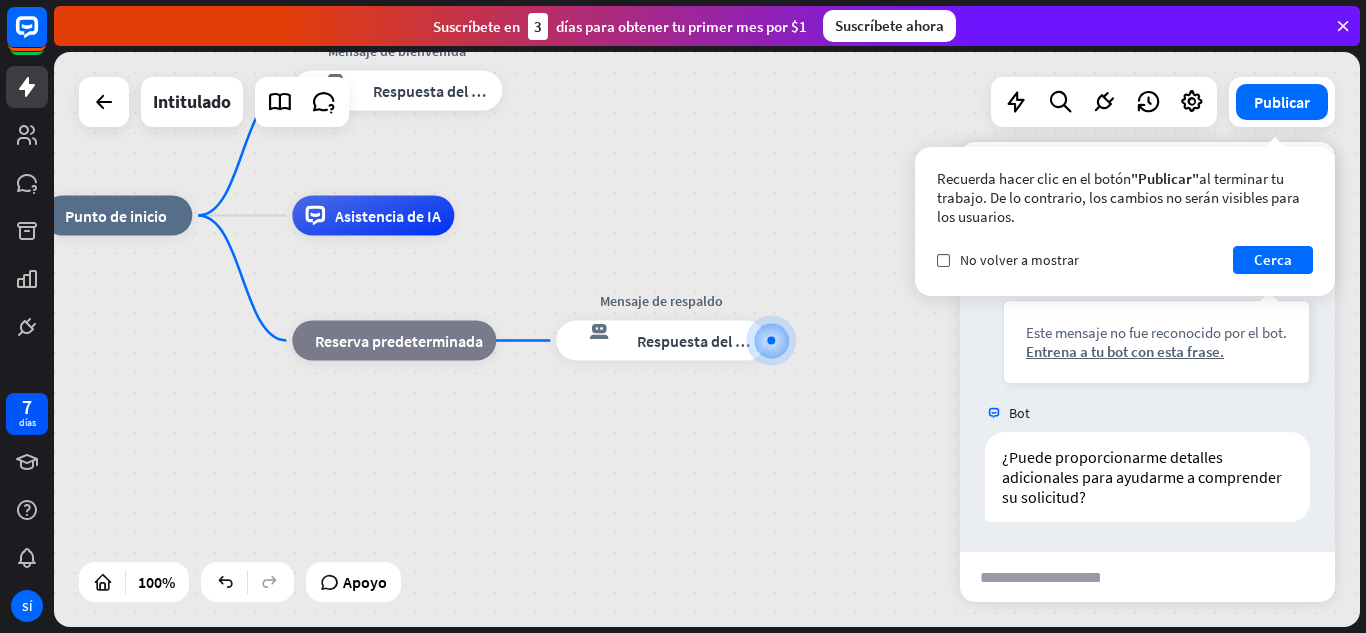 drag, startPoint x: 679, startPoint y: 425, endPoint x: 958, endPoint y: 352, distance: 288.3921 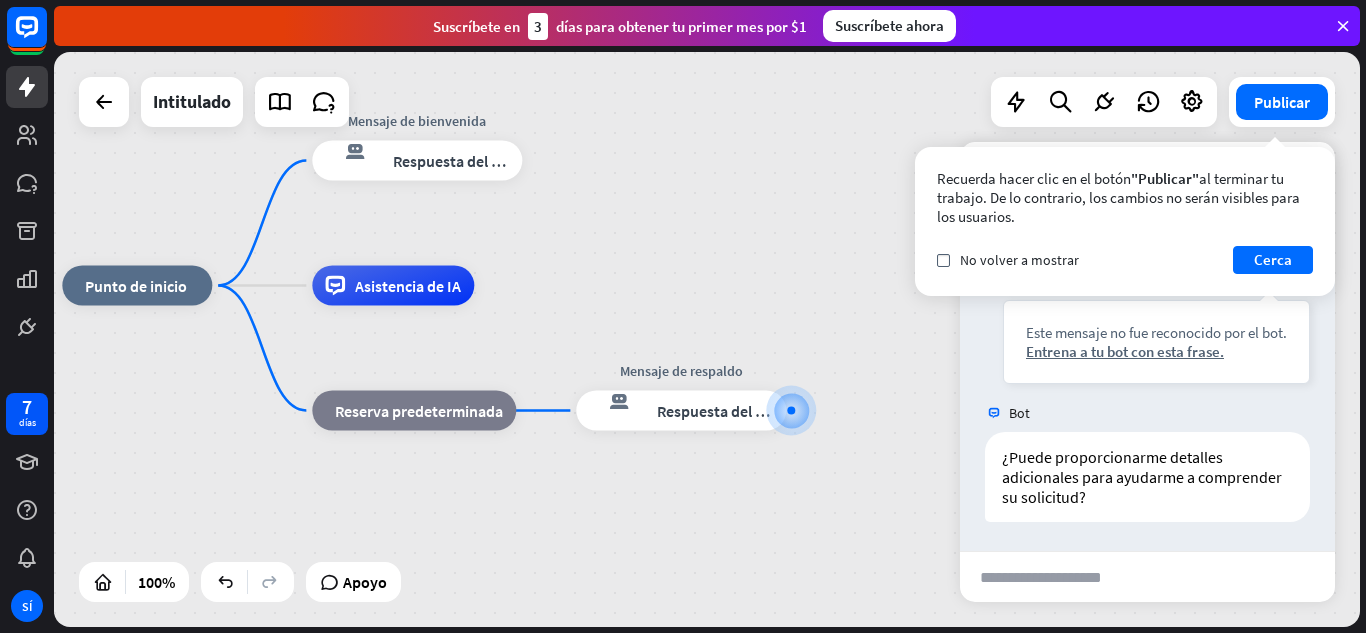 drag, startPoint x: 712, startPoint y: 398, endPoint x: 595, endPoint y: 542, distance: 185.53975 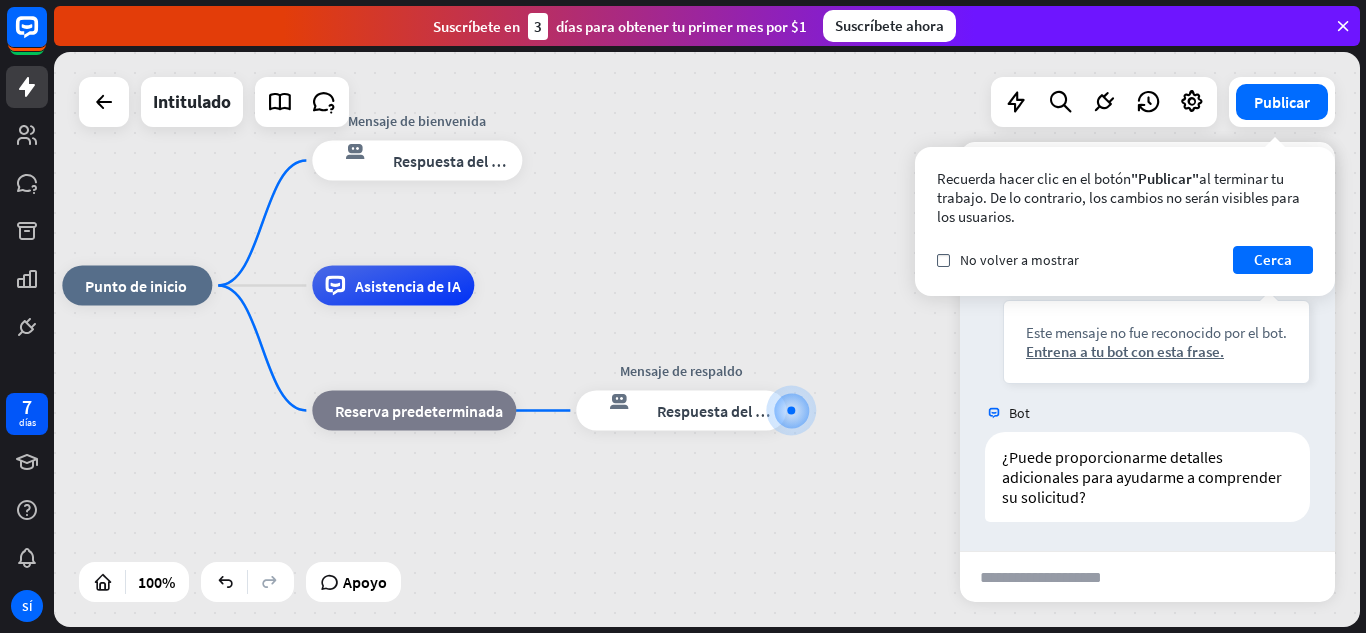 click on "inicio_2   Punto de inicio                 Mensaje de bienvenida   respuesta del bot de bloqueo   Respuesta del bot                     Asistencia de IA                   bloque_de_retroceso   Reserva predeterminada                 Mensaje de respaldo   respuesta del bot de bloqueo   Respuesta del bot" at bounding box center [715, 573] 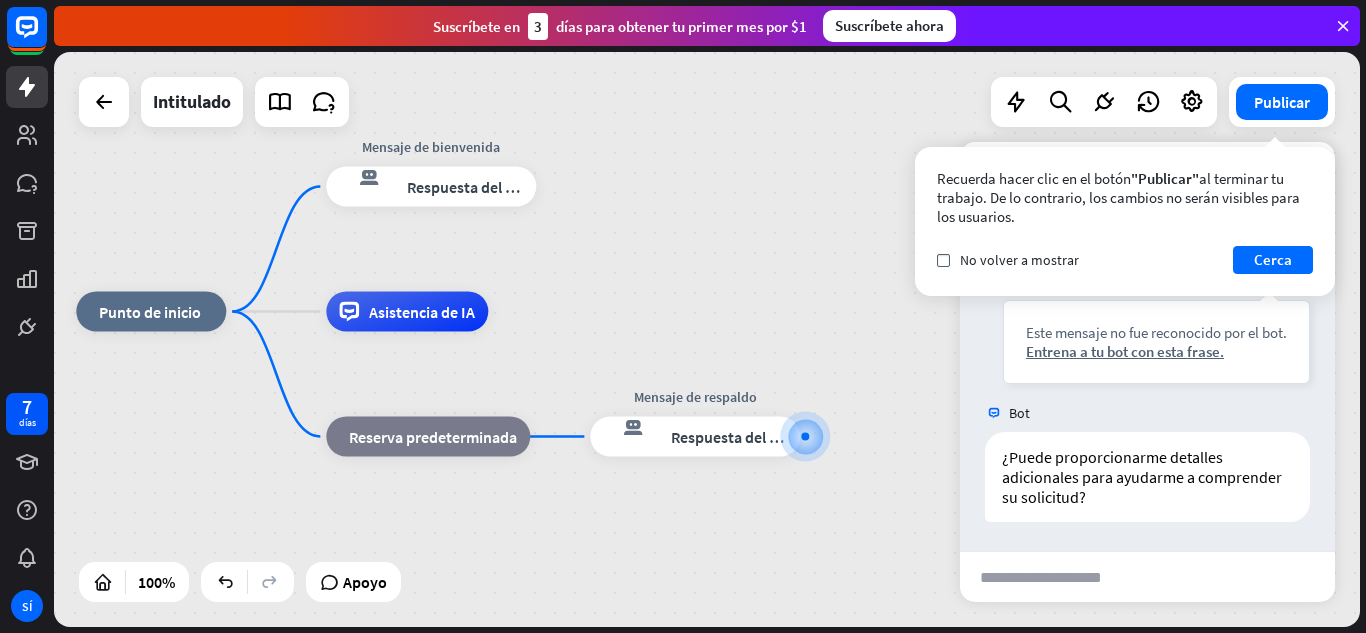 drag, startPoint x: 595, startPoint y: 542, endPoint x: 609, endPoint y: 568, distance: 29.529646 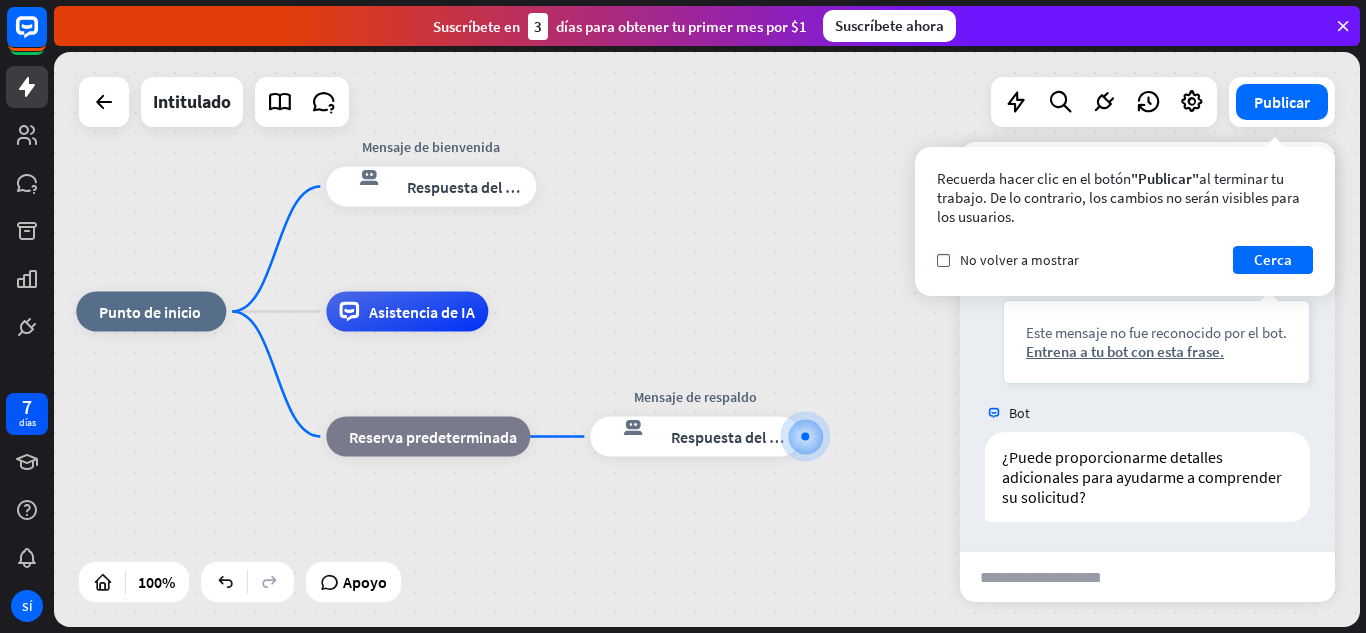 click on "inicio_2   Punto de inicio                 Mensaje de bienvenida   respuesta del bot de bloqueo   Respuesta del bot                     Asistencia de IA                   bloque_de_retroceso   Reserva predeterminada                 Mensaje de respaldo   respuesta del bot de bloqueo   Respuesta del bot" at bounding box center (729, 599) 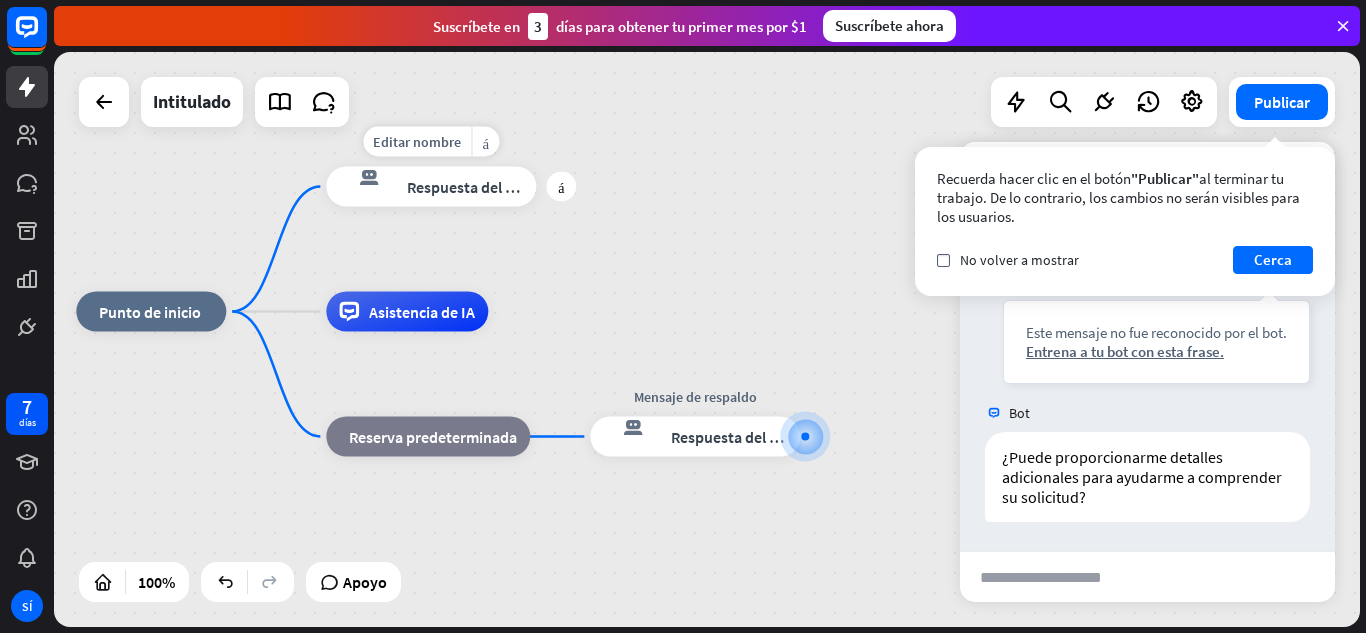 click on "Editar nombre   más_amarillo         más     respuesta del bot de bloqueo   Respuesta del bot" at bounding box center (431, 187) 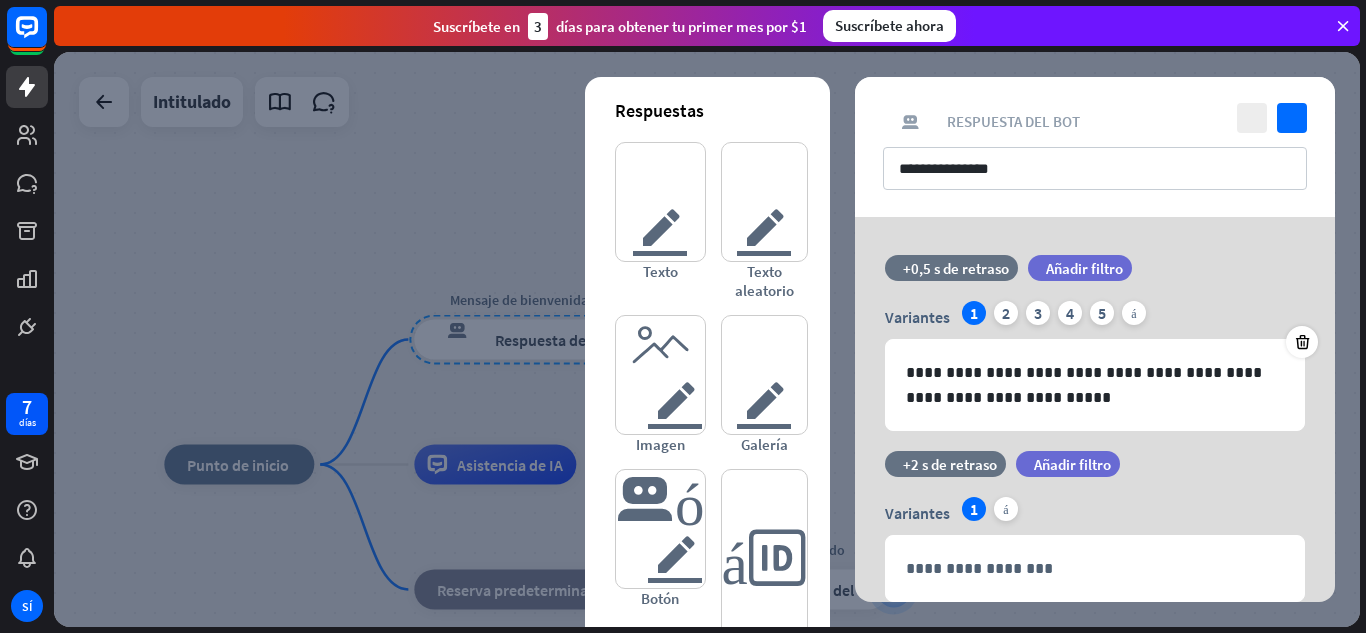 click at bounding box center (707, 339) 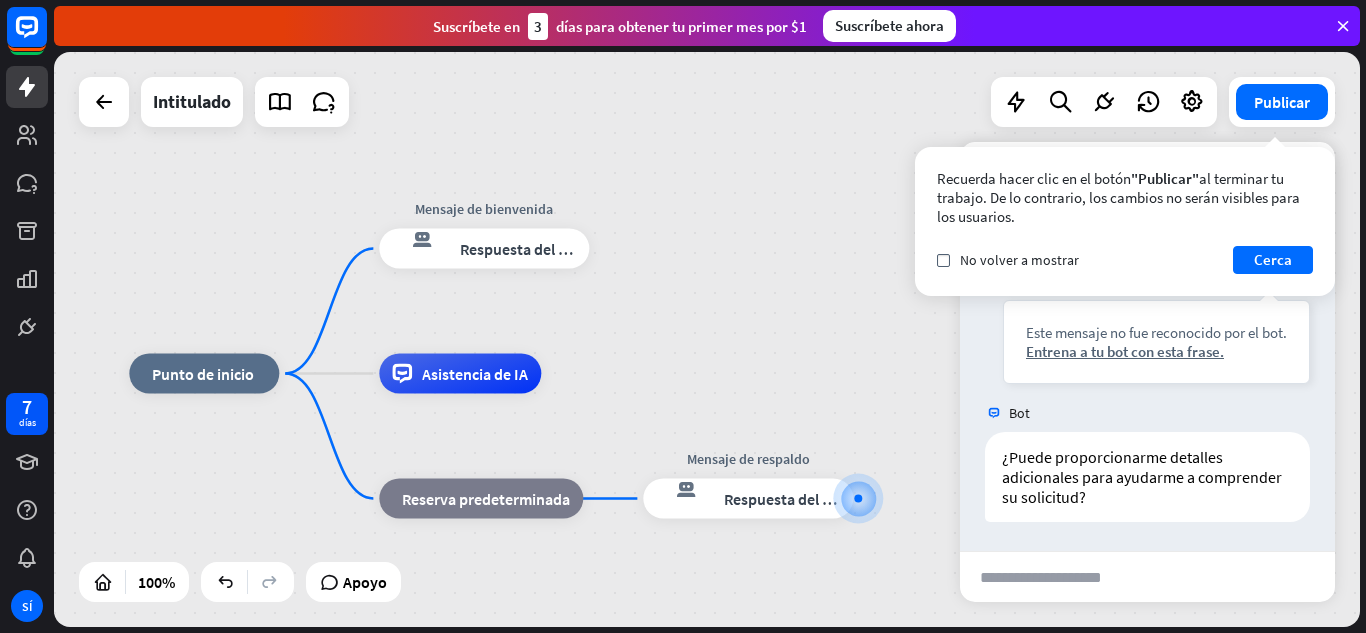 drag, startPoint x: 720, startPoint y: 483, endPoint x: 685, endPoint y: 392, distance: 97.49872 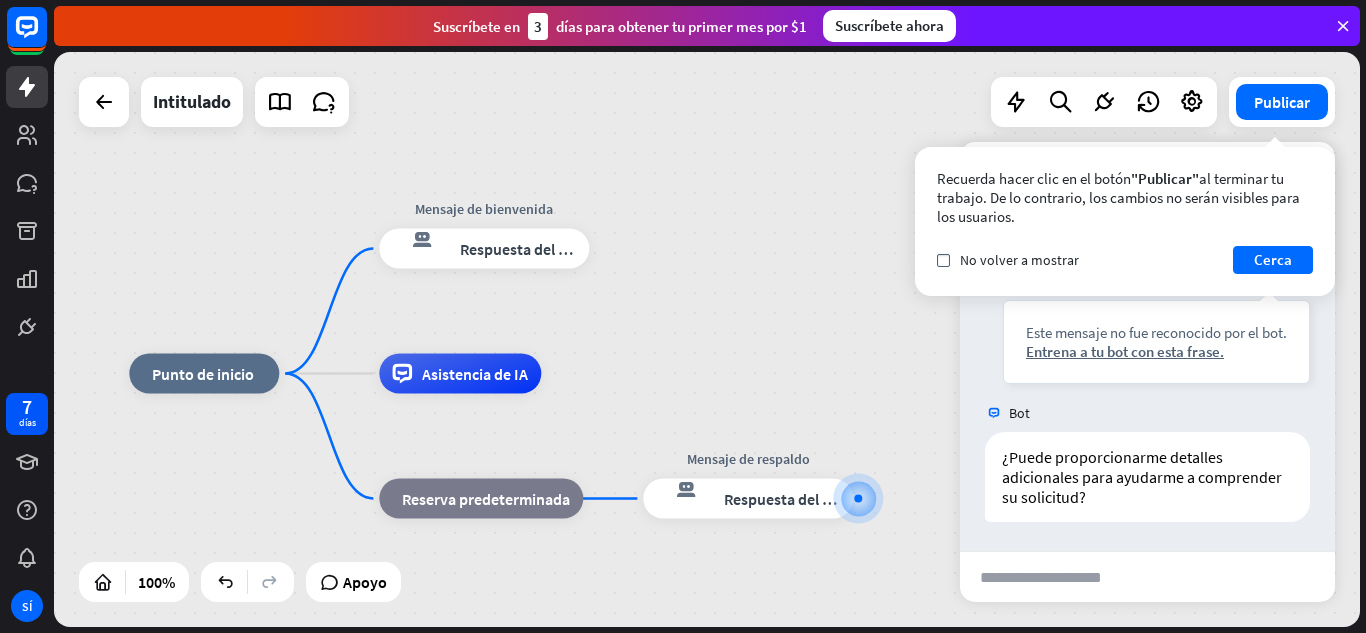 click on "inicio_2   Punto de inicio                 Mensaje de bienvenida   respuesta del bot de bloqueo   Respuesta del bot                     Asistencia de IA                   bloque_de_retroceso   Reserva predeterminada                 Mensaje de respaldo   respuesta del bot de bloqueo   Respuesta del bot" at bounding box center [782, 661] 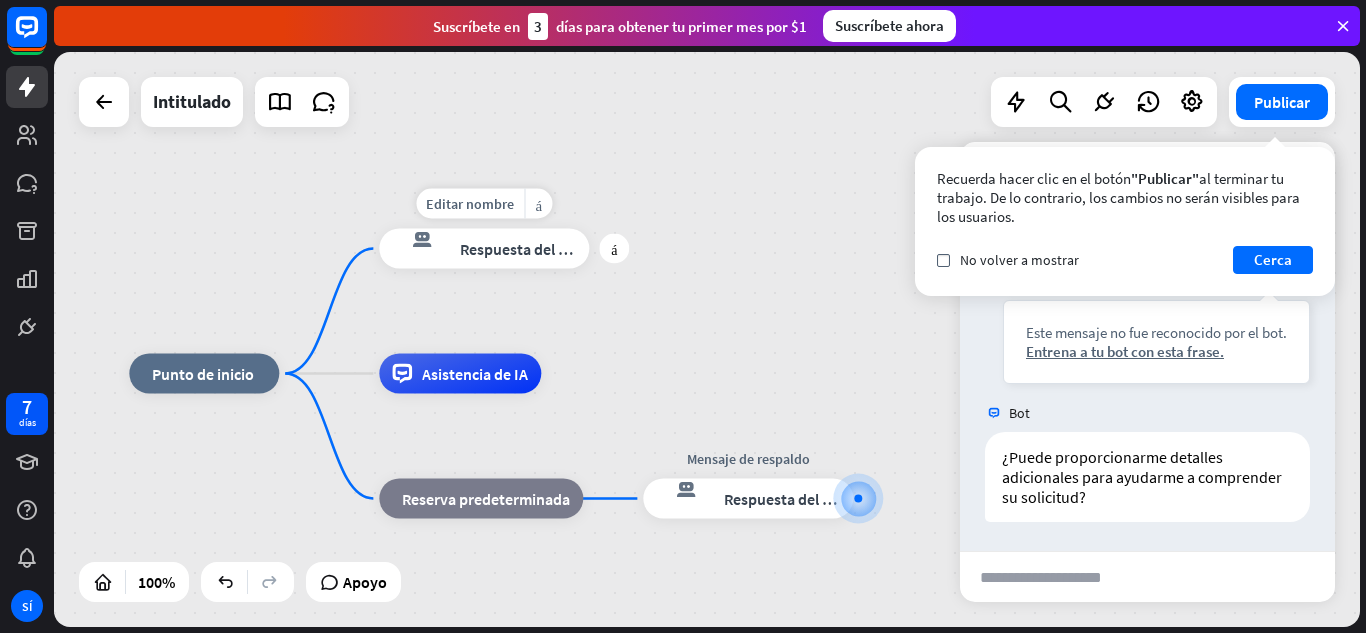 click on "Respuesta del bot" at bounding box center [521, 249] 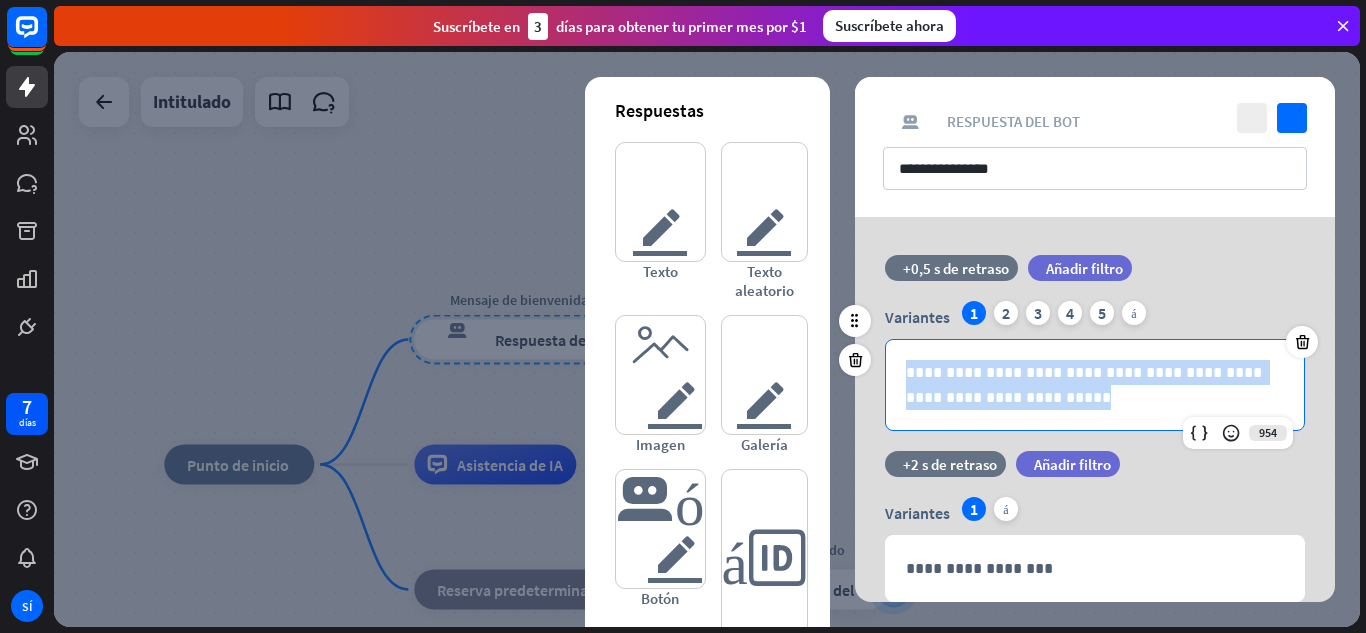 drag, startPoint x: 1045, startPoint y: 396, endPoint x: 900, endPoint y: 375, distance: 146.5128 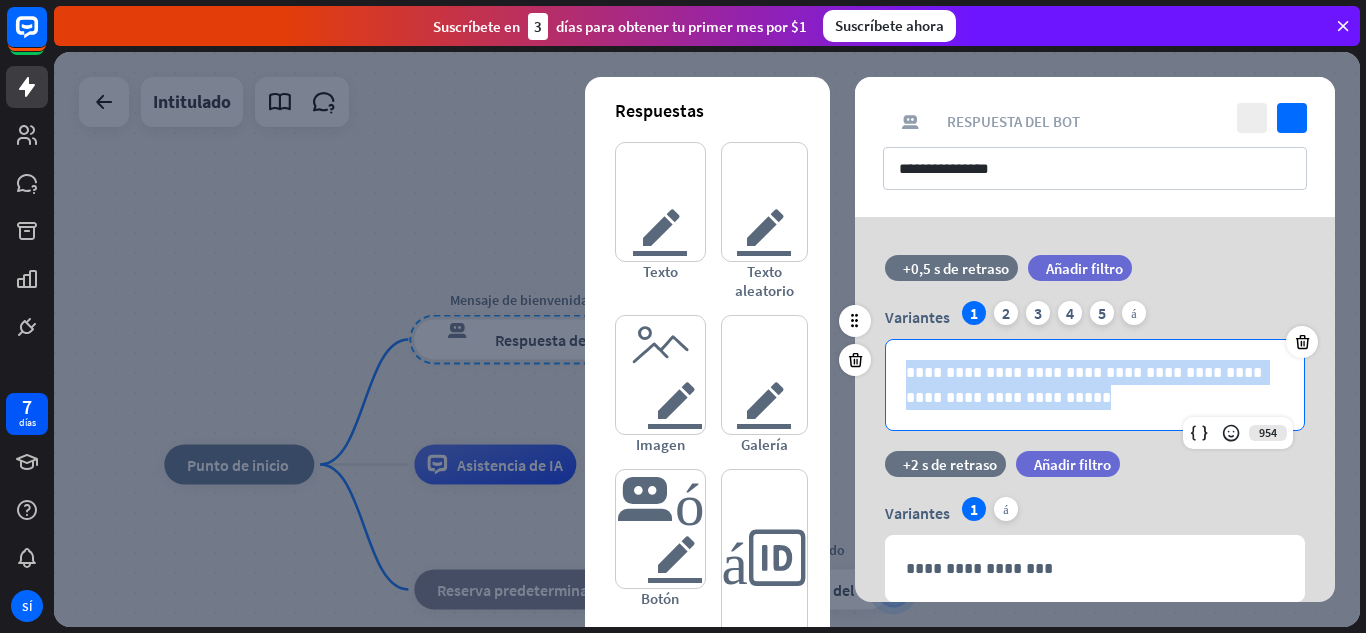 click on "**********" at bounding box center [1095, 385] 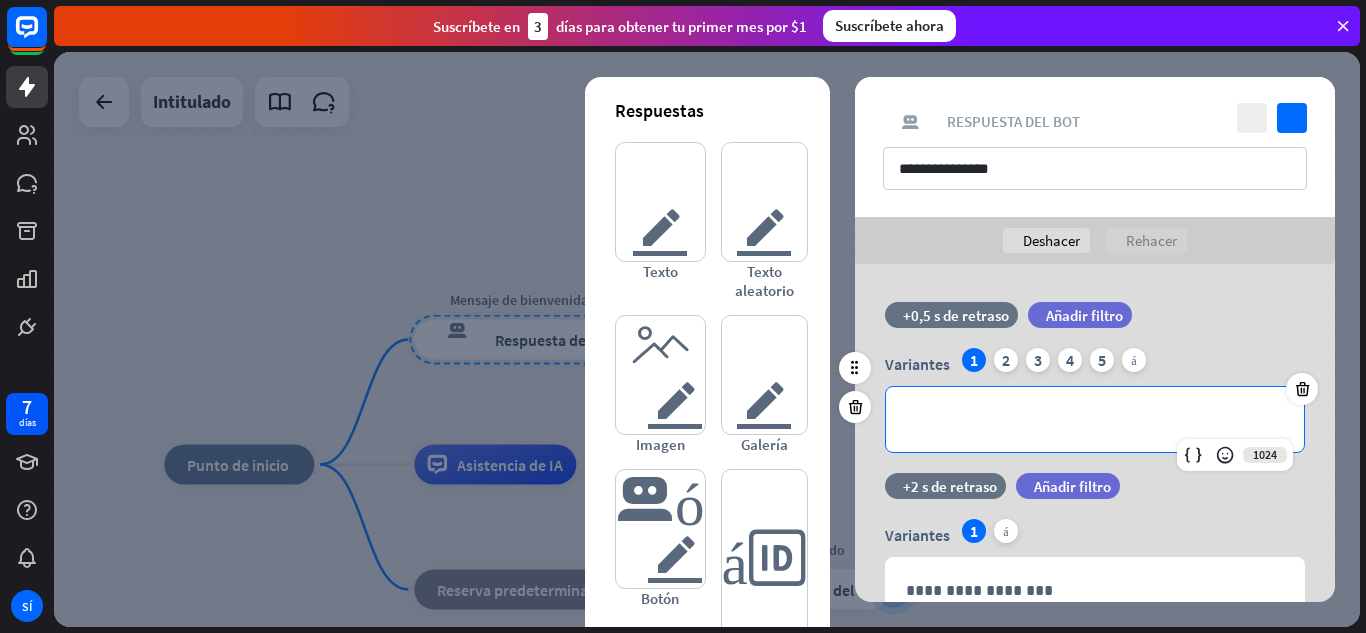 type 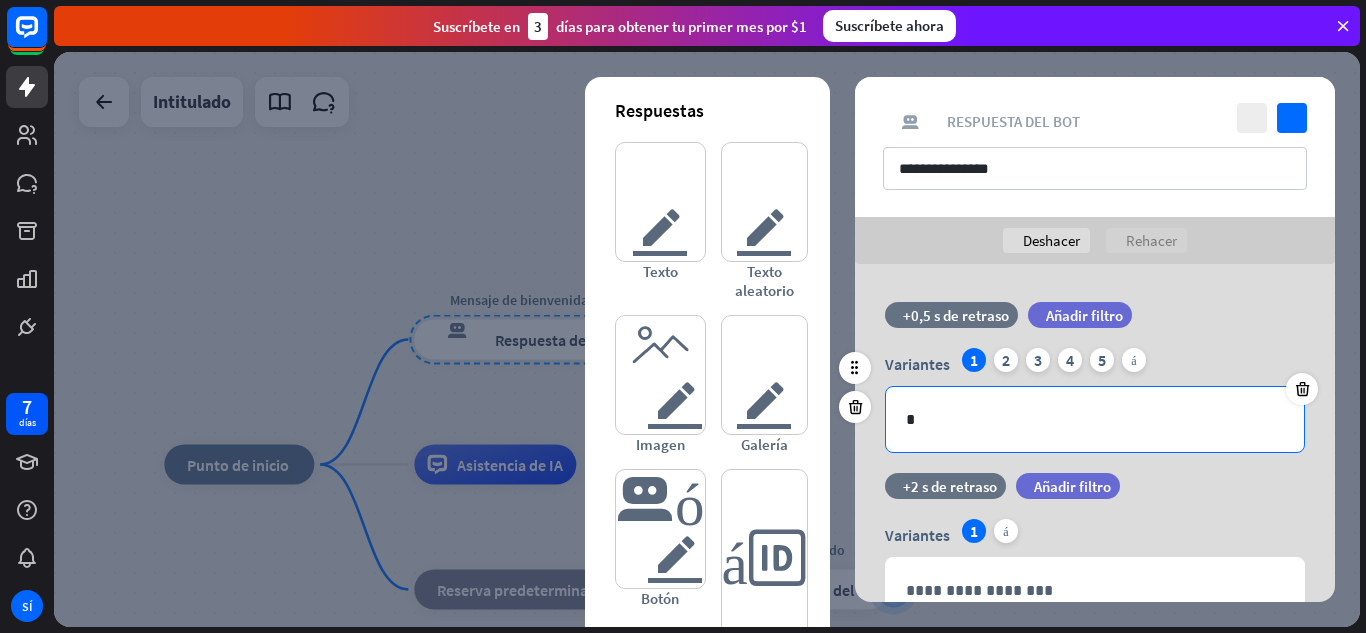 click on "*" at bounding box center (1095, 419) 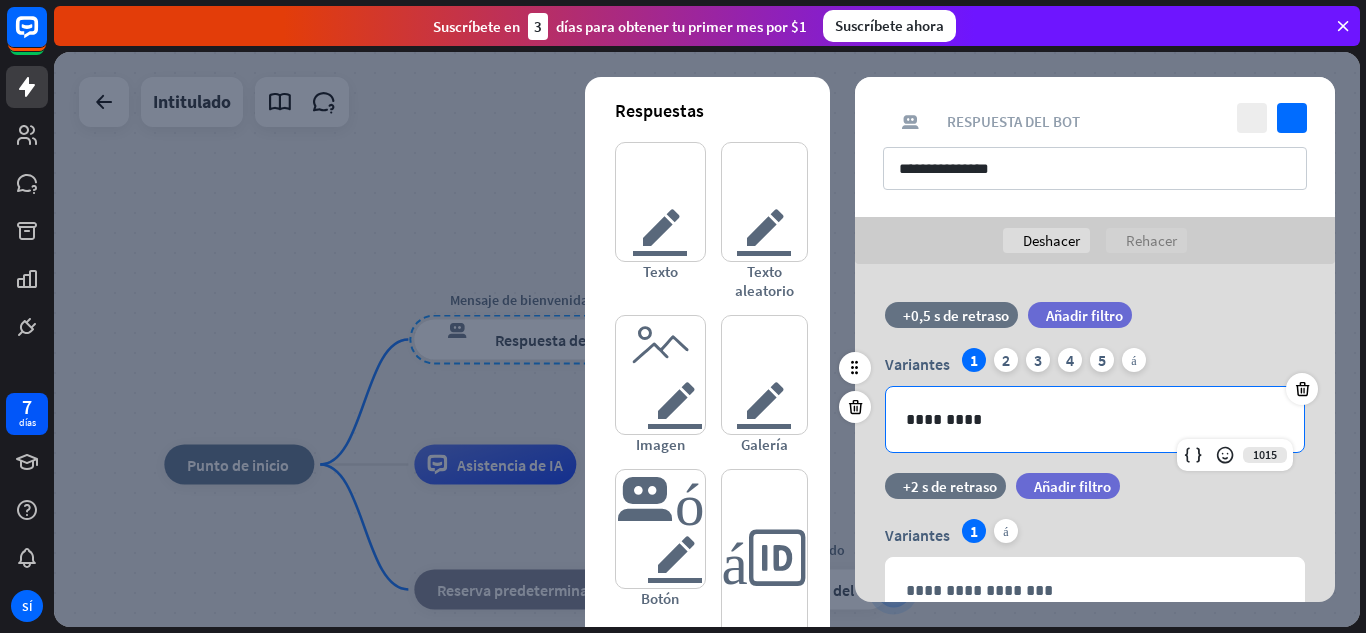click on "*********" at bounding box center (1095, 419) 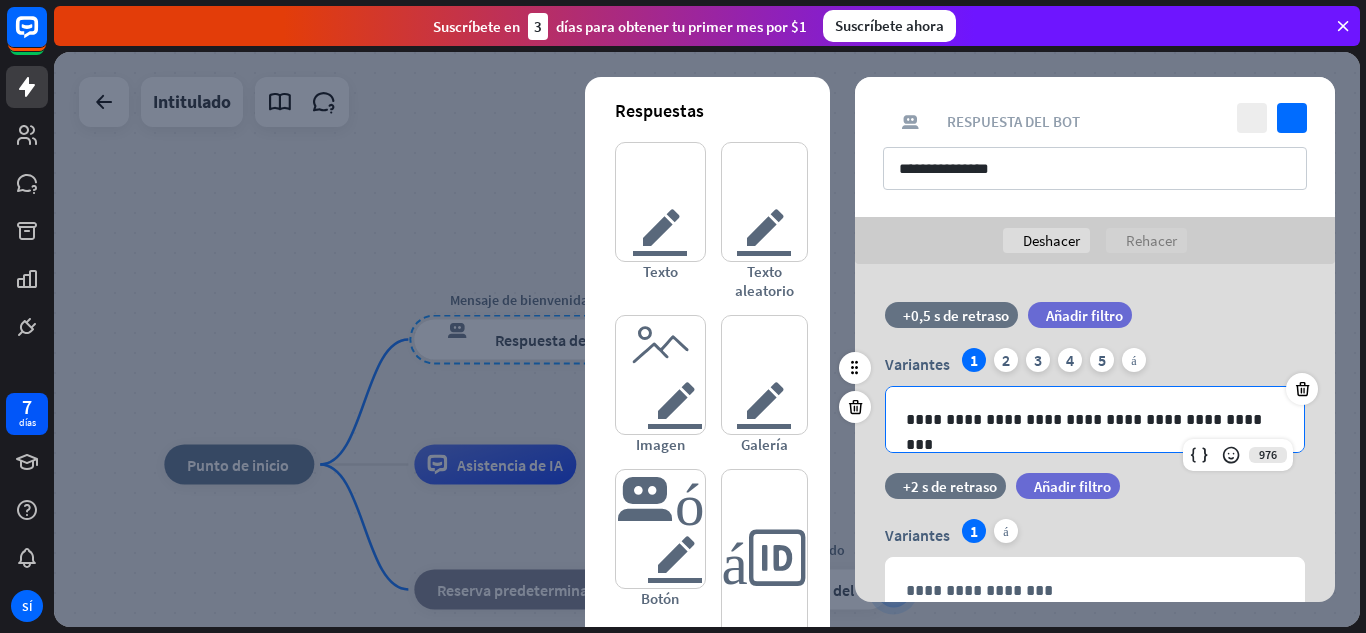 click on "**********" at bounding box center (1095, 419) 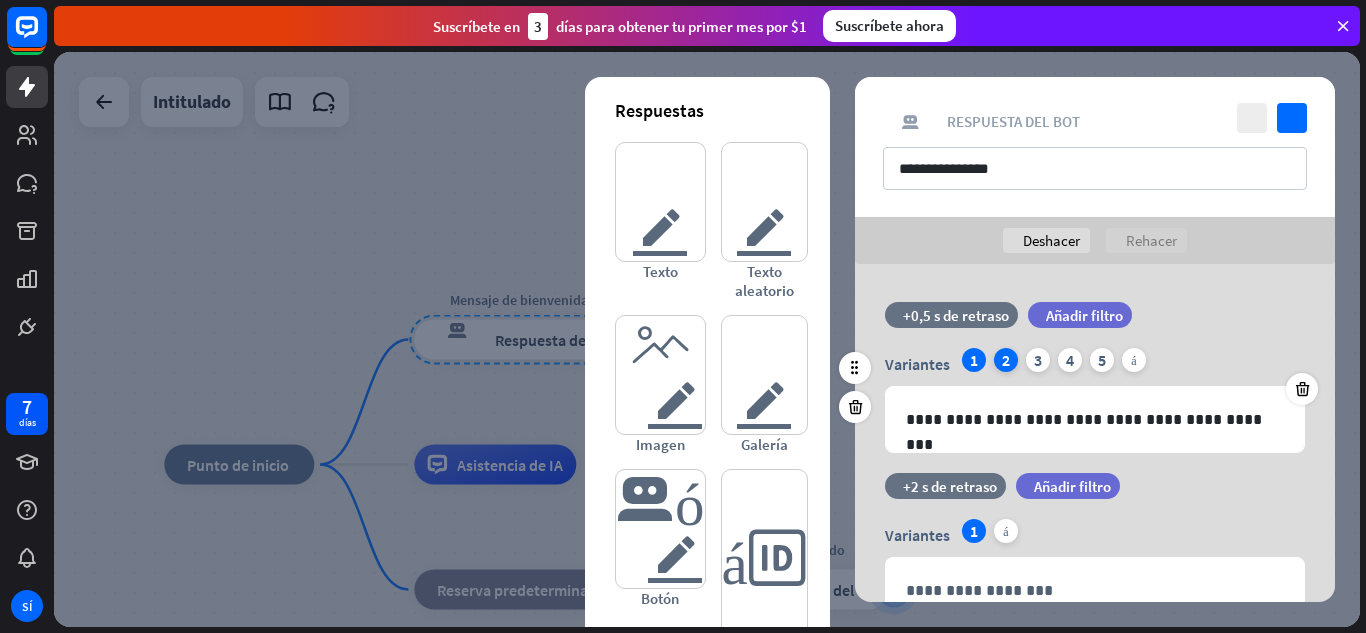 click on "2" at bounding box center (1006, 360) 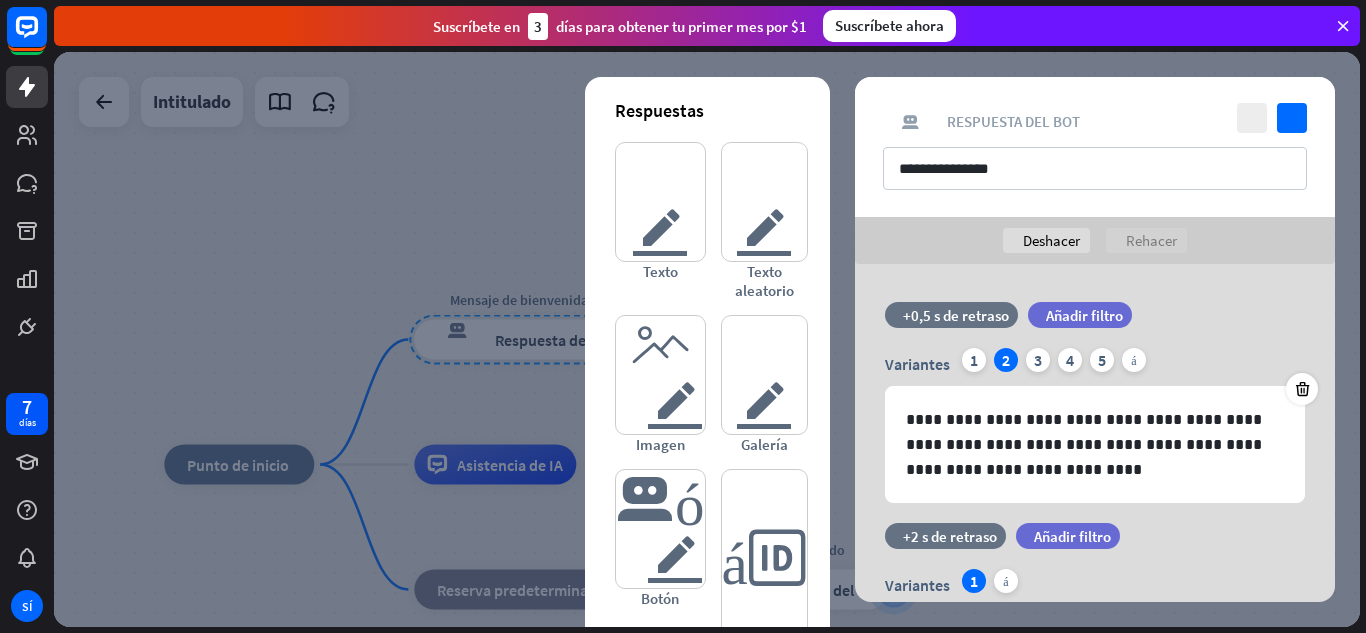 click on "texto del editor   Texto texto del editor   Texto aleatorio imagen del editor   Imagen tarjeta del editor   Galería botón del editor   Botón respuestas rápidas del editor   Respuesta rápida" at bounding box center [707, 443] 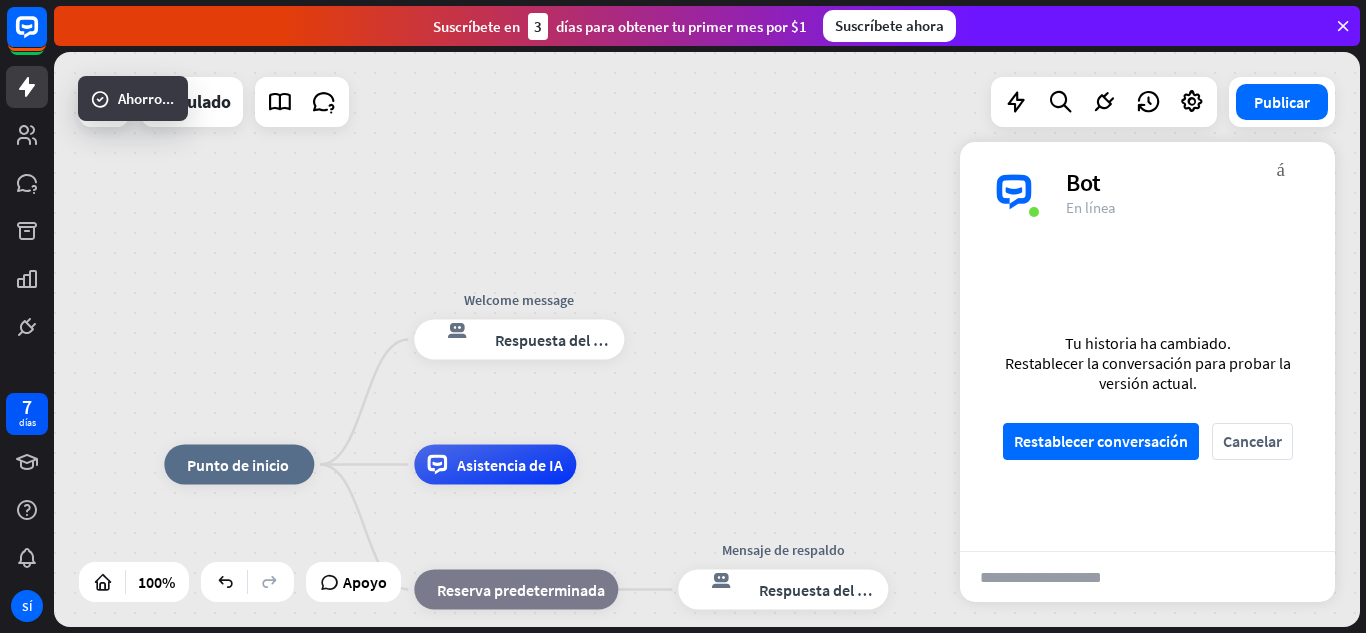 click on "Editar nombre   más_amarillo           Welcome message   respuesta del bot de bloqueo   Respuesta del bot" at bounding box center [519, 340] 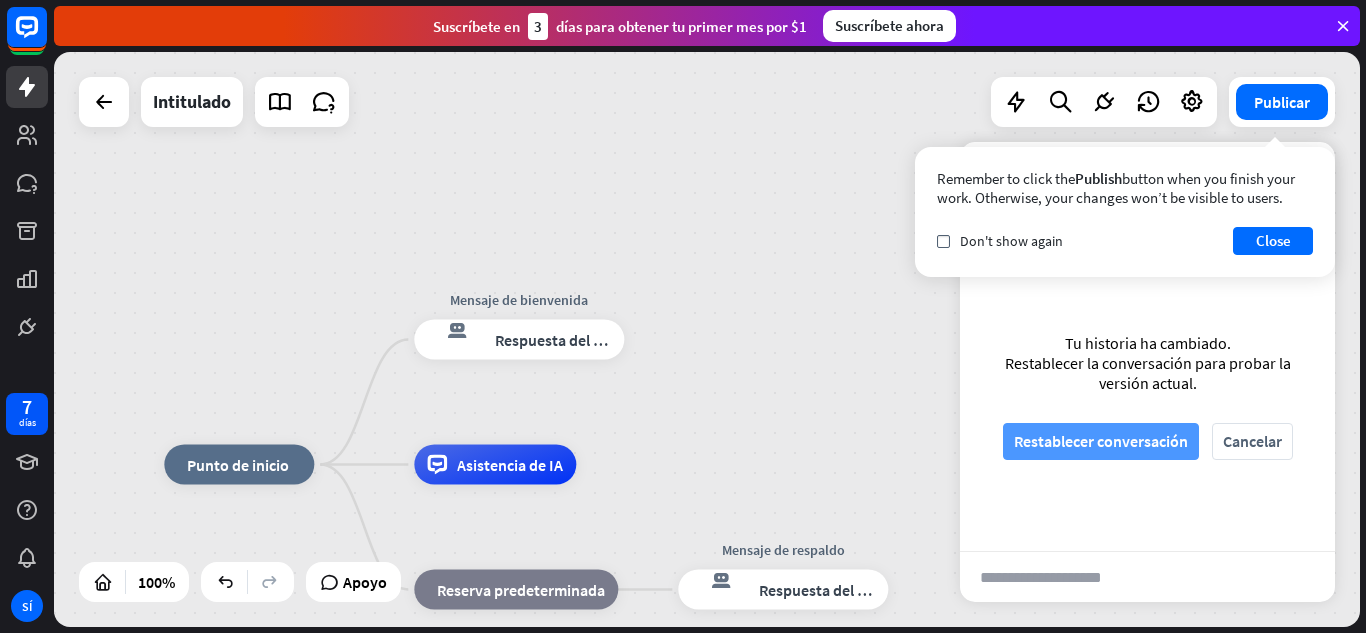 click on "Restablecer conversación" at bounding box center [1101, 441] 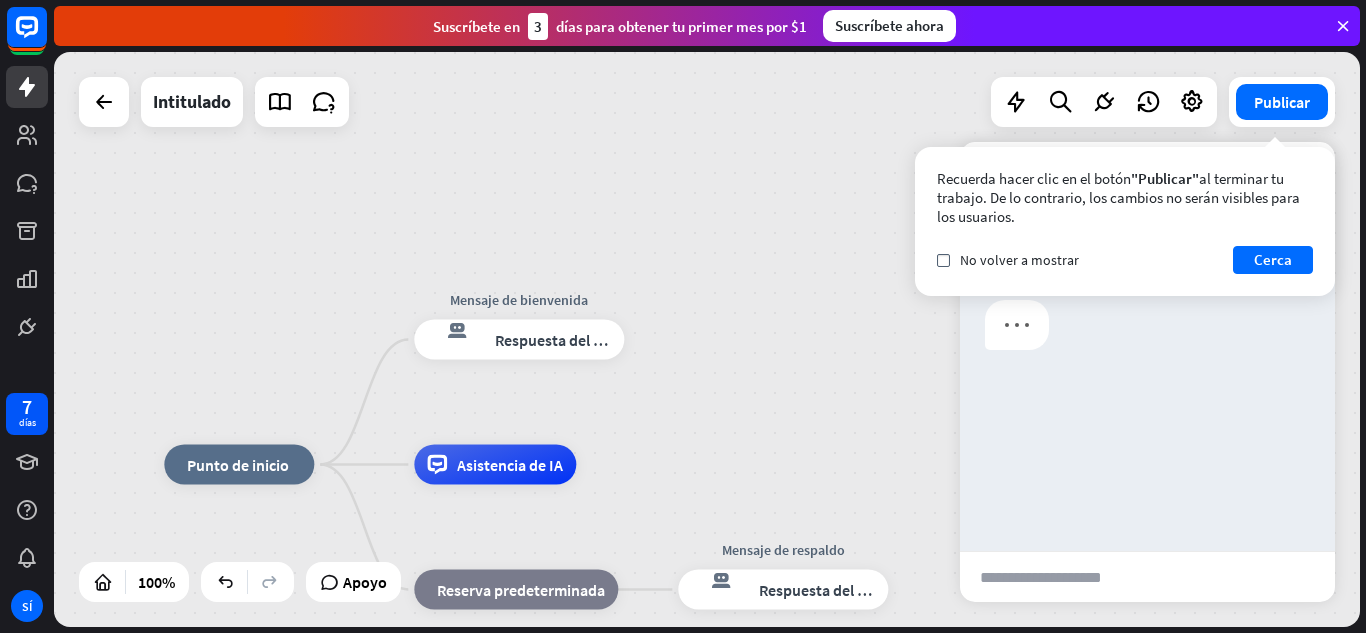 scroll, scrollTop: 0, scrollLeft: 0, axis: both 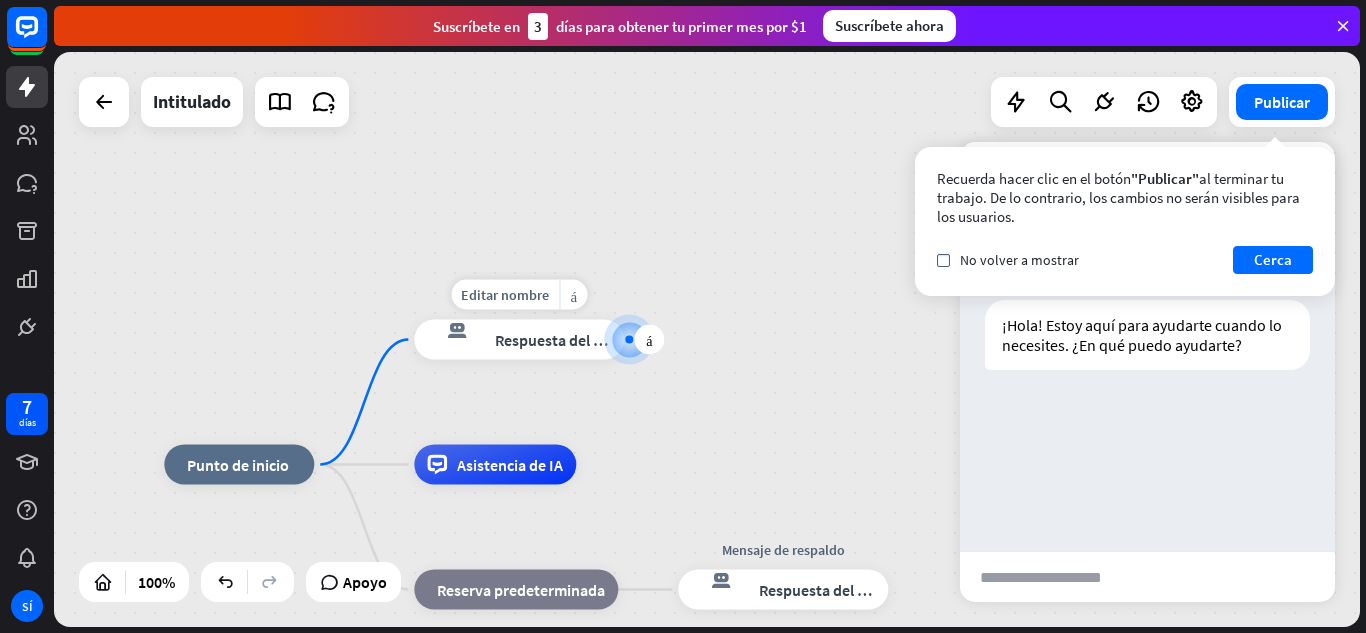 click on "Respuesta del bot" at bounding box center (556, 340) 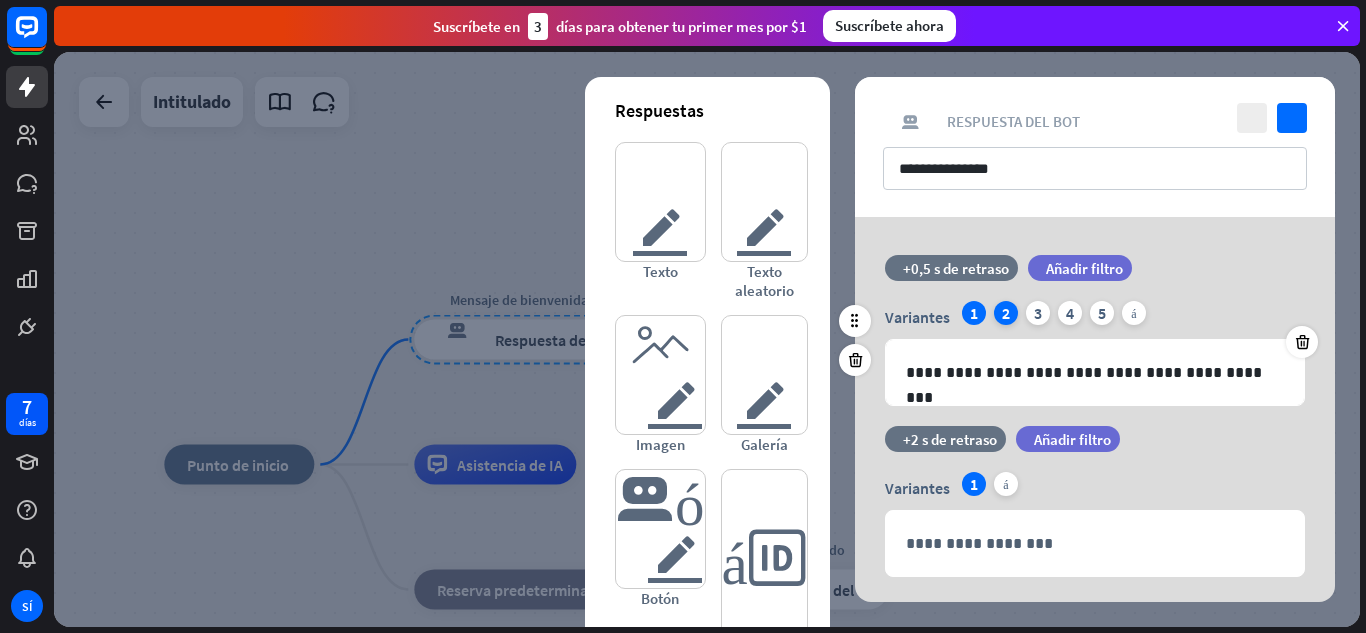 click on "2" at bounding box center [1006, 313] 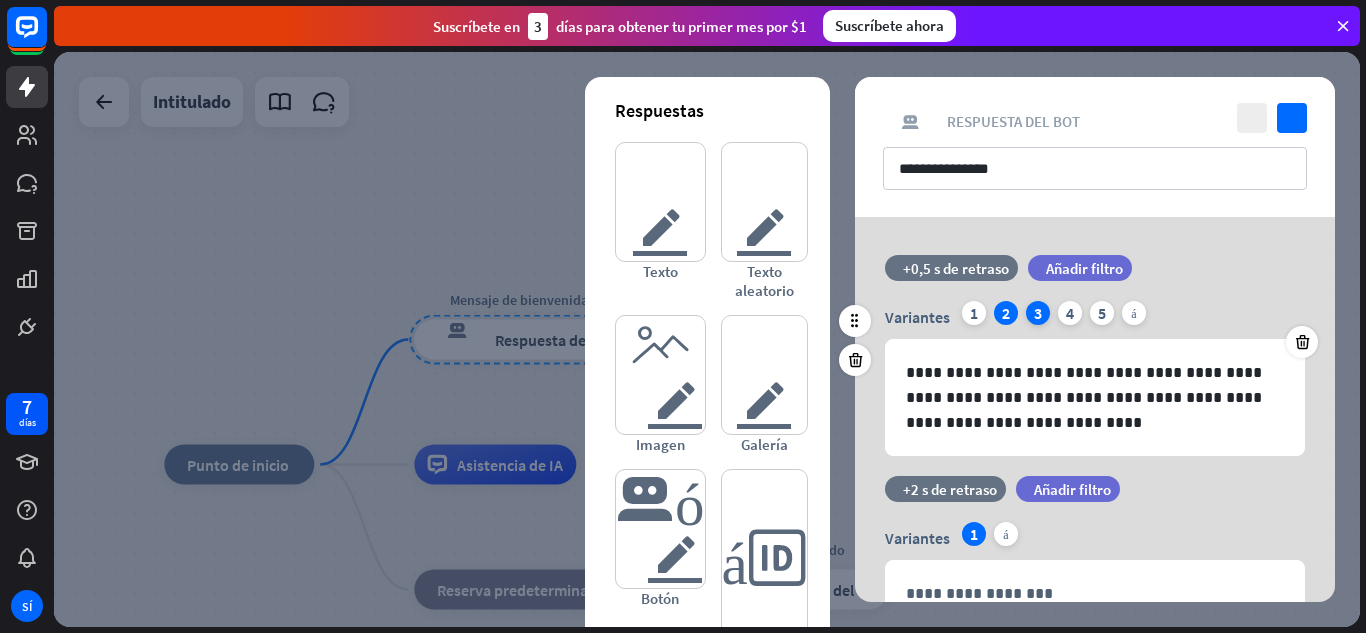 click on "3" at bounding box center [1038, 313] 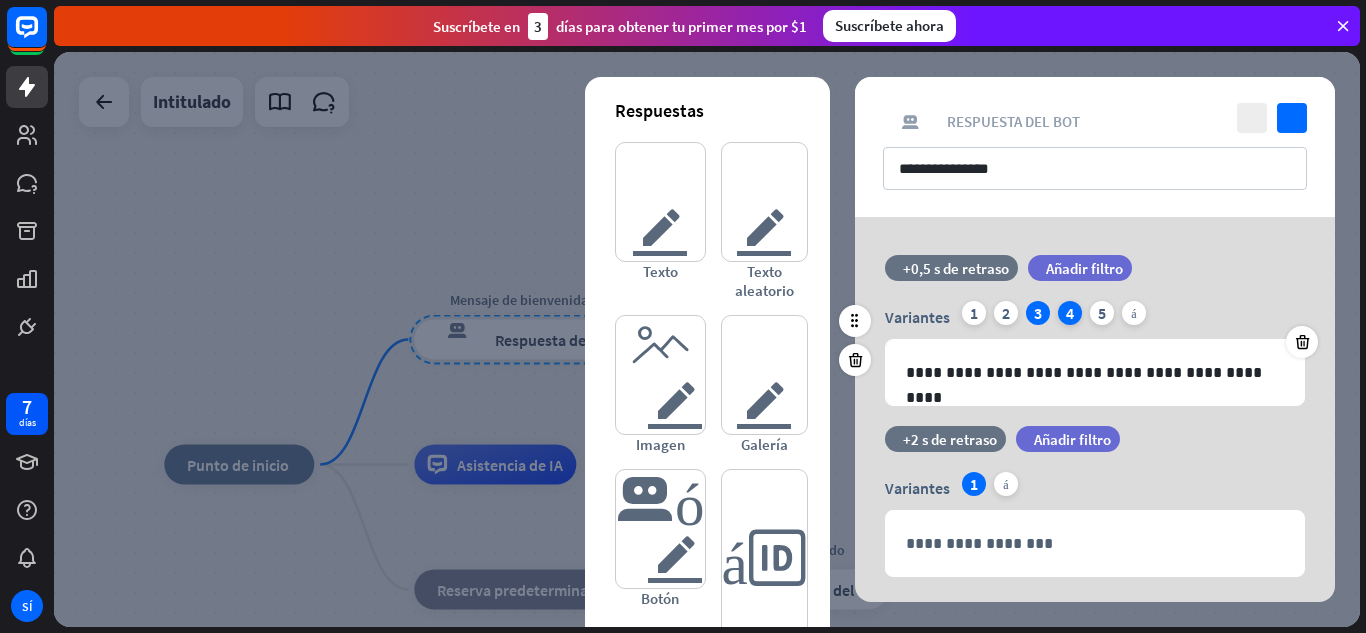 click on "4" at bounding box center (1070, 313) 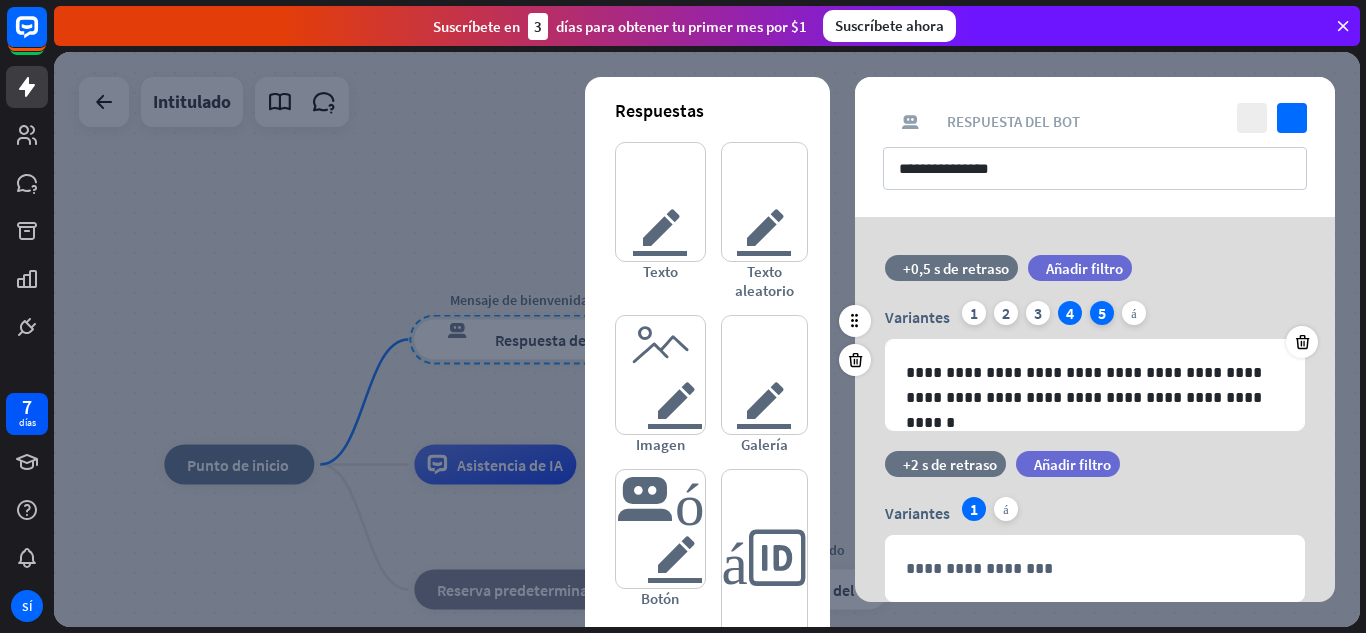click on "5" at bounding box center (1102, 313) 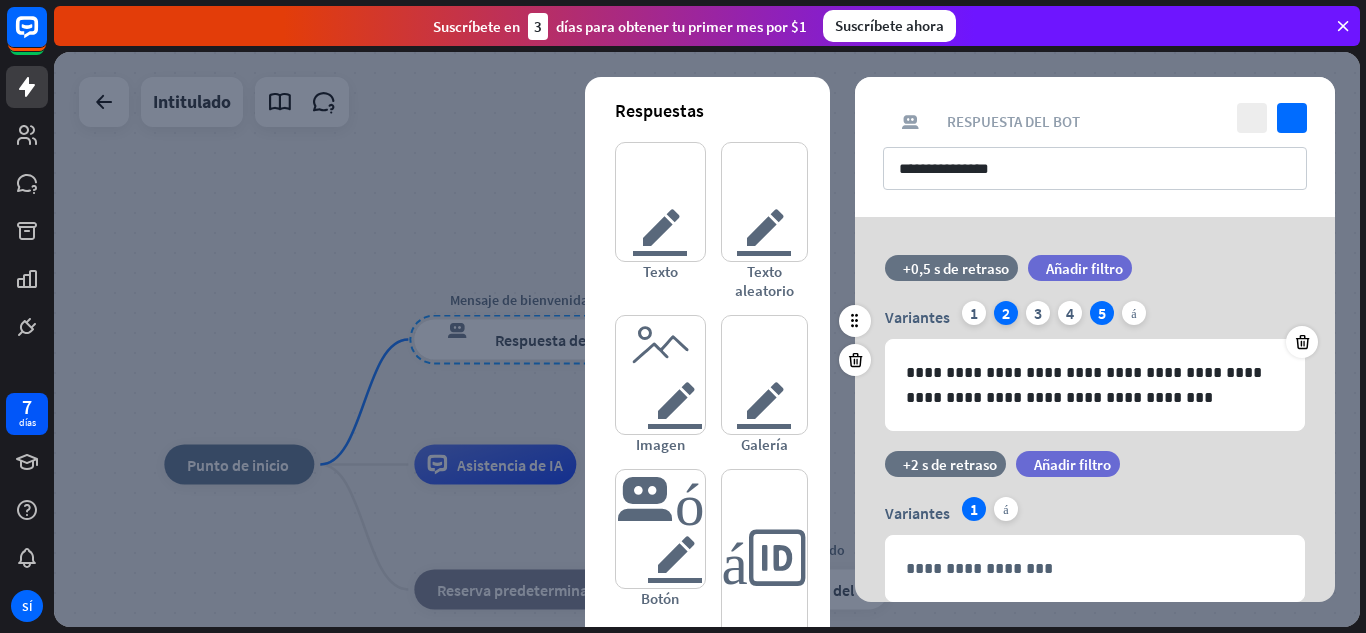 click on "2" at bounding box center [1006, 313] 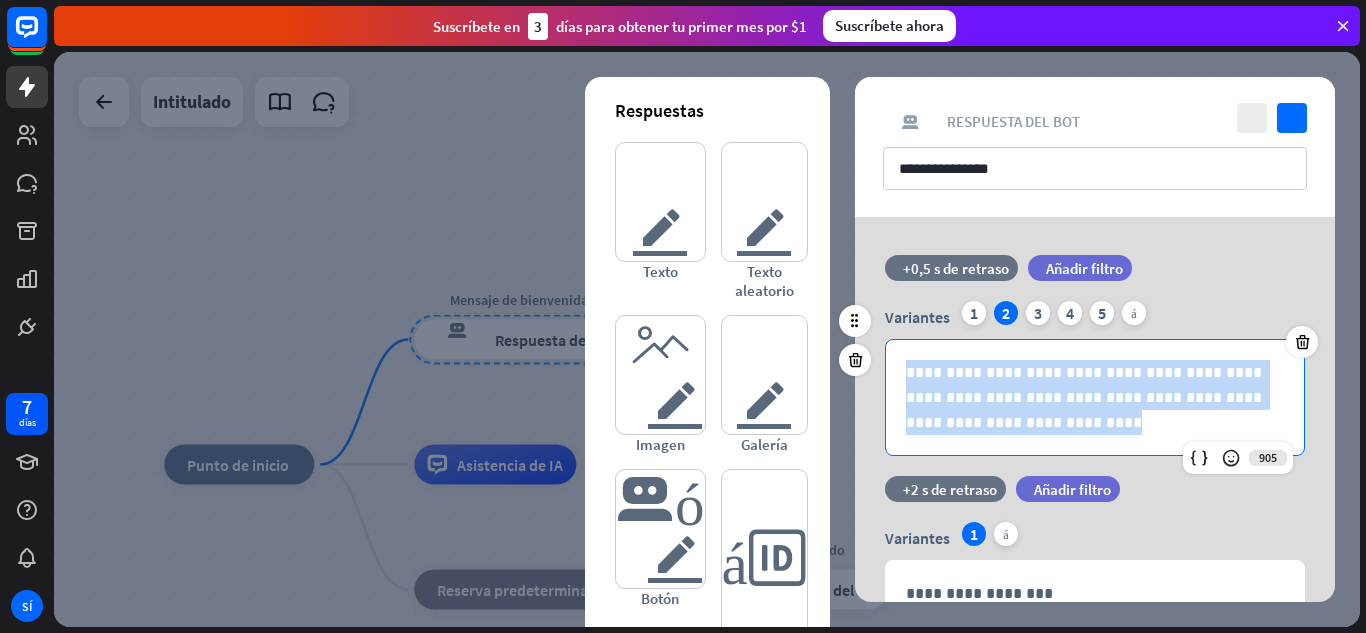 drag, startPoint x: 1027, startPoint y: 425, endPoint x: 902, endPoint y: 368, distance: 137.38268 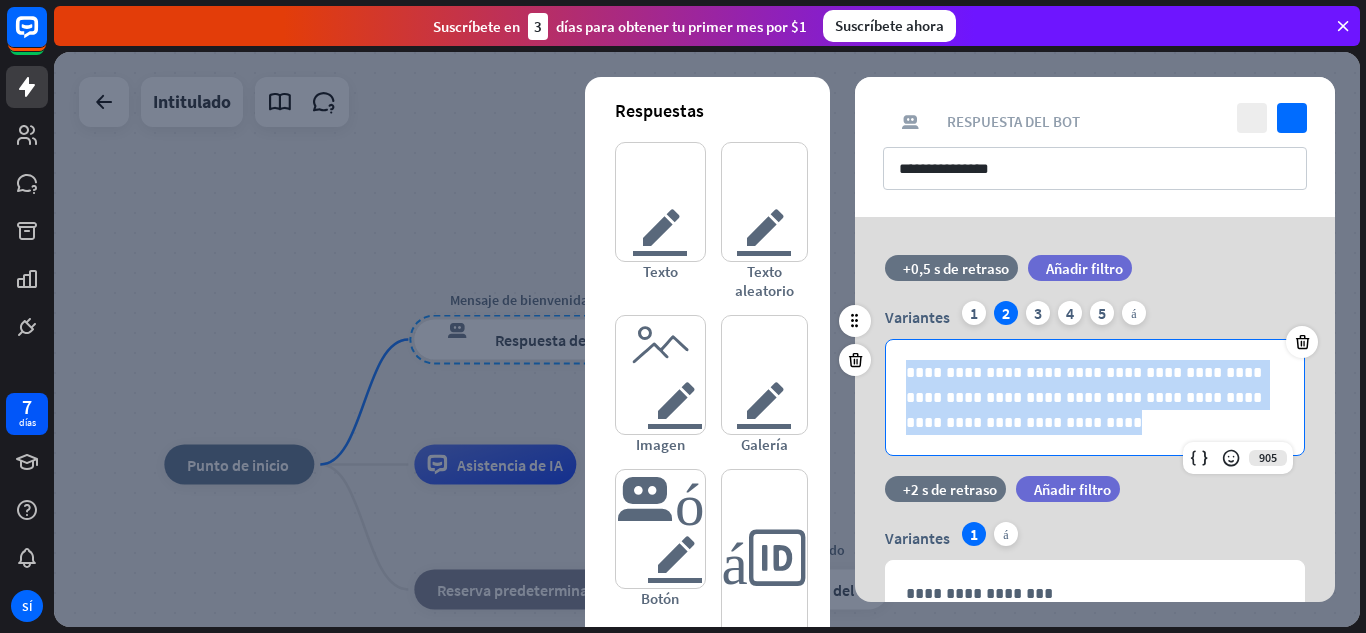 click on "**********" at bounding box center (1095, 397) 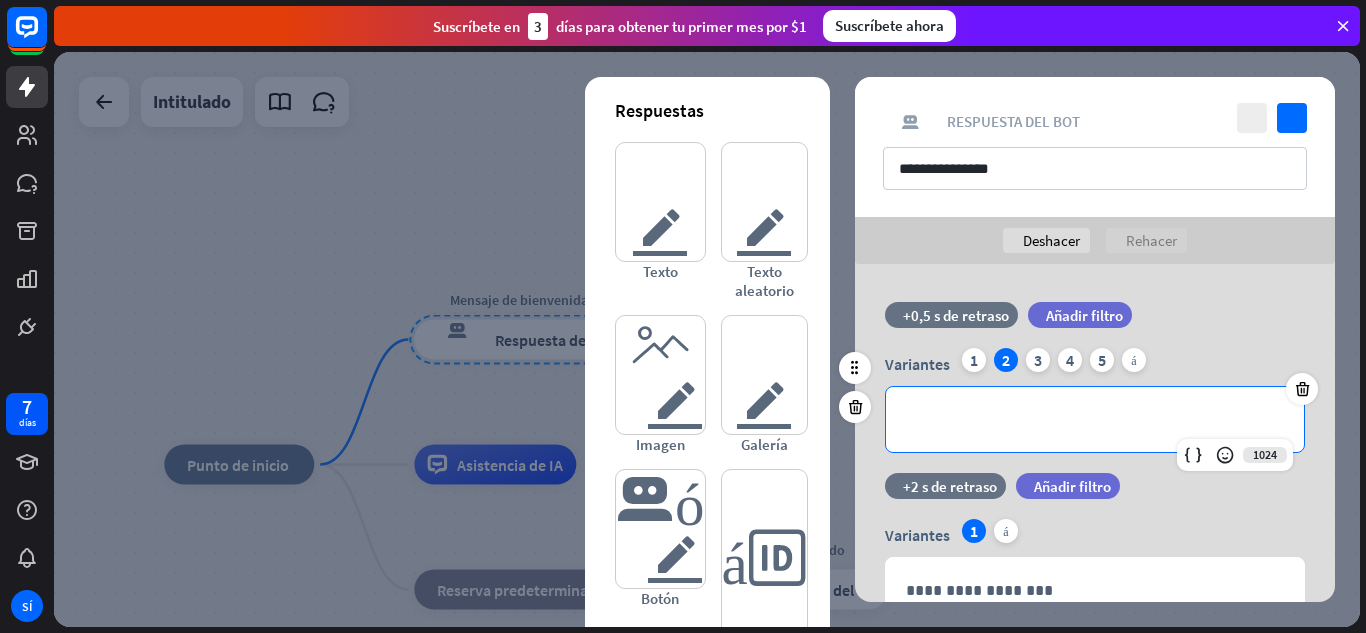 type 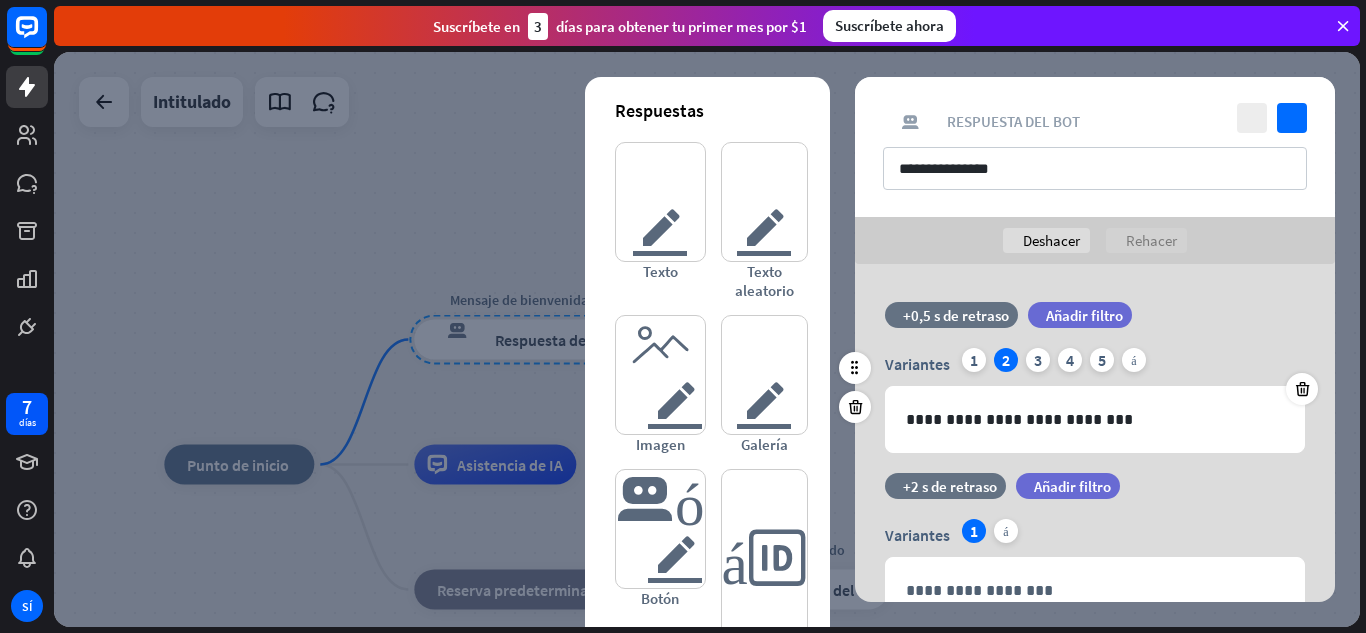 click on "Variantes
1
2
3
4
5
más" at bounding box center (1095, 364) 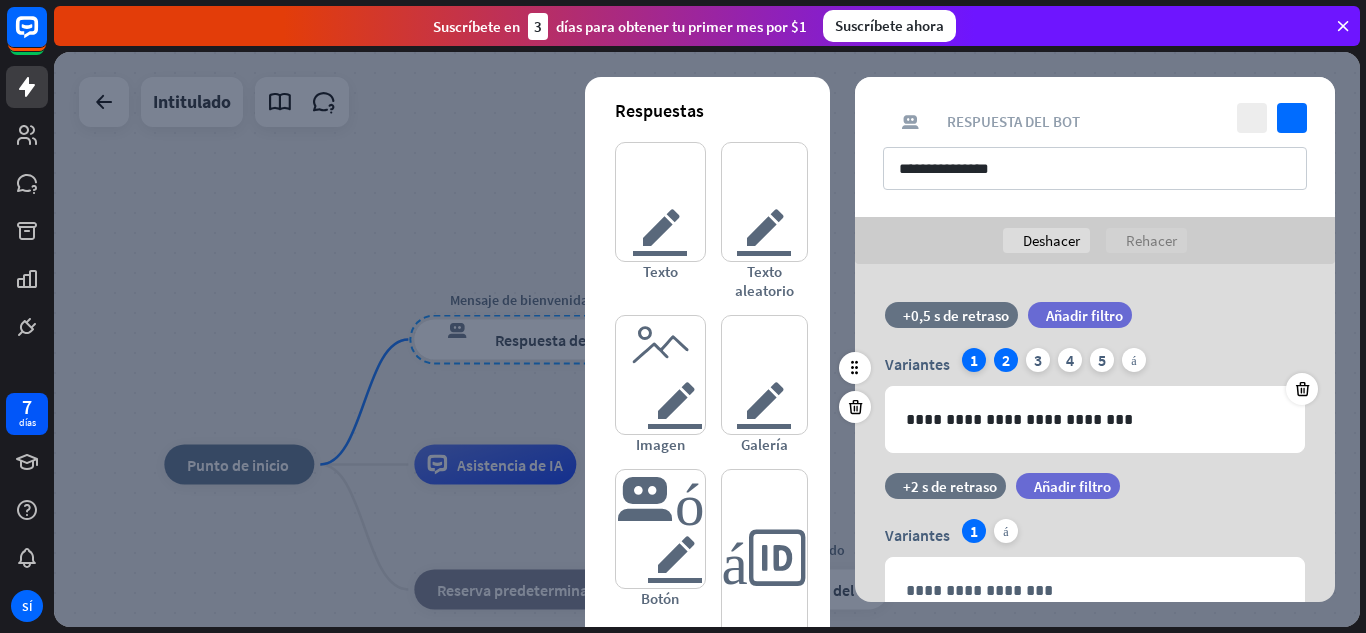 click on "1" at bounding box center [974, 360] 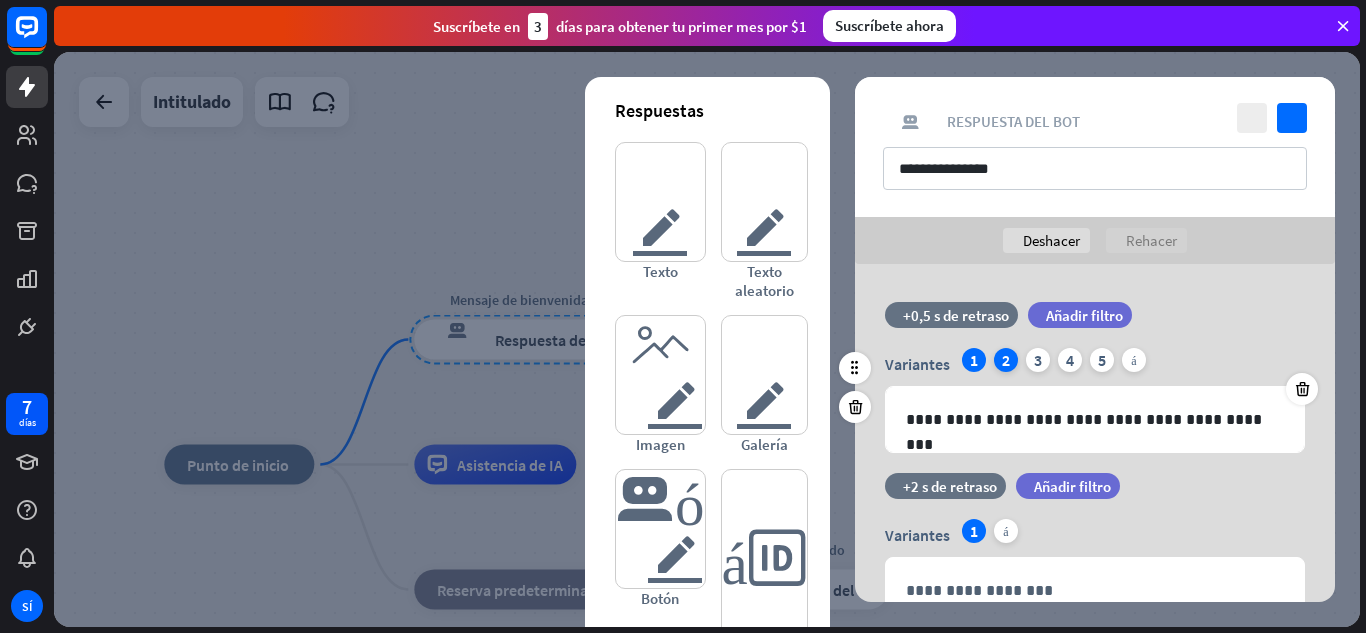 click on "2" at bounding box center (1006, 360) 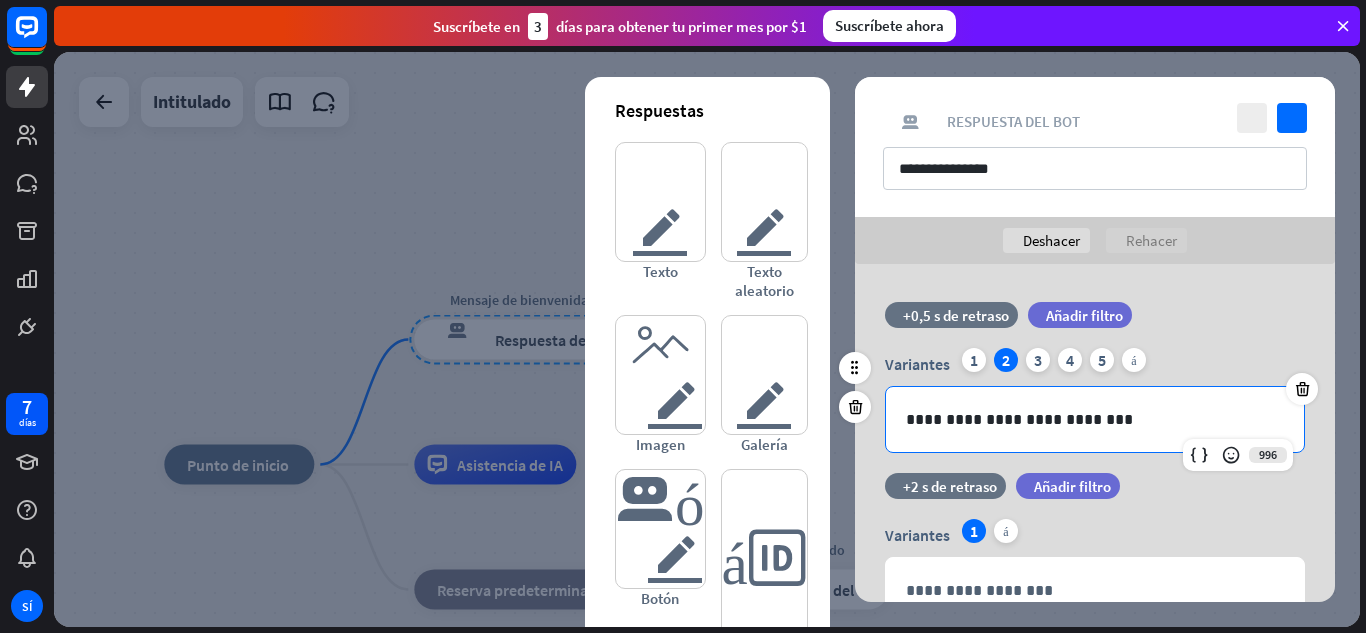 click on "**********" at bounding box center [1095, 419] 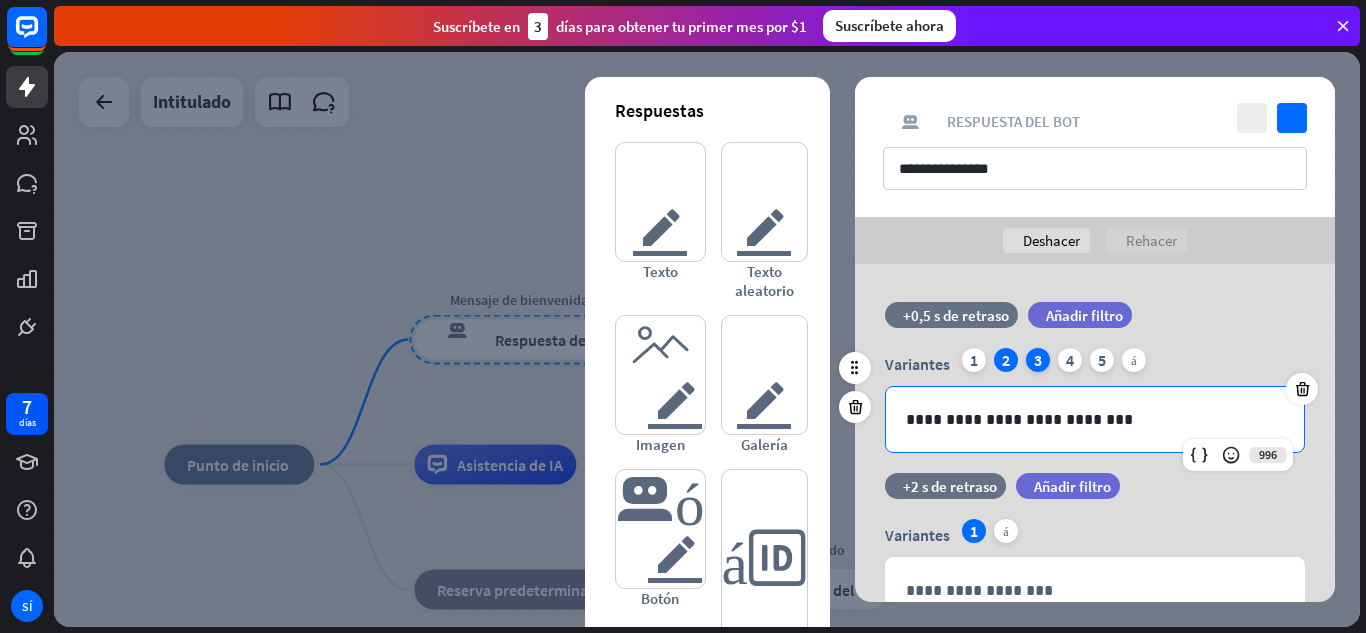 click on "3" at bounding box center (1038, 360) 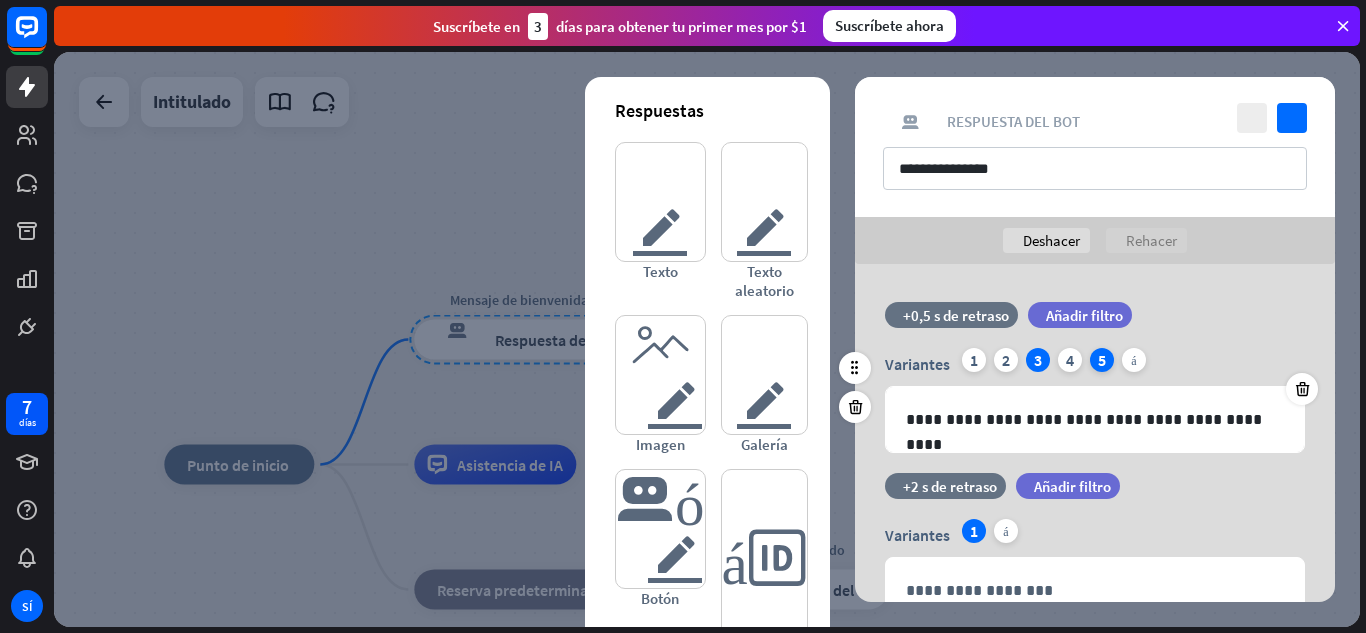 click on "5" at bounding box center (1102, 360) 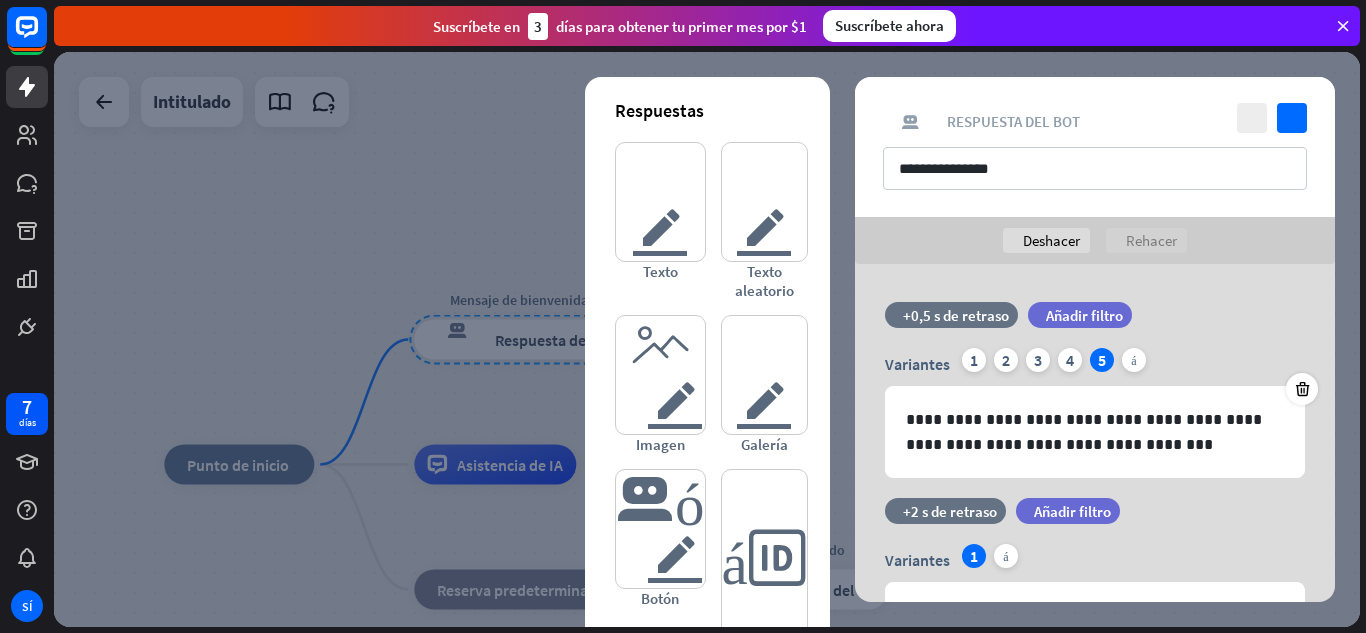 click at bounding box center [707, 339] 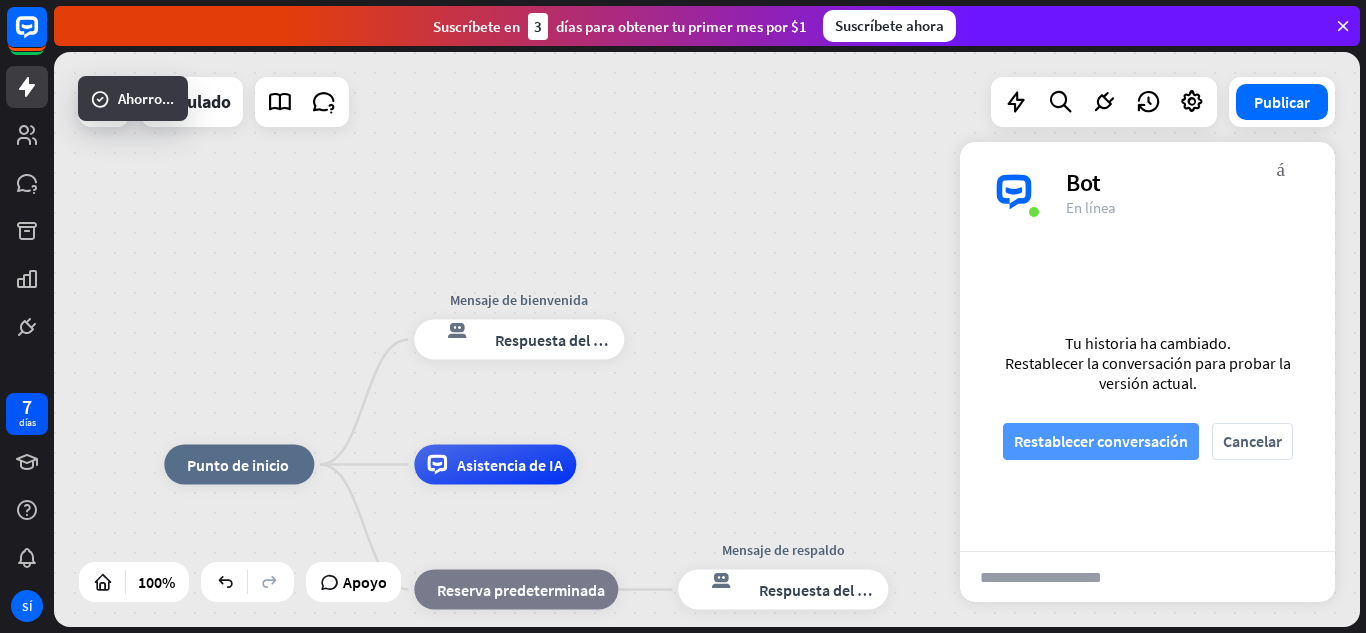 click on "Restablecer conversación" at bounding box center (1101, 441) 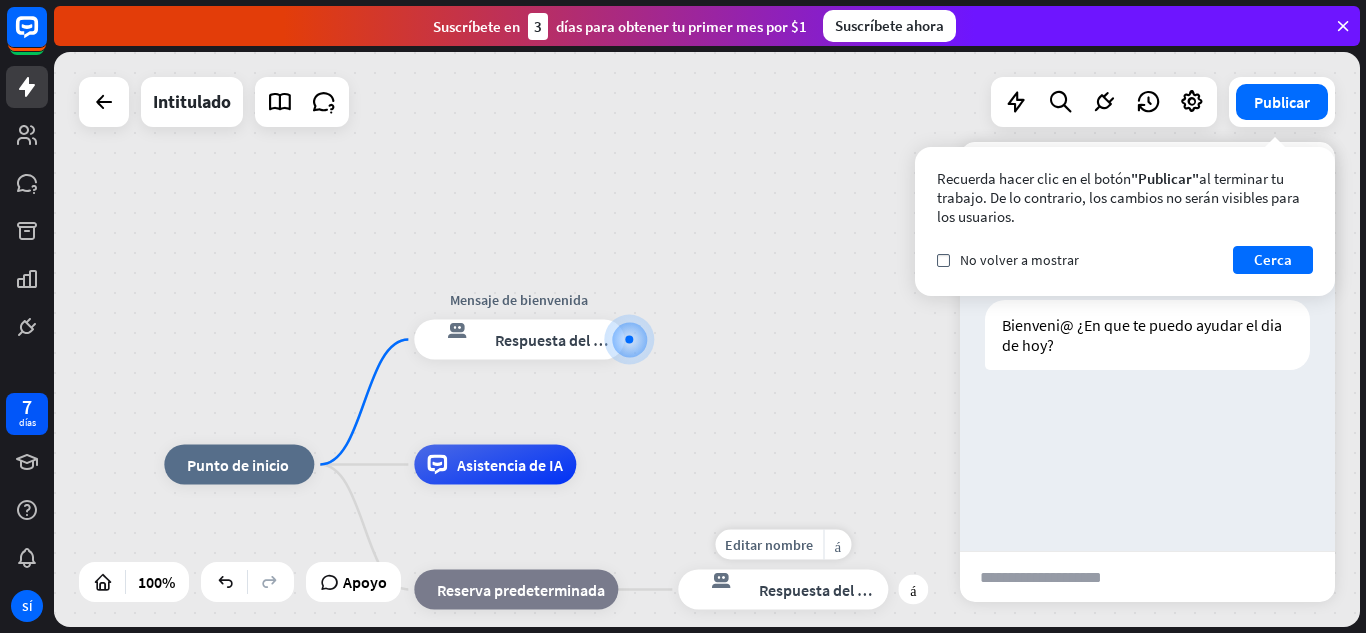 click on "Respuesta del bot" at bounding box center [820, 590] 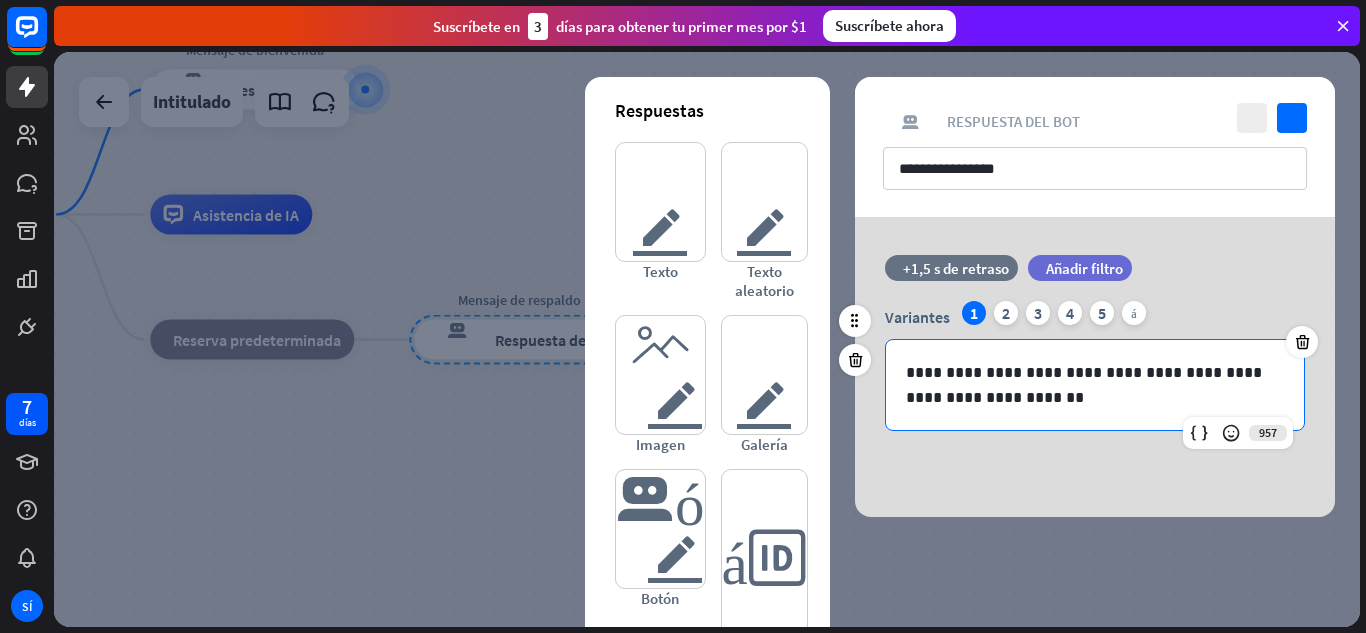 click on "**********" at bounding box center (1095, 385) 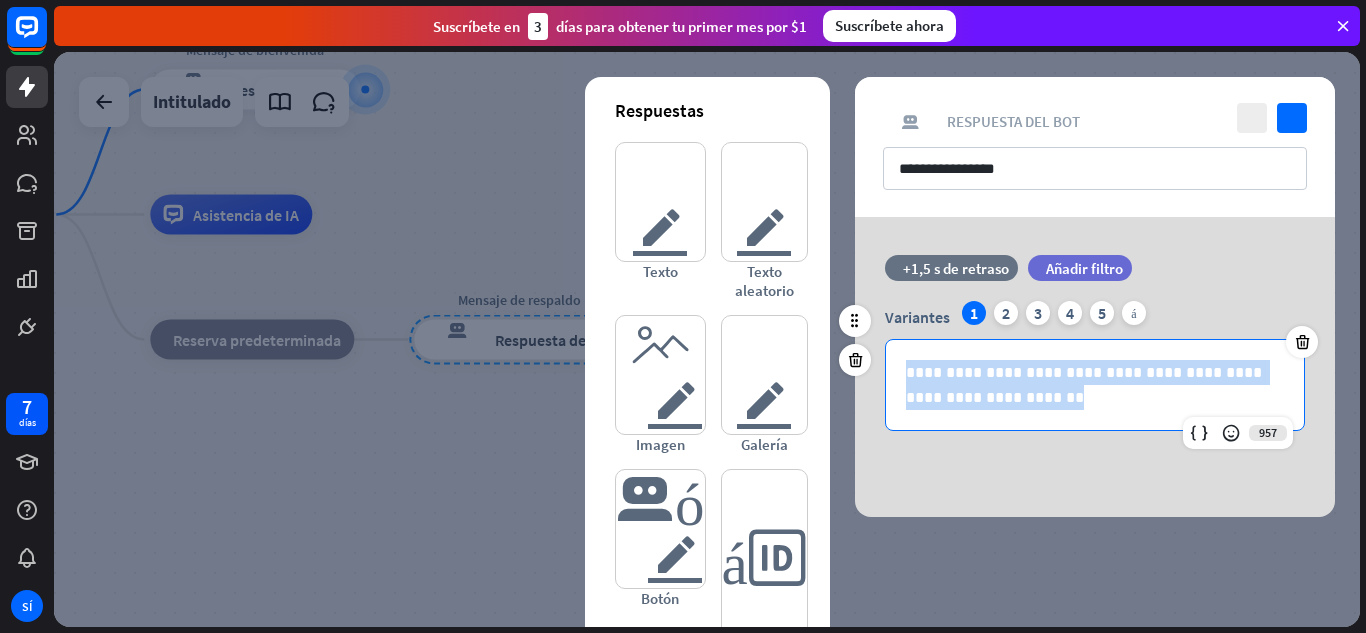 drag, startPoint x: 1039, startPoint y: 389, endPoint x: 898, endPoint y: 369, distance: 142.41138 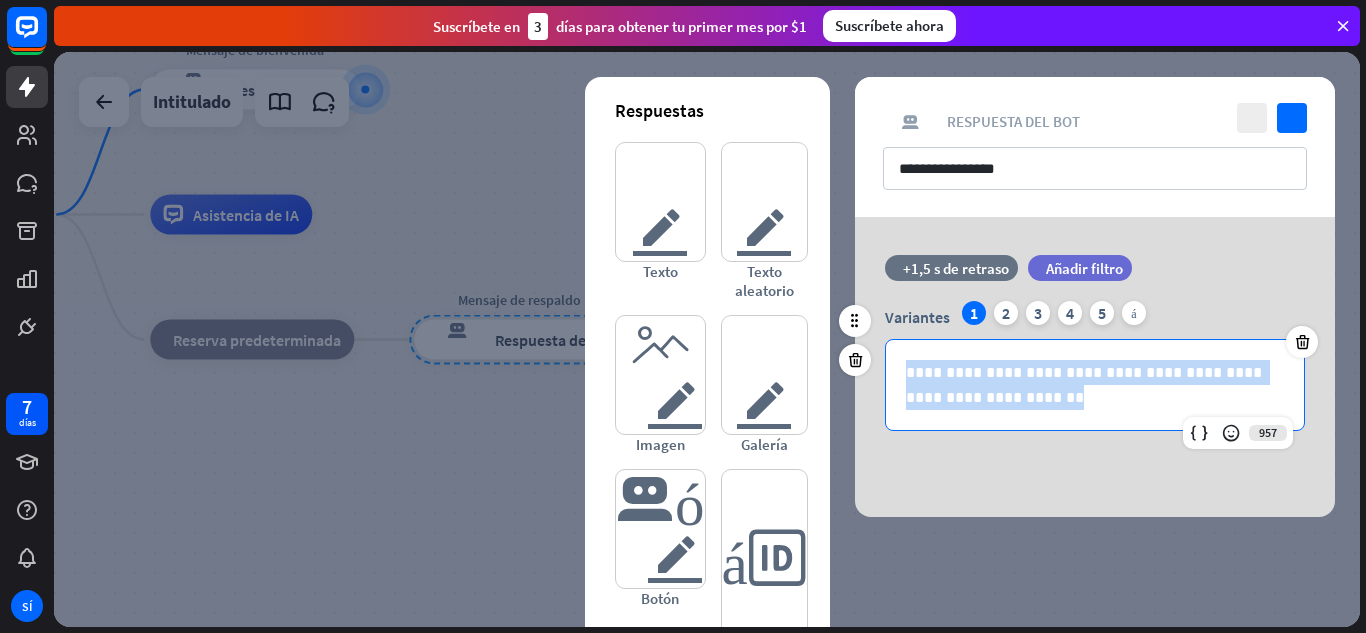 click on "**********" at bounding box center (1095, 385) 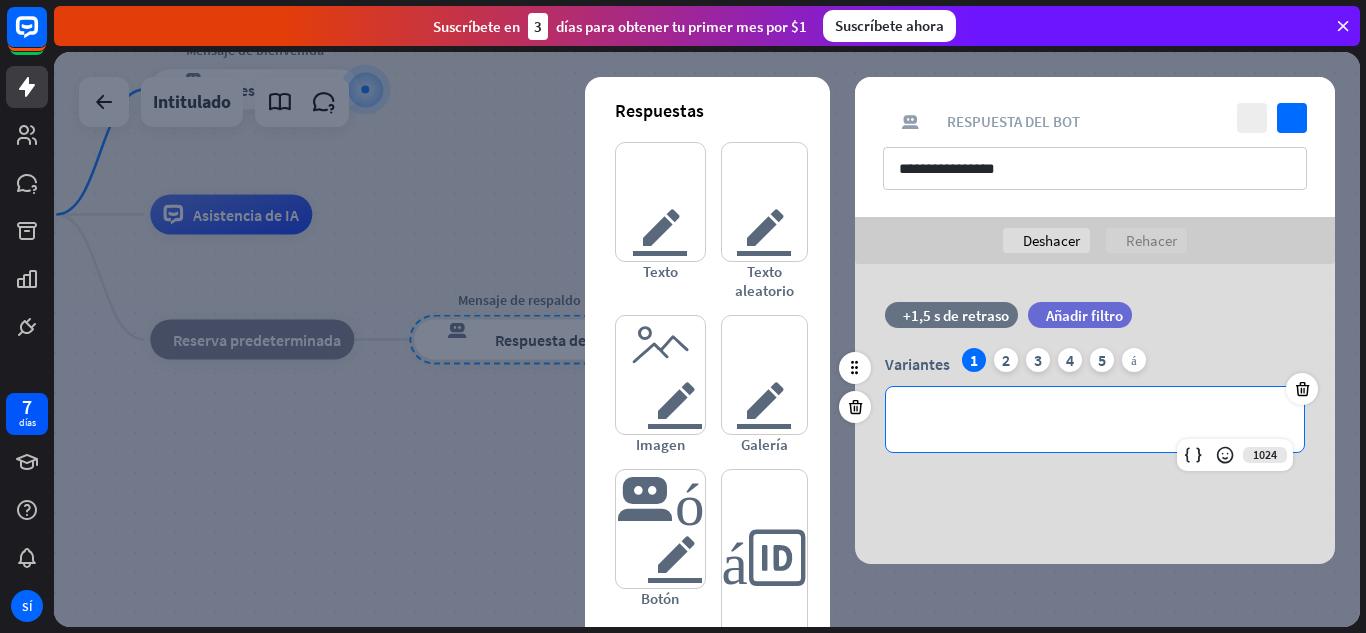 type 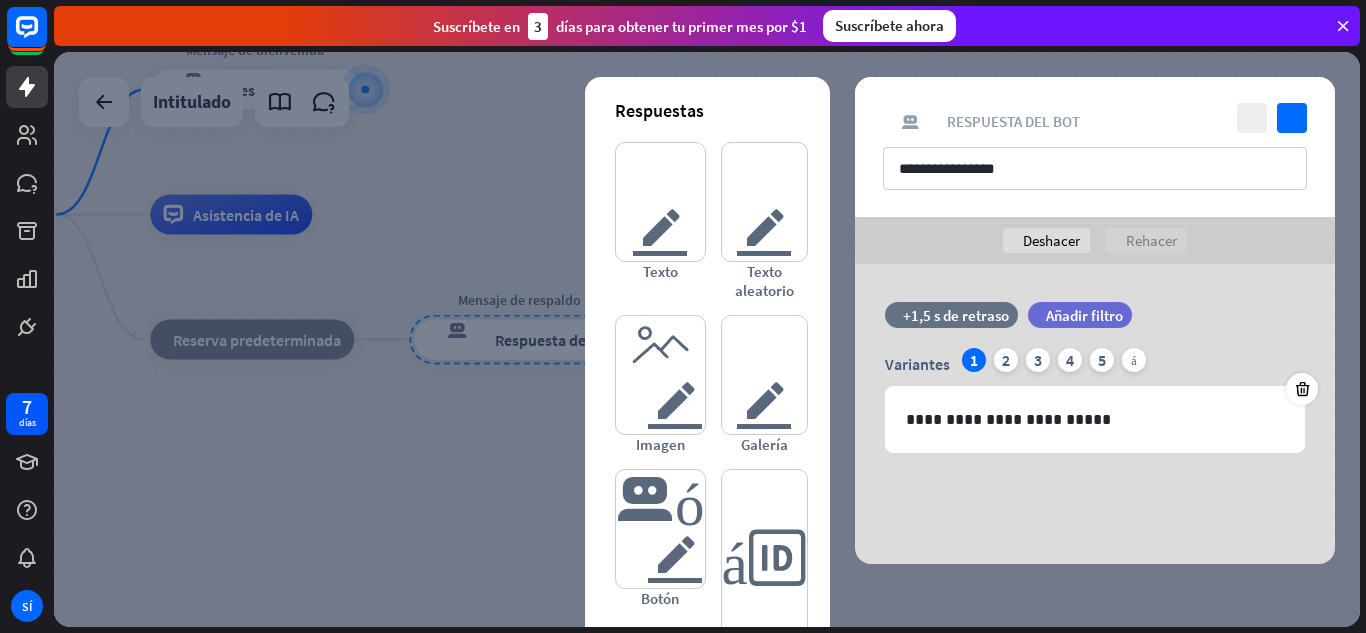 click at bounding box center [707, 339] 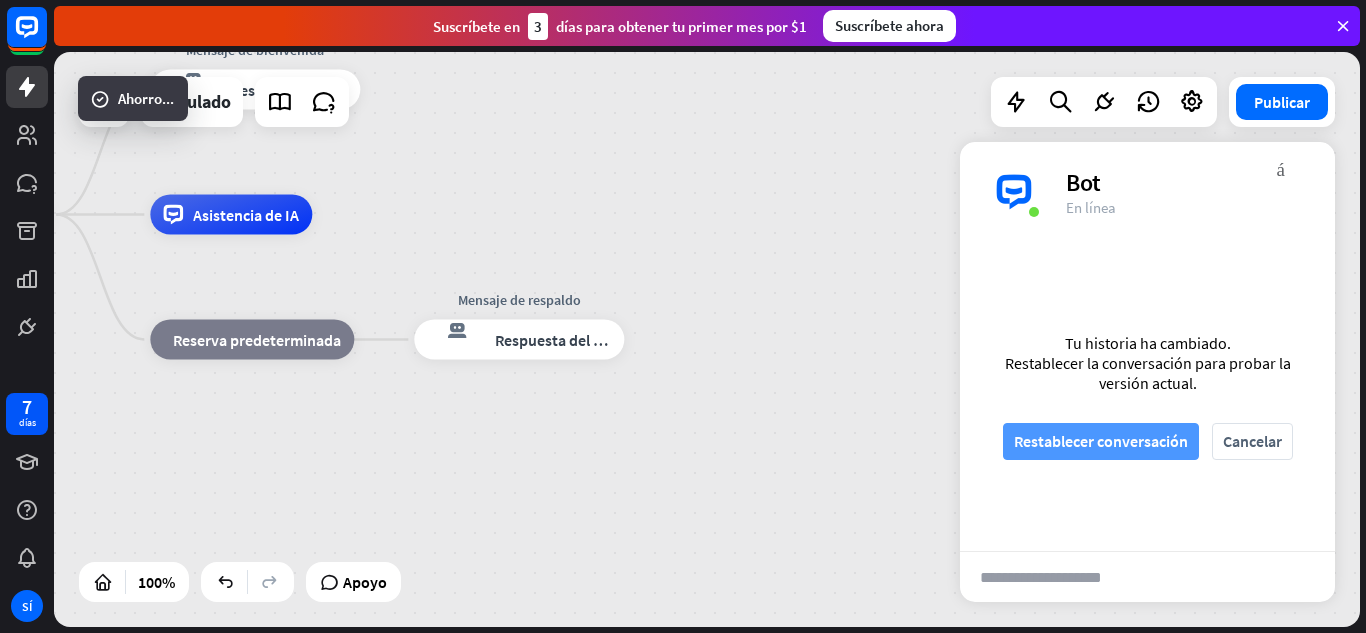 click on "Restablecer conversación" at bounding box center (1101, 441) 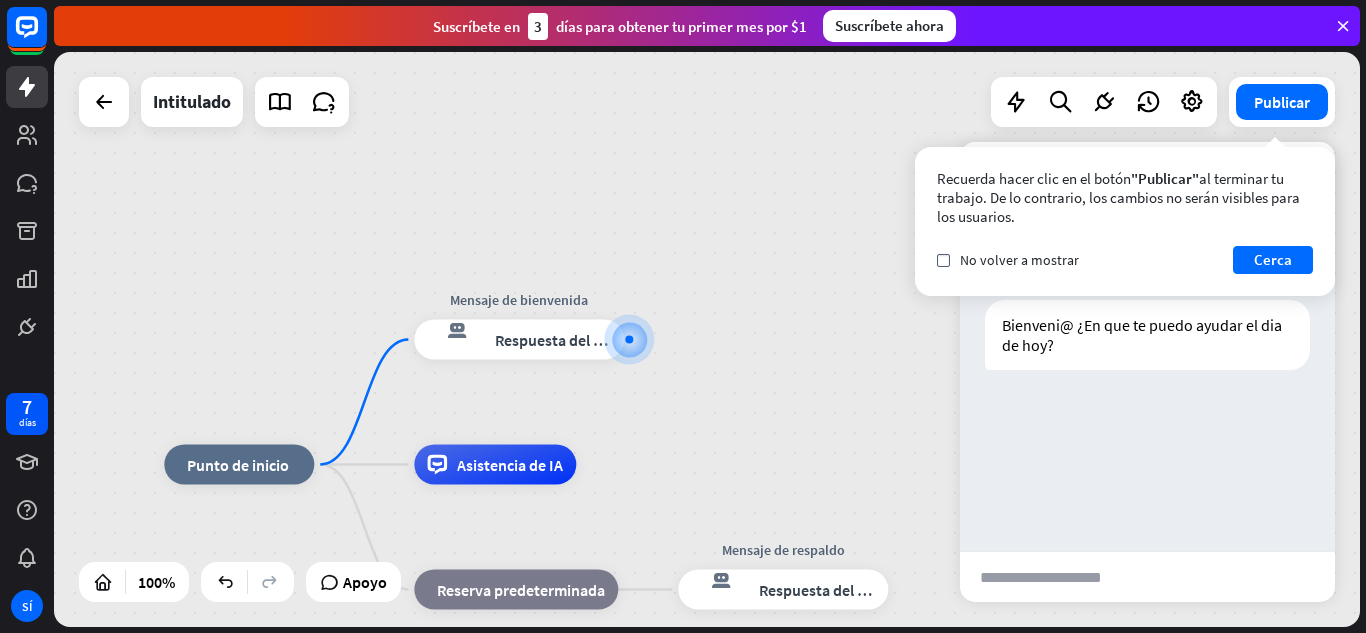 click at bounding box center [1058, 577] 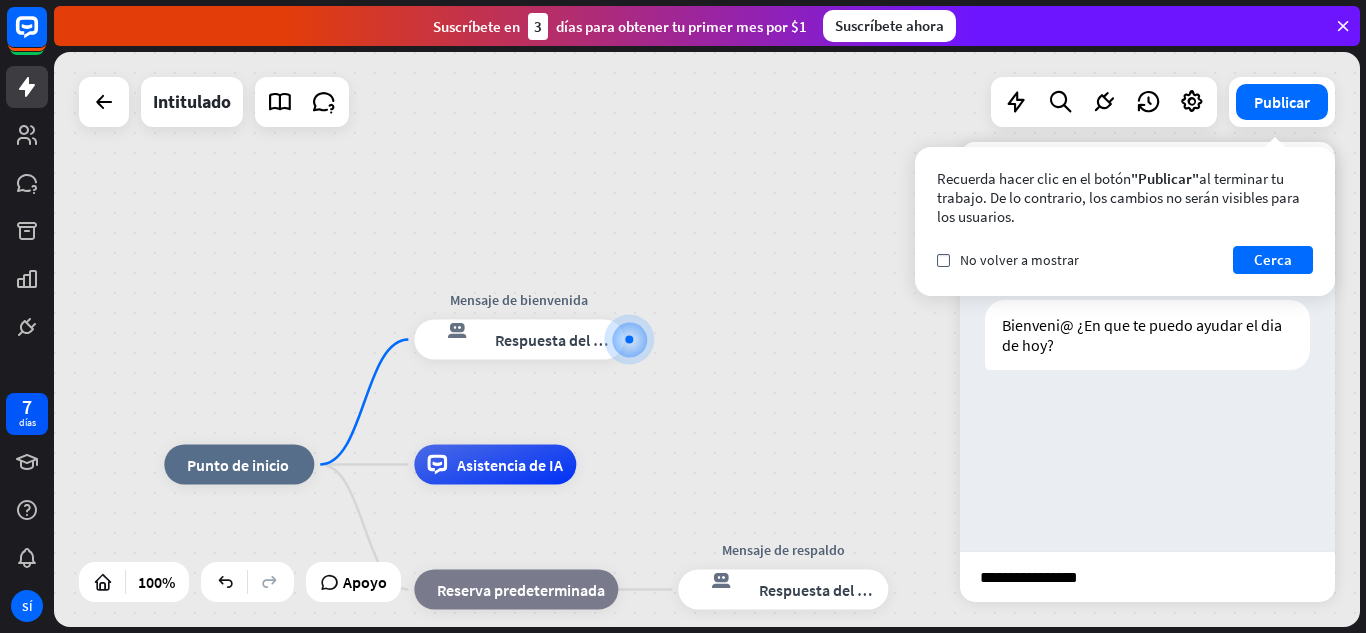 type on "**********" 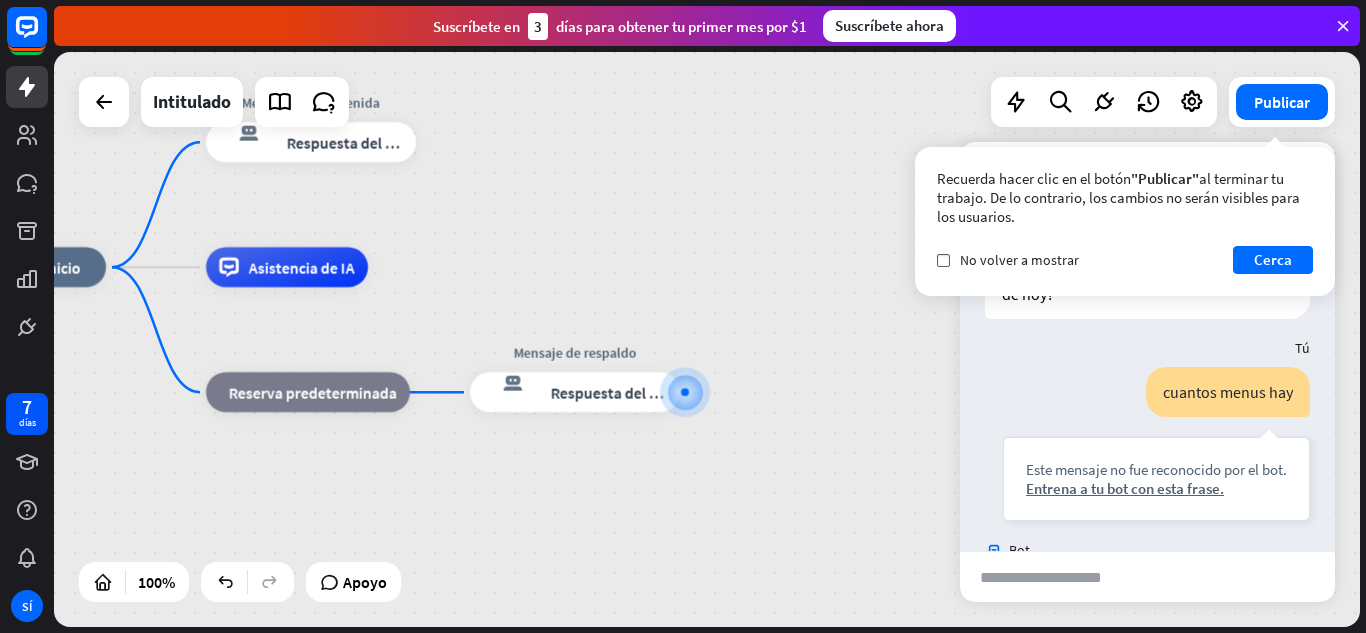 scroll, scrollTop: 168, scrollLeft: 0, axis: vertical 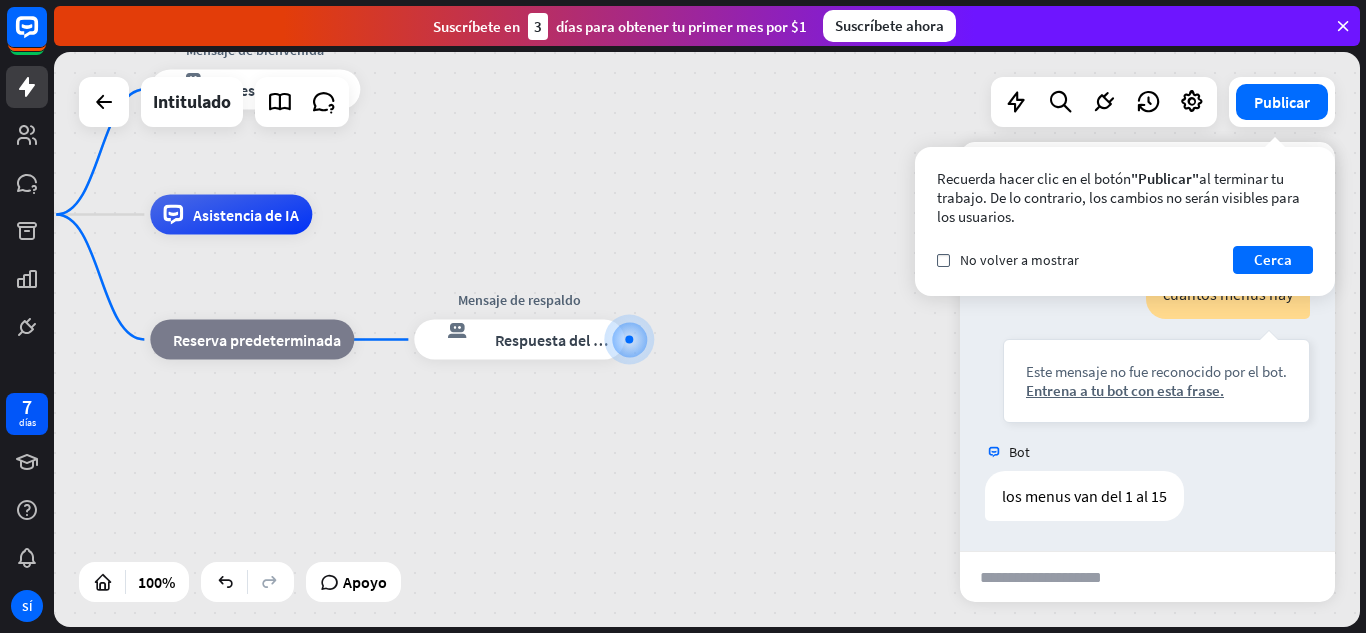 click at bounding box center (1058, 577) 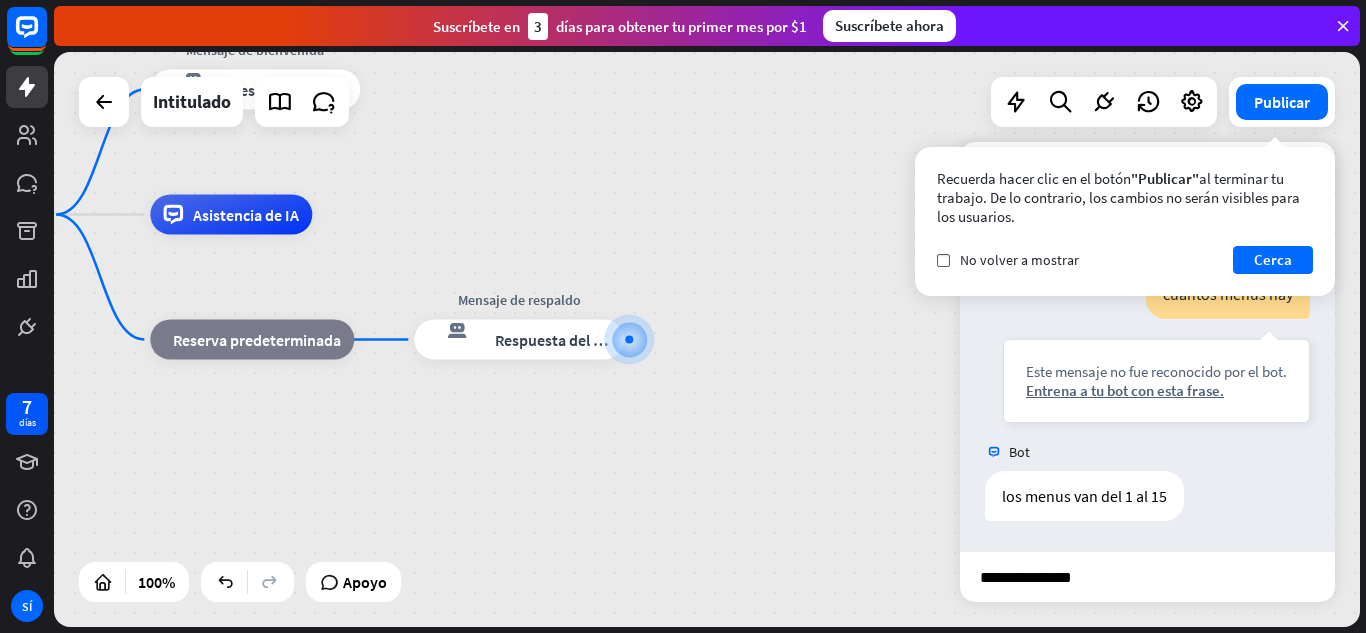 type on "**********" 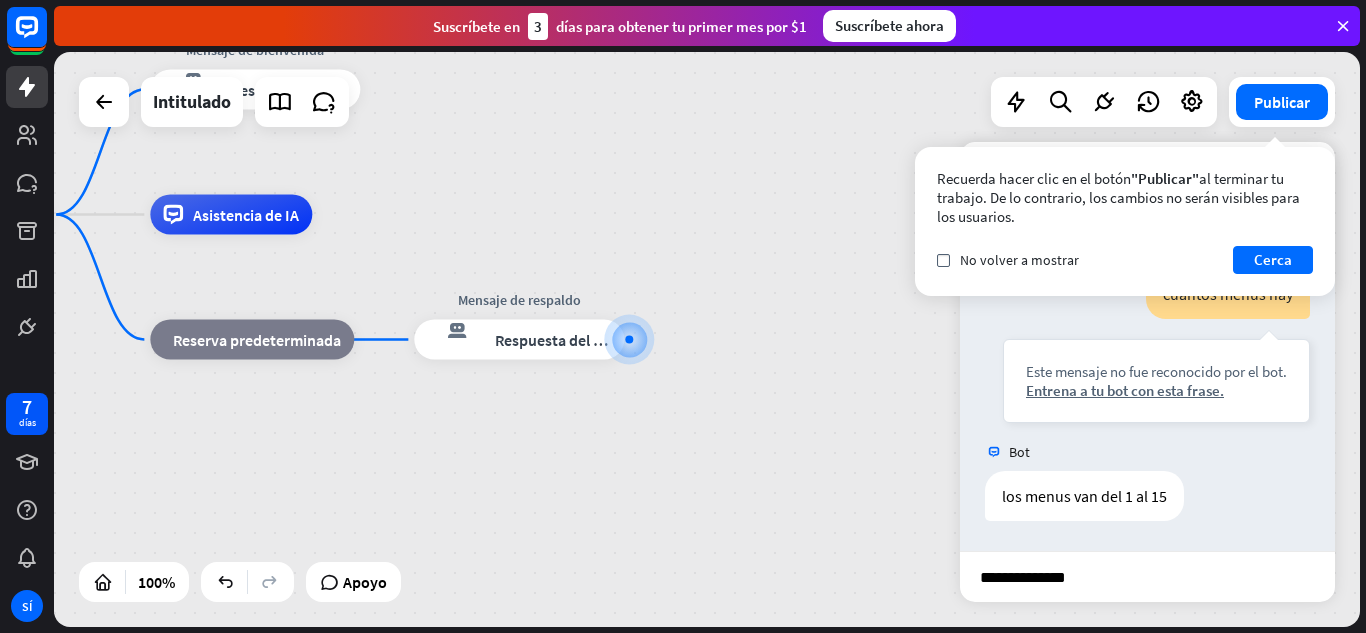 type 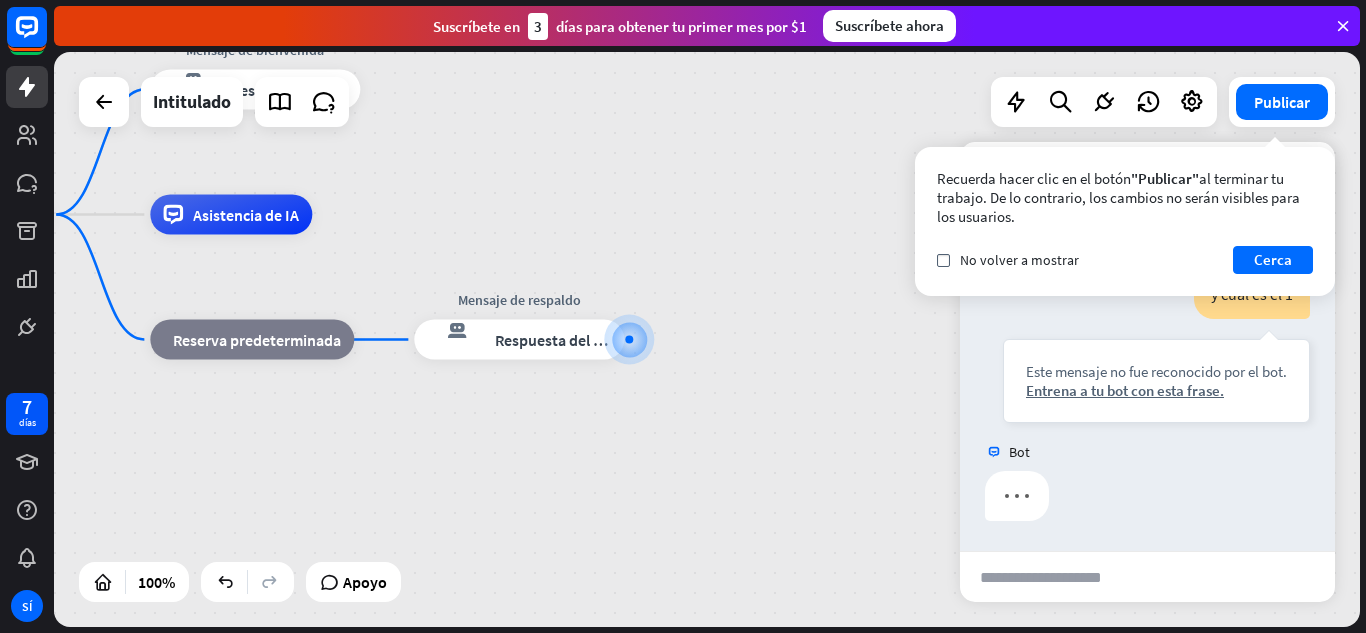 scroll, scrollTop: 487, scrollLeft: 0, axis: vertical 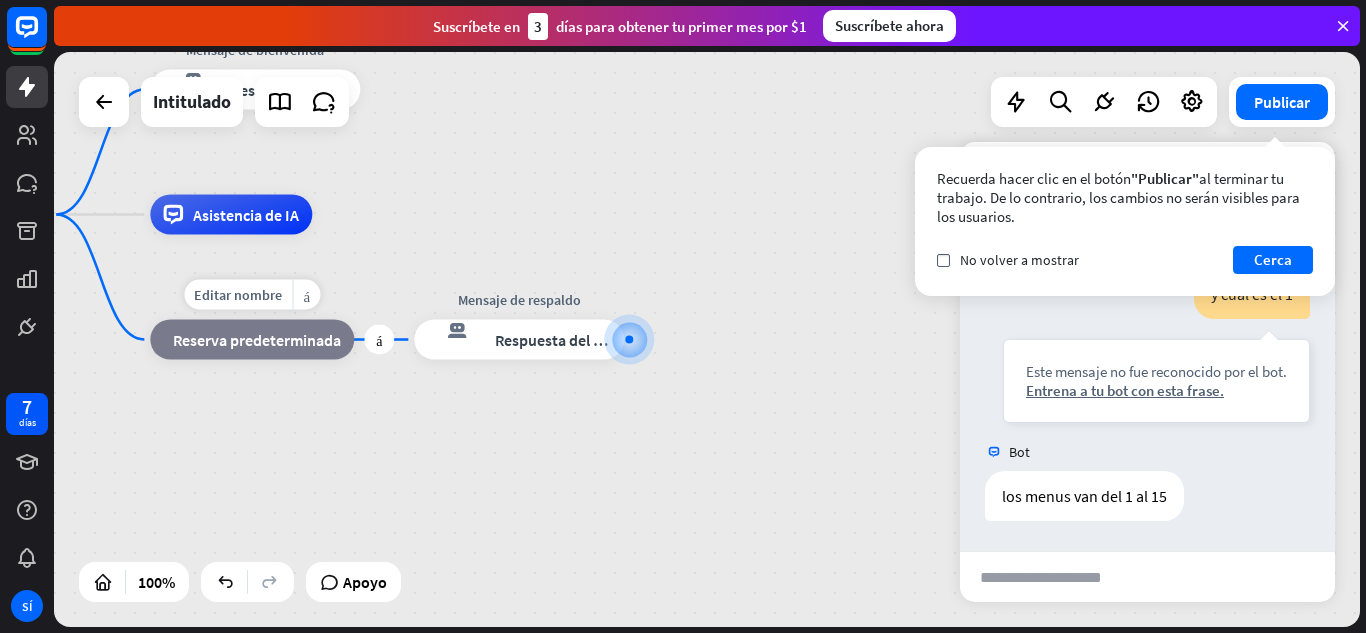 click on "bloque_de_retroceso   Reserva predeterminada" at bounding box center (252, 340) 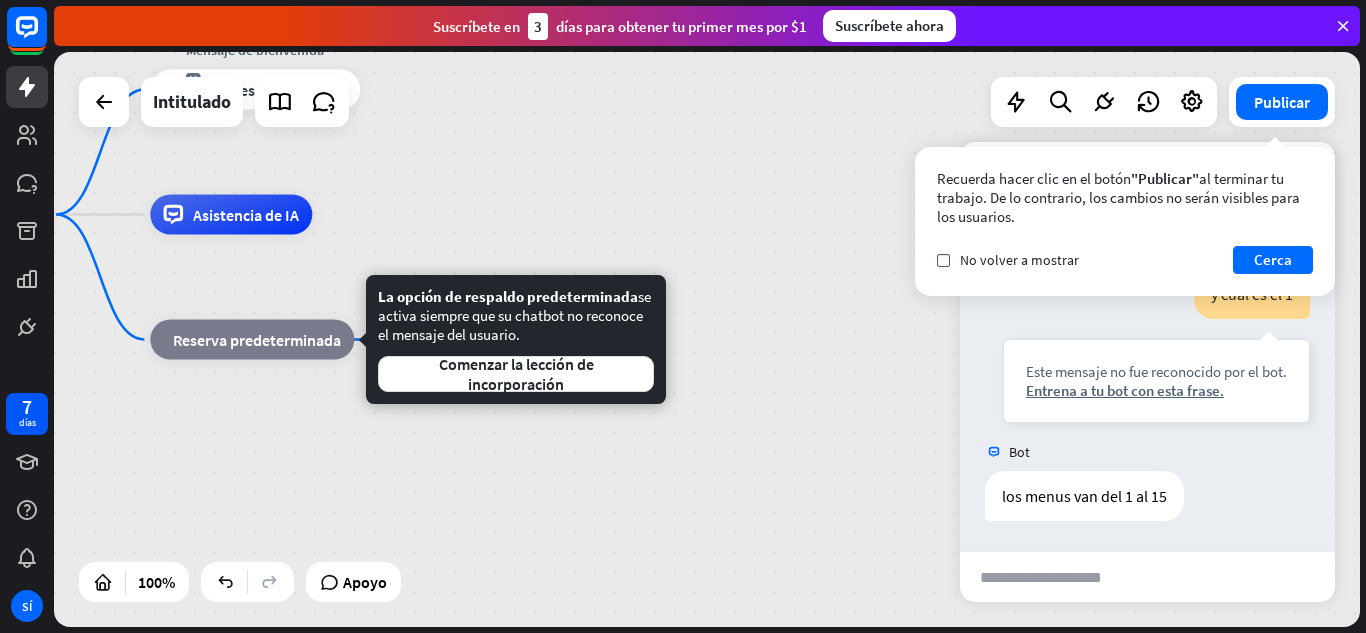 click on "inicio_2   Punto de inicio                 Mensaje de bienvenida   respuesta del bot de bloqueo   Respuesta del bot                     Asistencia de IA                   bloque_de_retroceso   Reserva predeterminada                 Mensaje de respaldo   respuesta del bot de bloqueo   Respuesta del bot" at bounding box center (553, 502) 